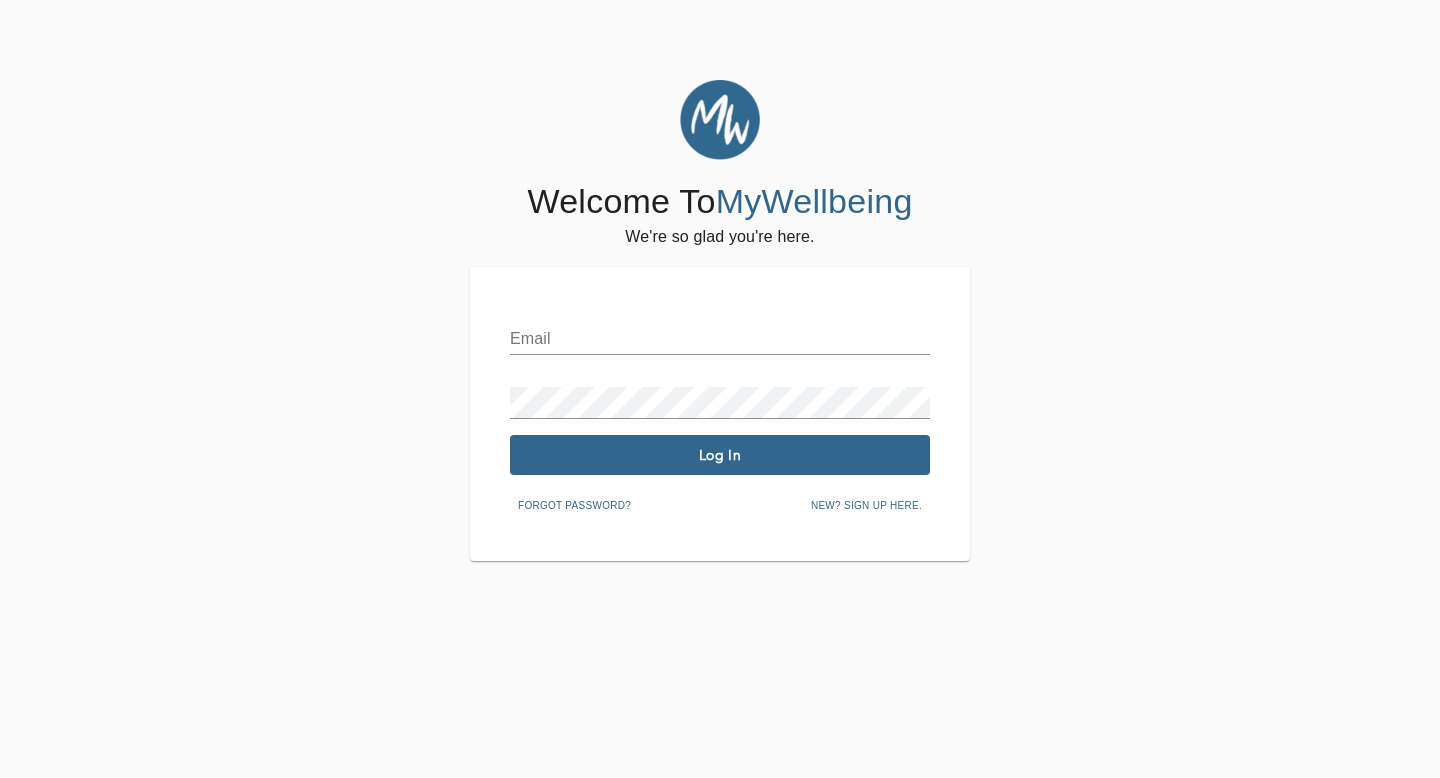 scroll, scrollTop: 0, scrollLeft: 0, axis: both 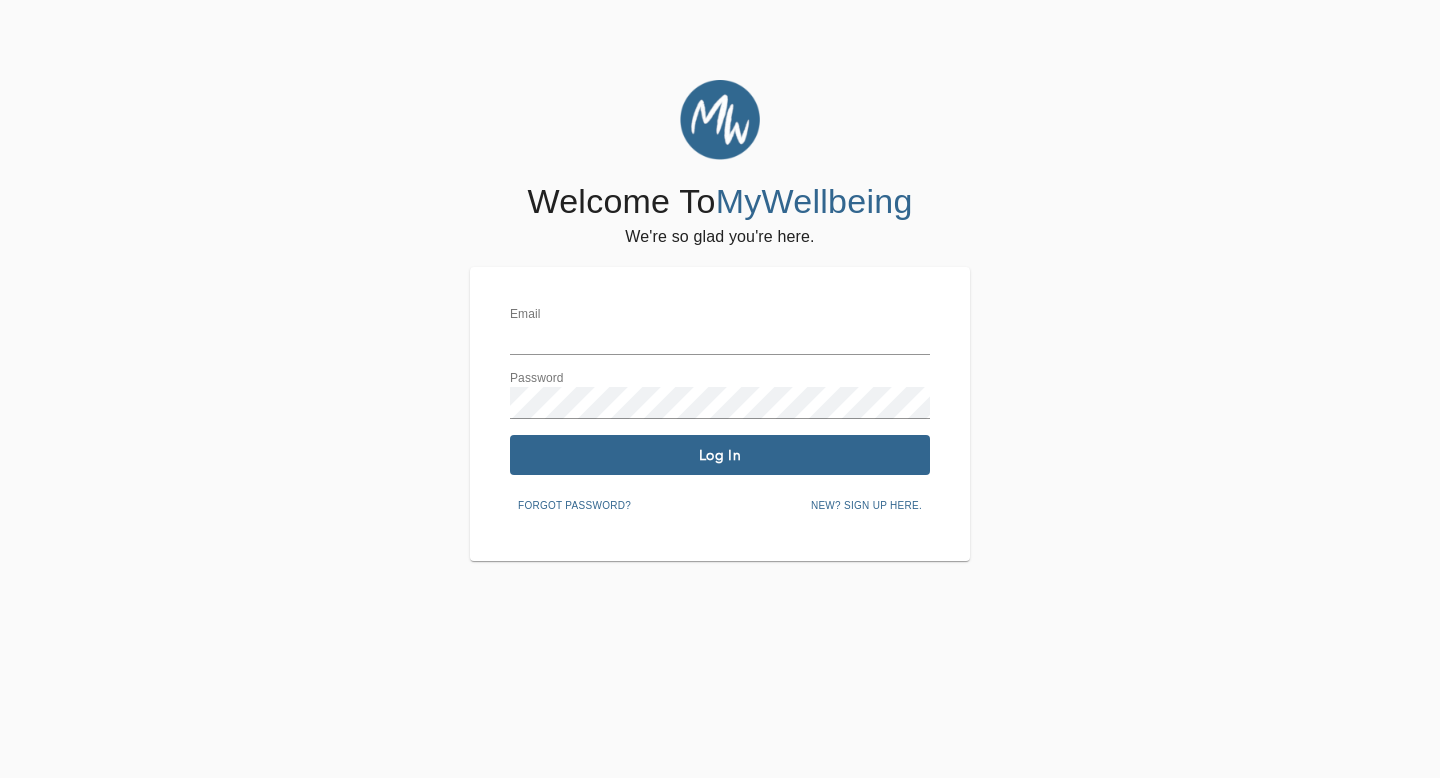 type on "[EMAIL_ADDRESS][DOMAIN_NAME]" 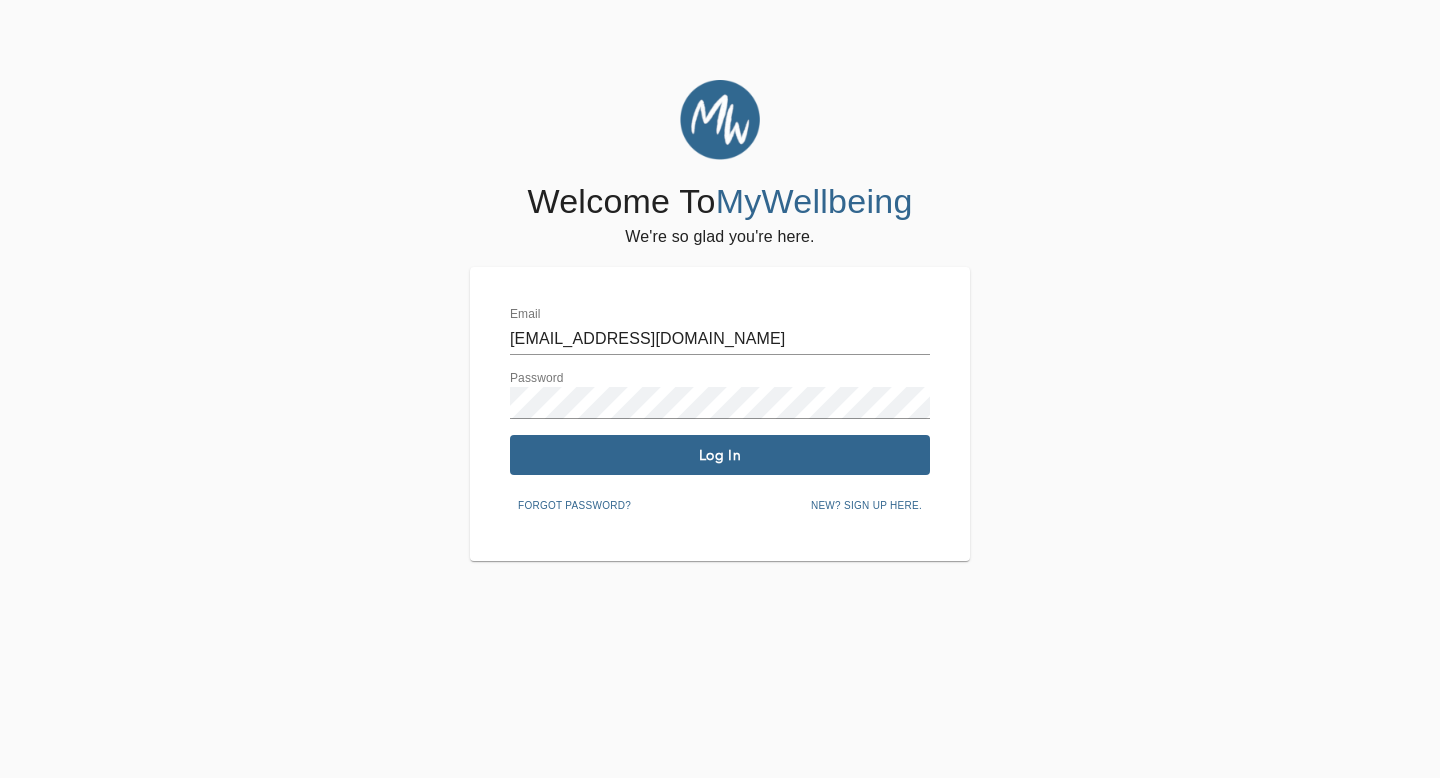 click on "Log In" at bounding box center [720, 455] 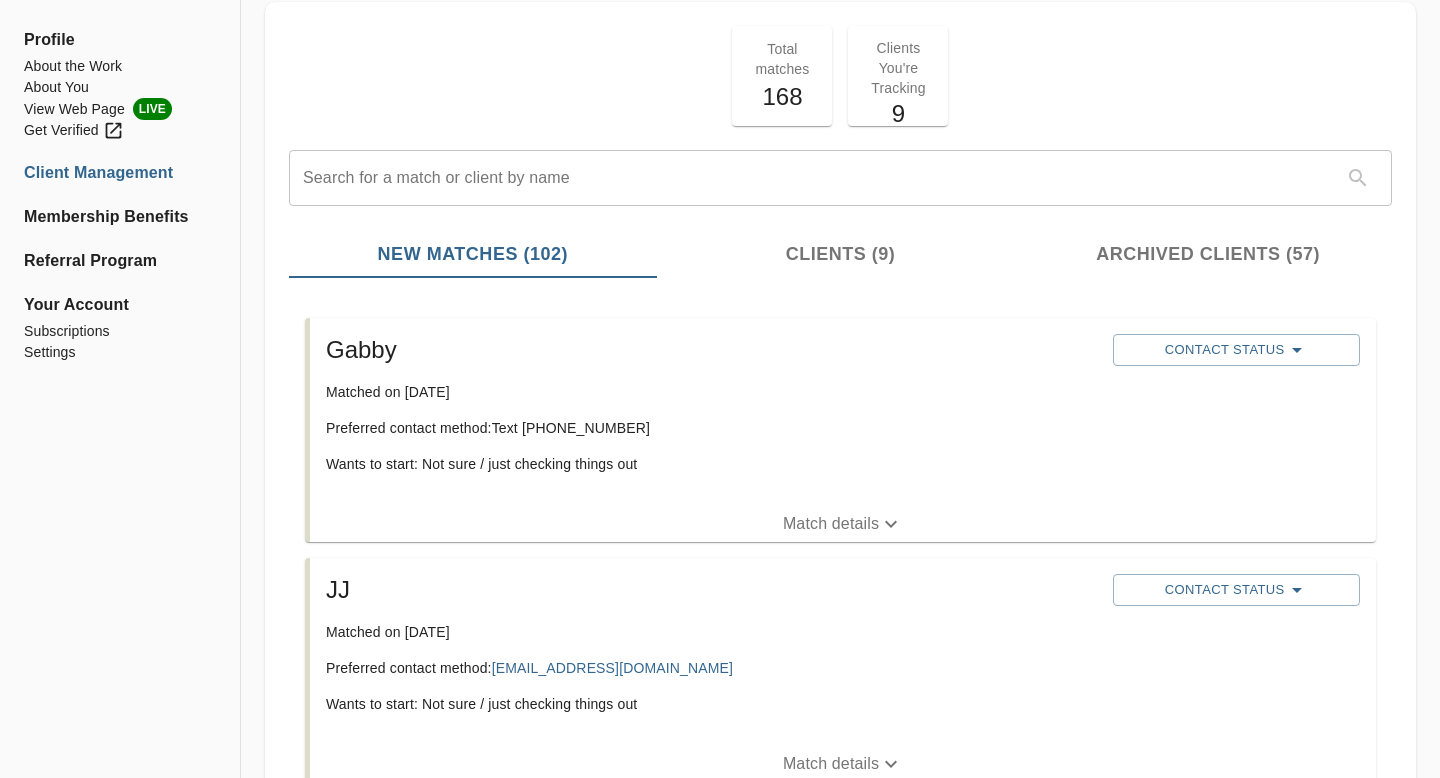 scroll, scrollTop: 37, scrollLeft: 0, axis: vertical 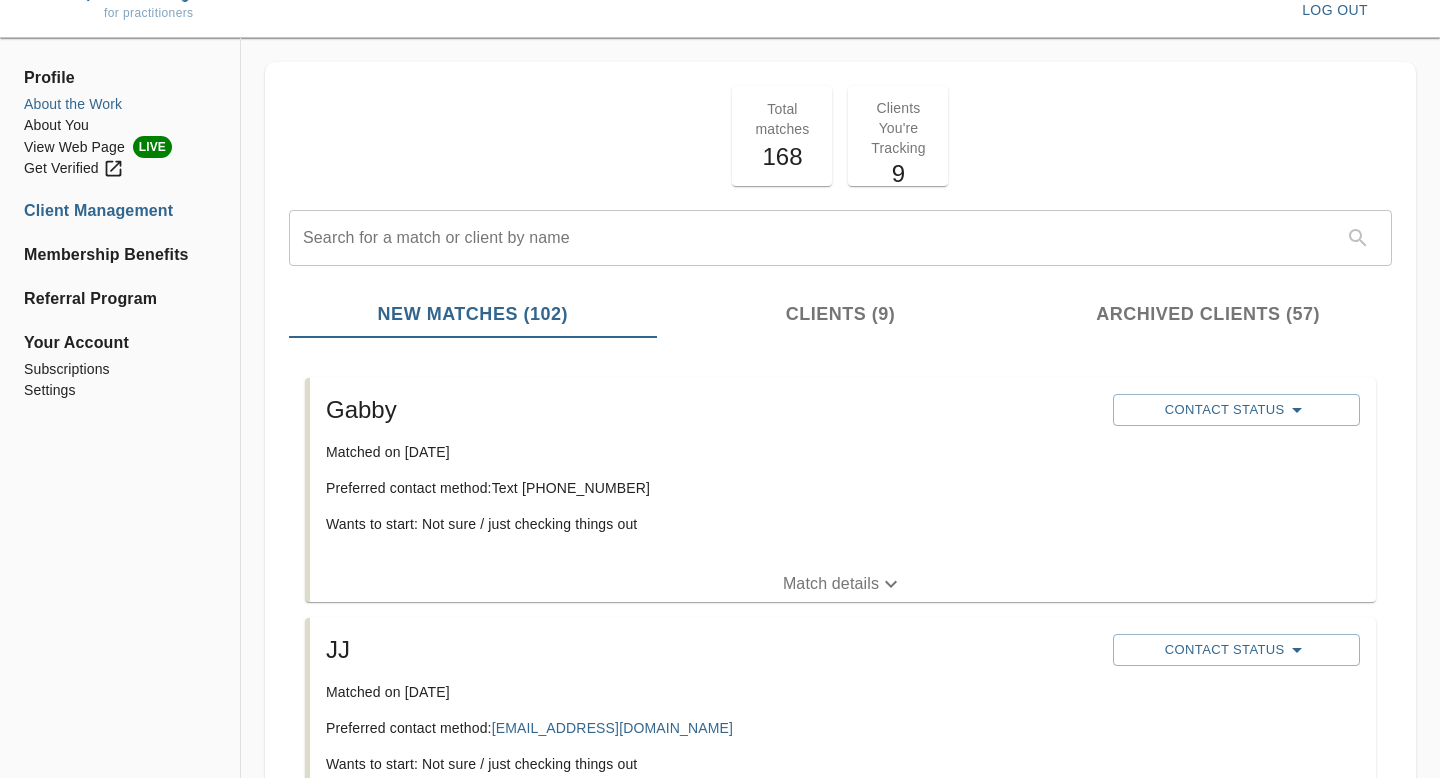 click on "About the Work" at bounding box center (120, 104) 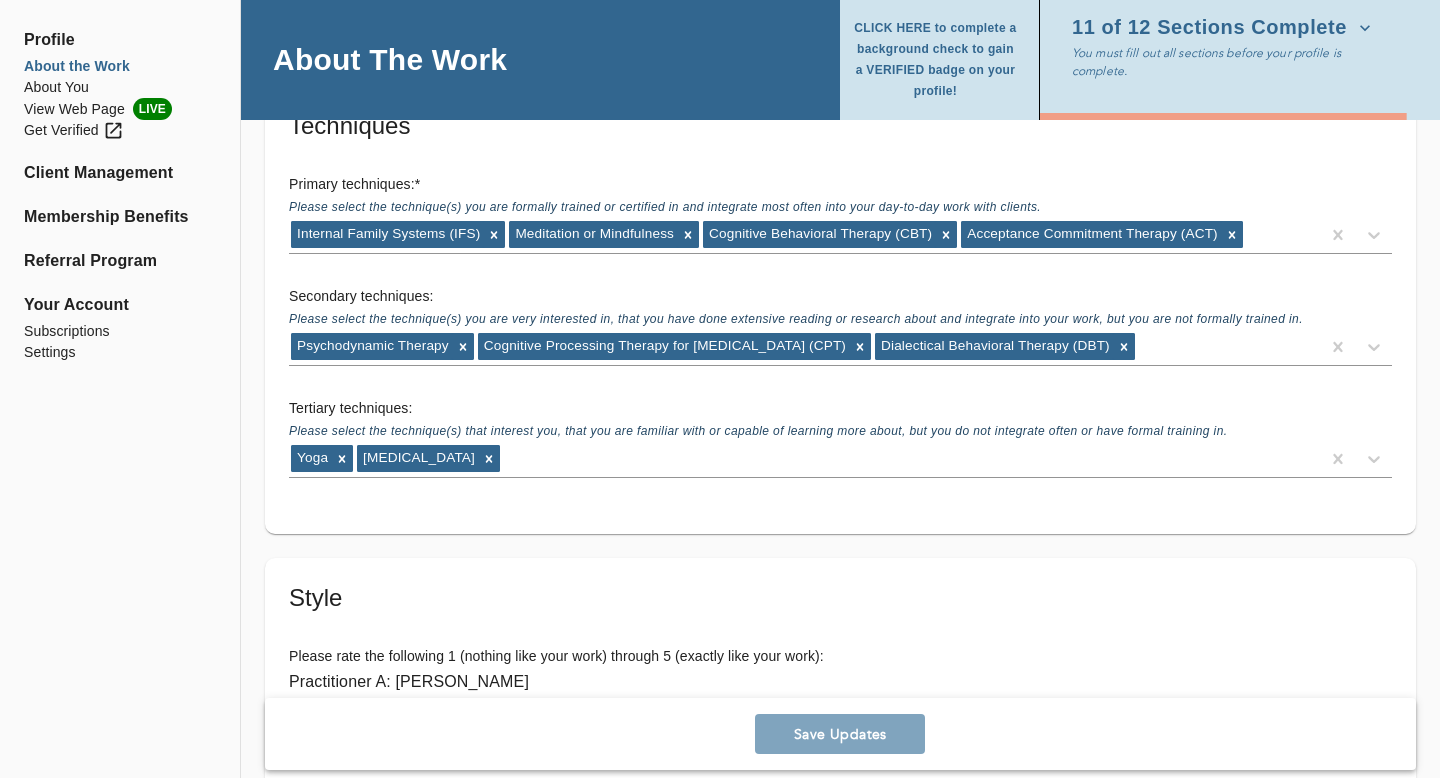 scroll, scrollTop: 2853, scrollLeft: 0, axis: vertical 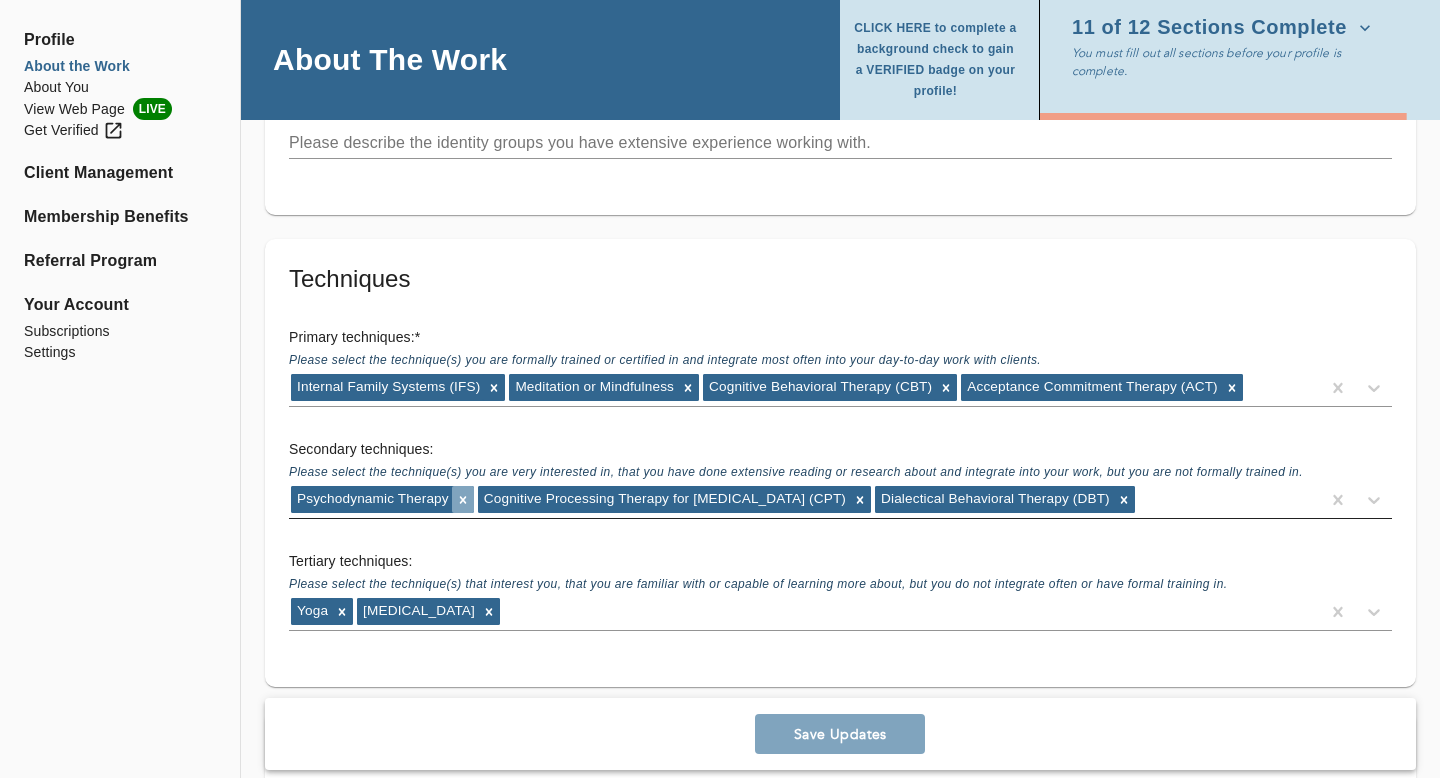click 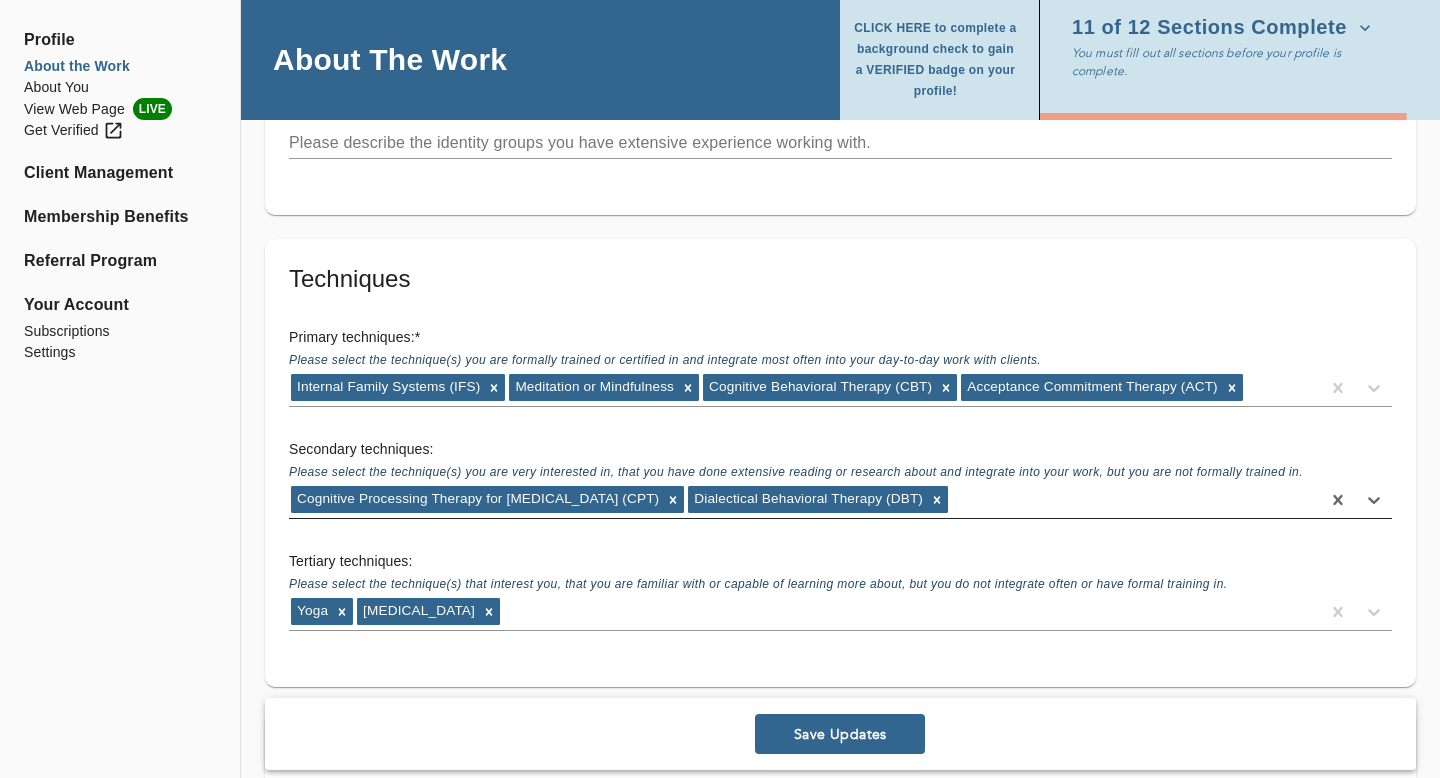 click on "Cognitive Processing Therapy for [MEDICAL_DATA] (CPT) Dialectical Behavioral Therapy (DBT)" at bounding box center [804, 500] 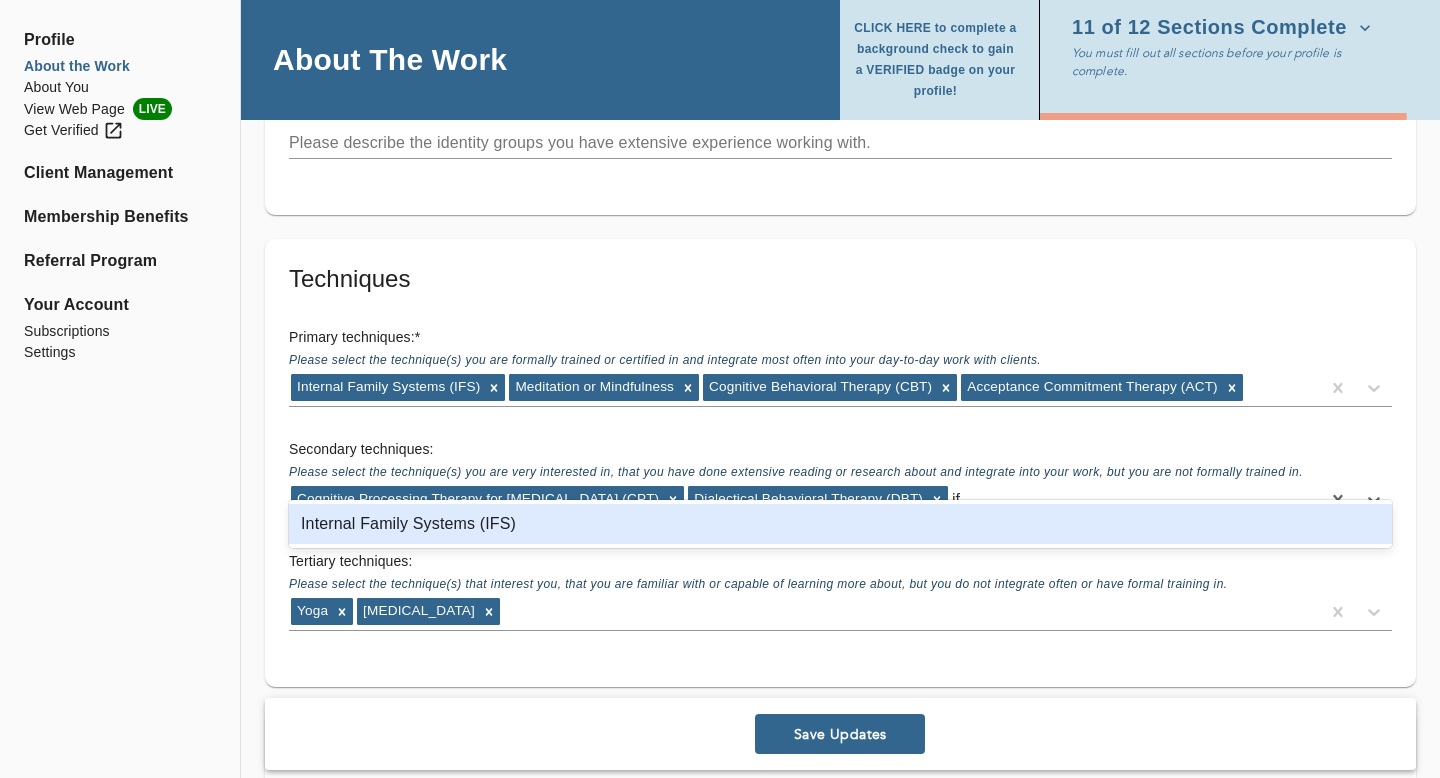 type on "i" 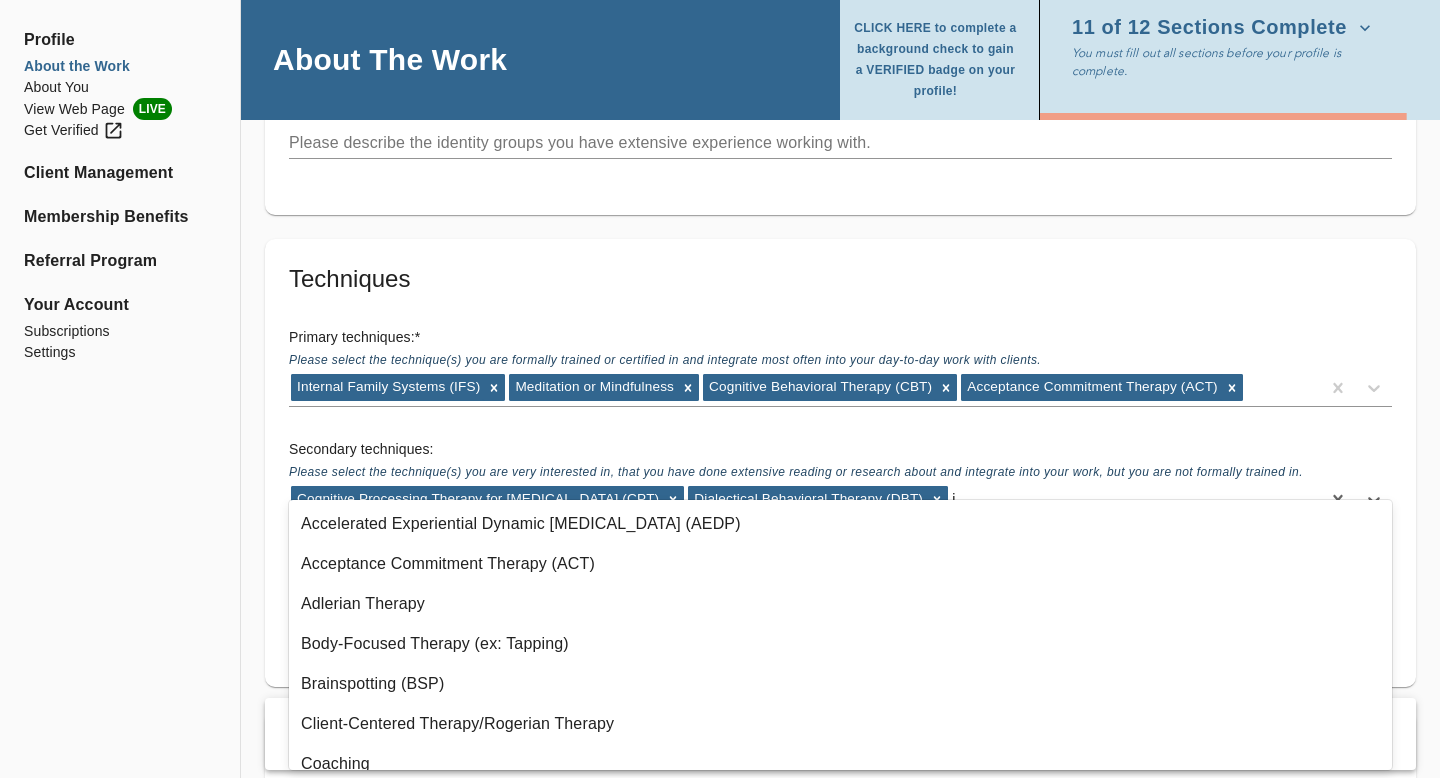 type 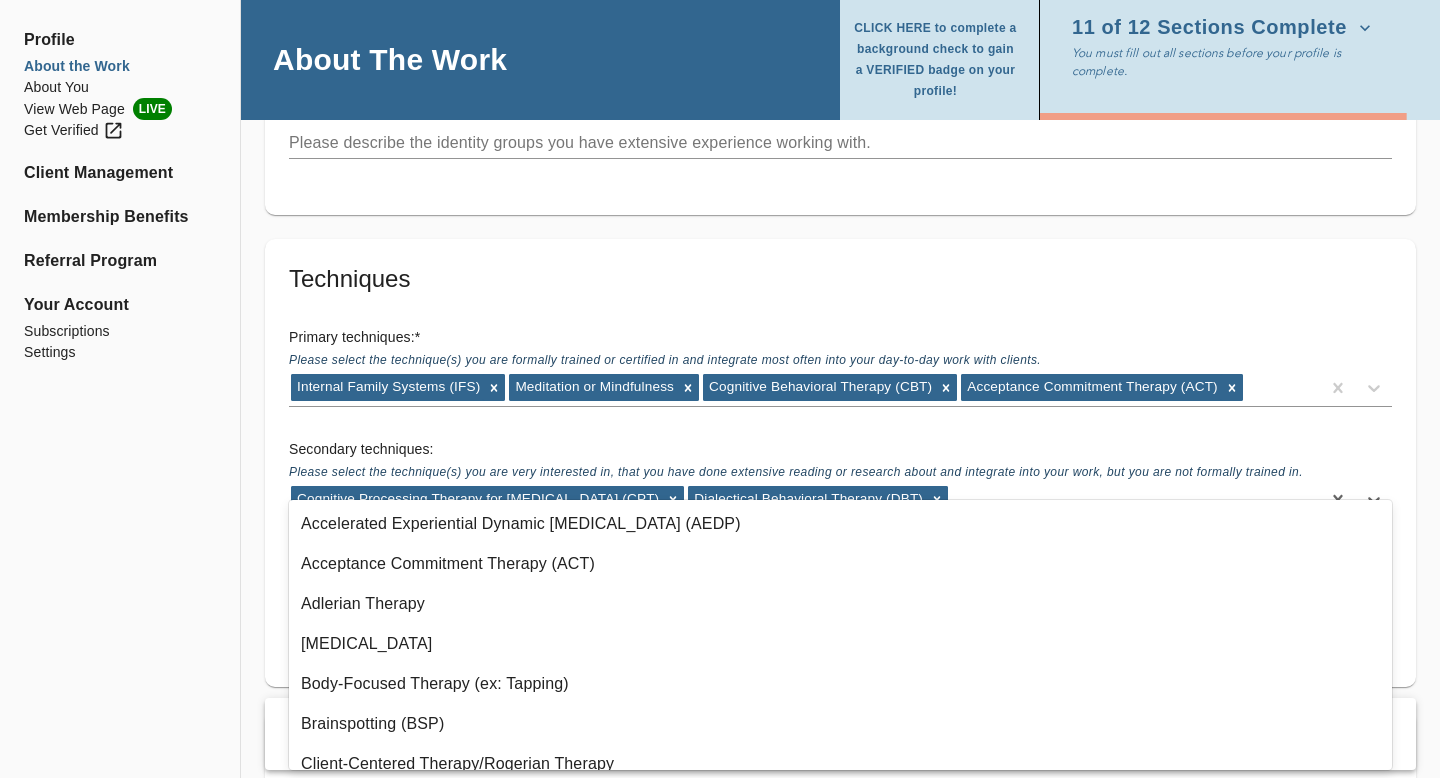 click on "Secondary techniques: Please select the technique(s) you are very interested in, that you have done extensive reading or research about and integrate into your work, but you are not formally trained in.   option Psychodynamic Therapy, deselected.    option Internal Family Systems (IFS) focused, 27 of 53. 51 results available. Use Up and Down to choose options, press Enter to select the currently focused option, press Escape to exit the menu, press Tab to select the option and exit the menu. Cognitive Processing Therapy for [MEDICAL_DATA] (CPT) Dialectical Behavioral Therapy (DBT) Accelerated Experiential Dynamic [MEDICAL_DATA] (AEDP) Acceptance Commitment Therapy (ACT) Adlerian Therapy [MEDICAL_DATA] Body-Focused Therapy (ex: Tapping) Brainspotting (BSP) Client-Centered Therapy/Rogerian Therapy Coaching Cognitive Behavioral Therapy (CBT) Cognitive Behavioral Therapy for [MEDICAL_DATA] (CBTp) Cognitive Behavioral Therapy - [MEDICAL_DATA] (CBT-I) Creative/Expressive Arts Therapy [MEDICAL_DATA] [MEDICAL_DATA] [MEDICAL_DATA]" at bounding box center [840, 479] 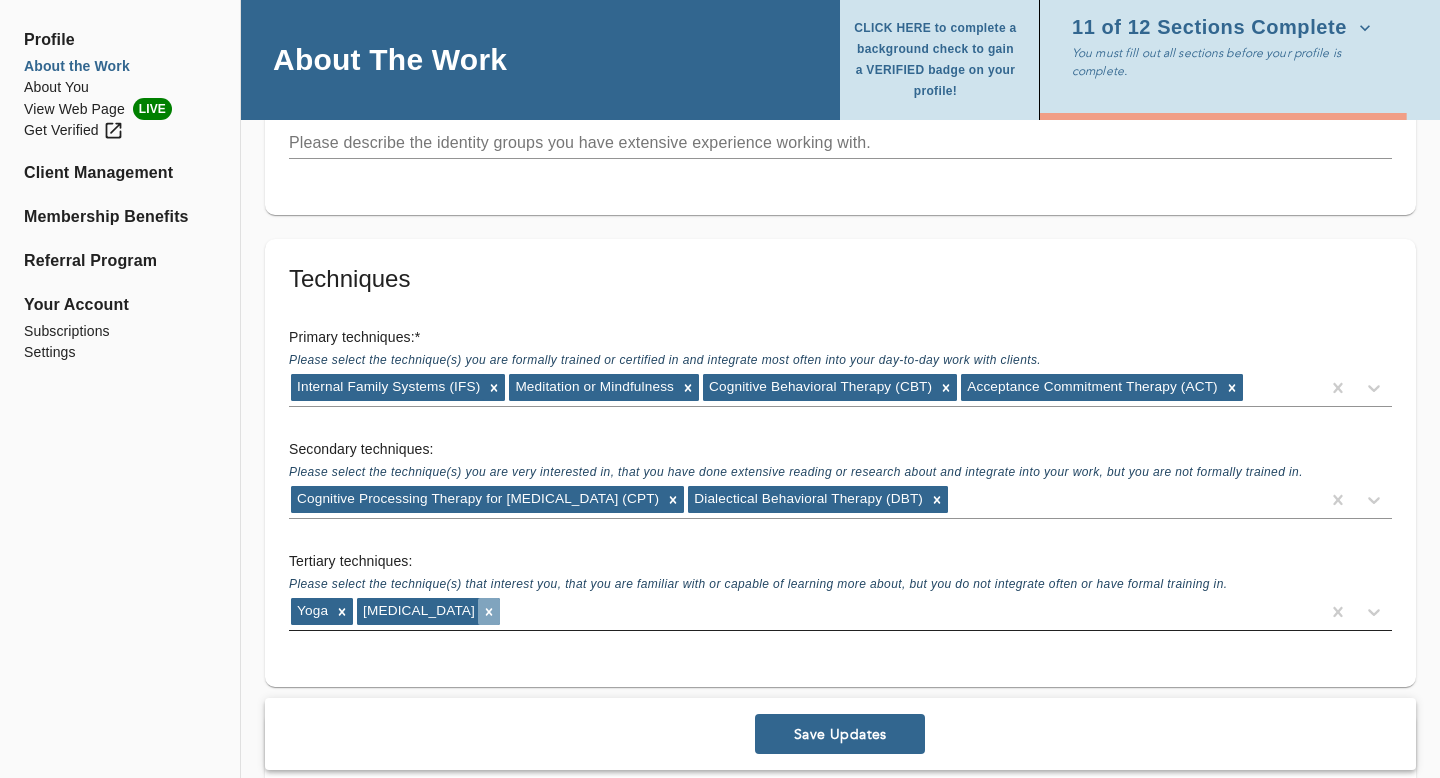 click 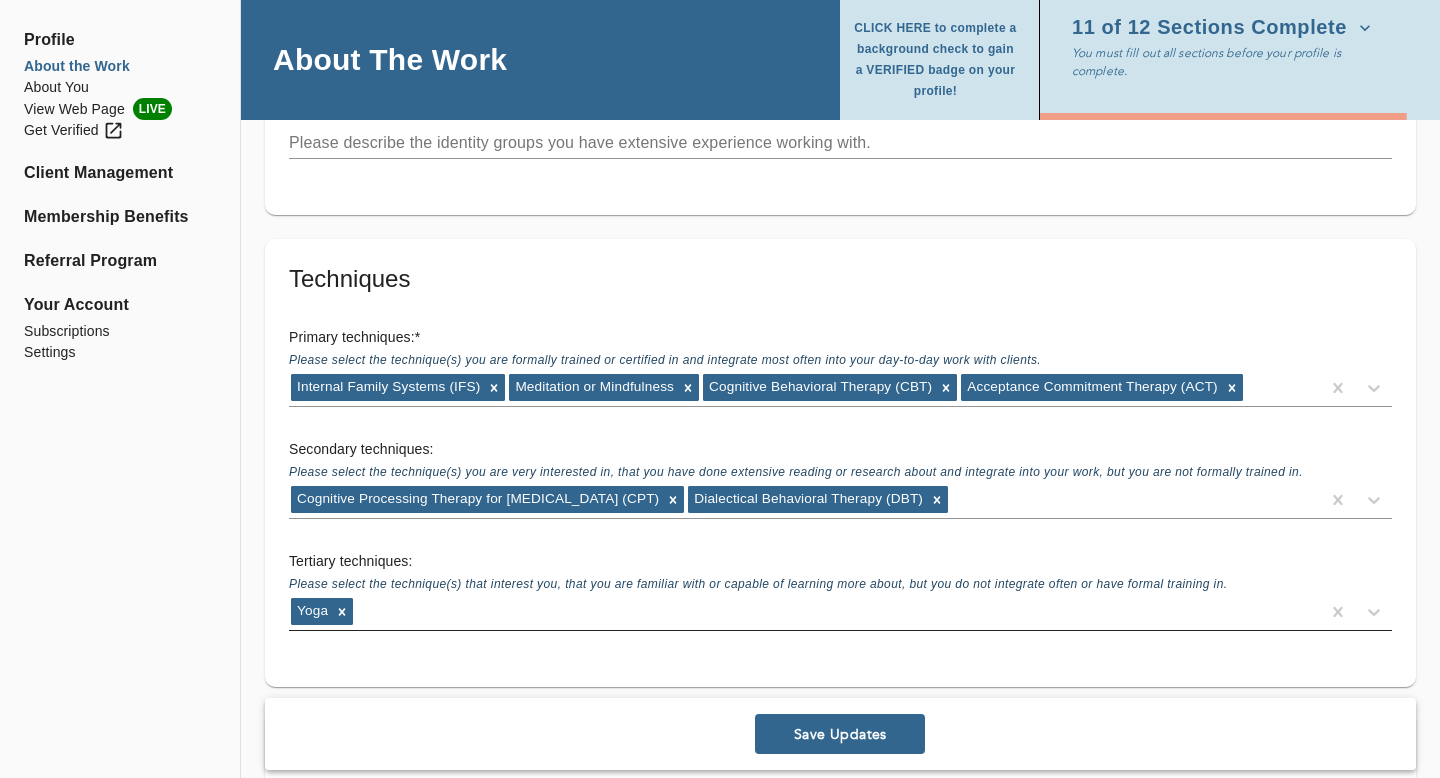 scroll, scrollTop: 2850, scrollLeft: 0, axis: vertical 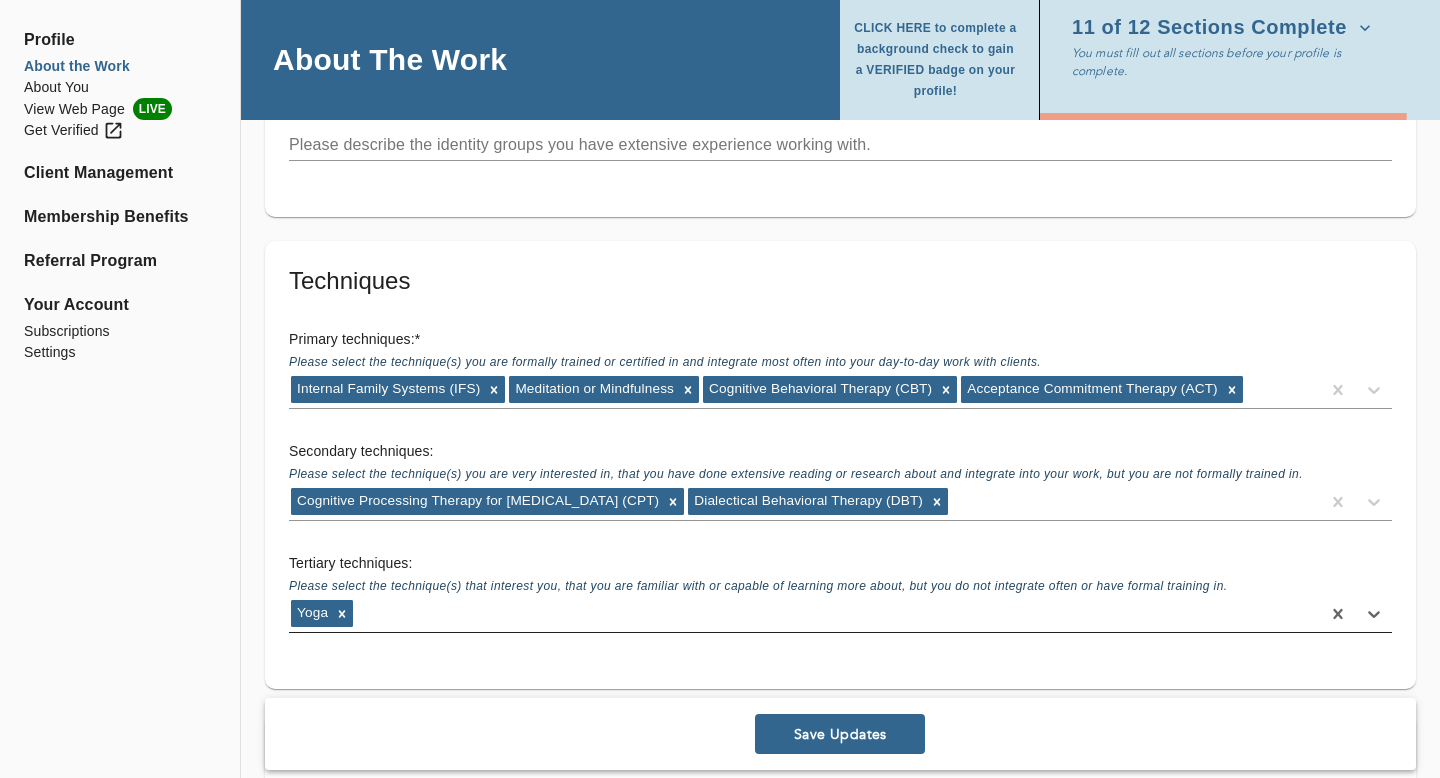 click on "Profile" at bounding box center (120, 40) 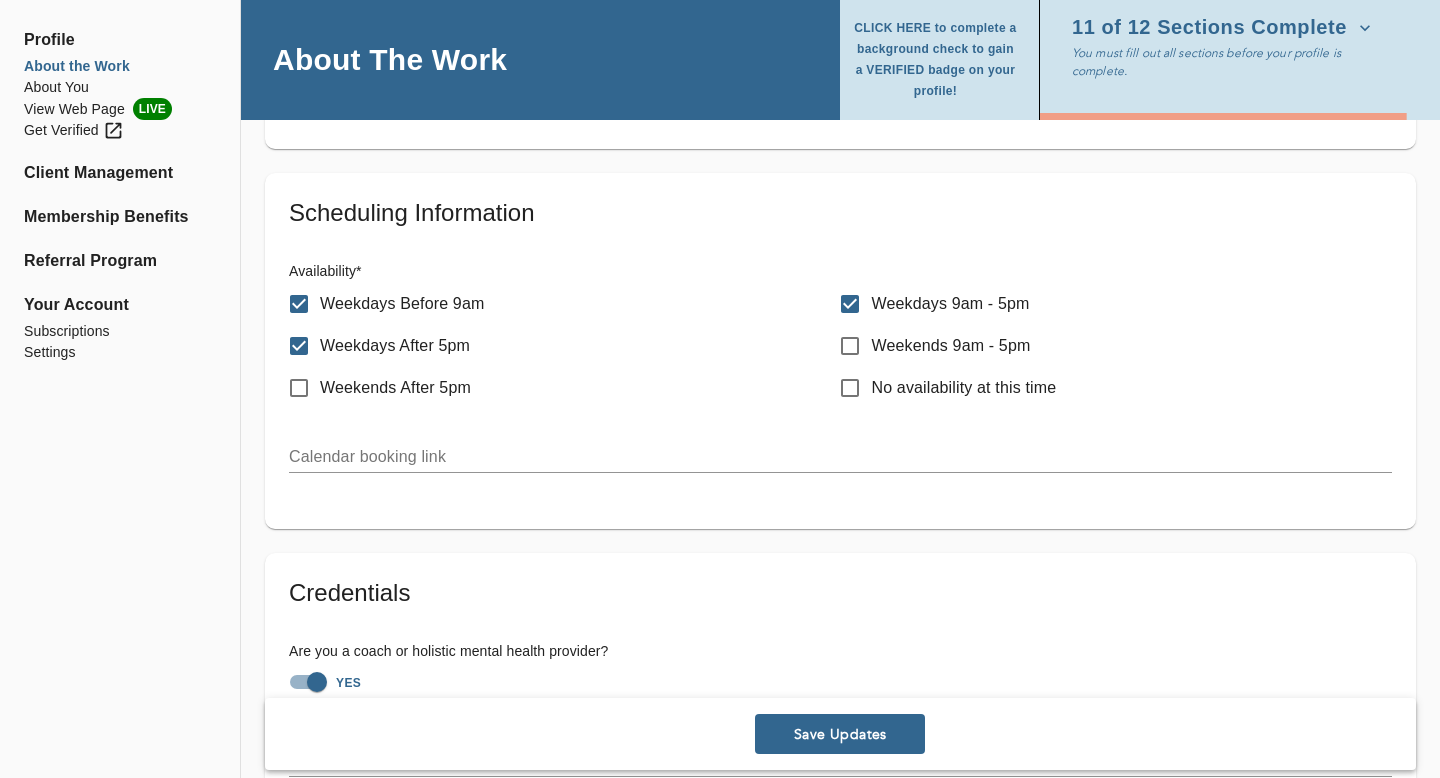 scroll, scrollTop: 0, scrollLeft: 0, axis: both 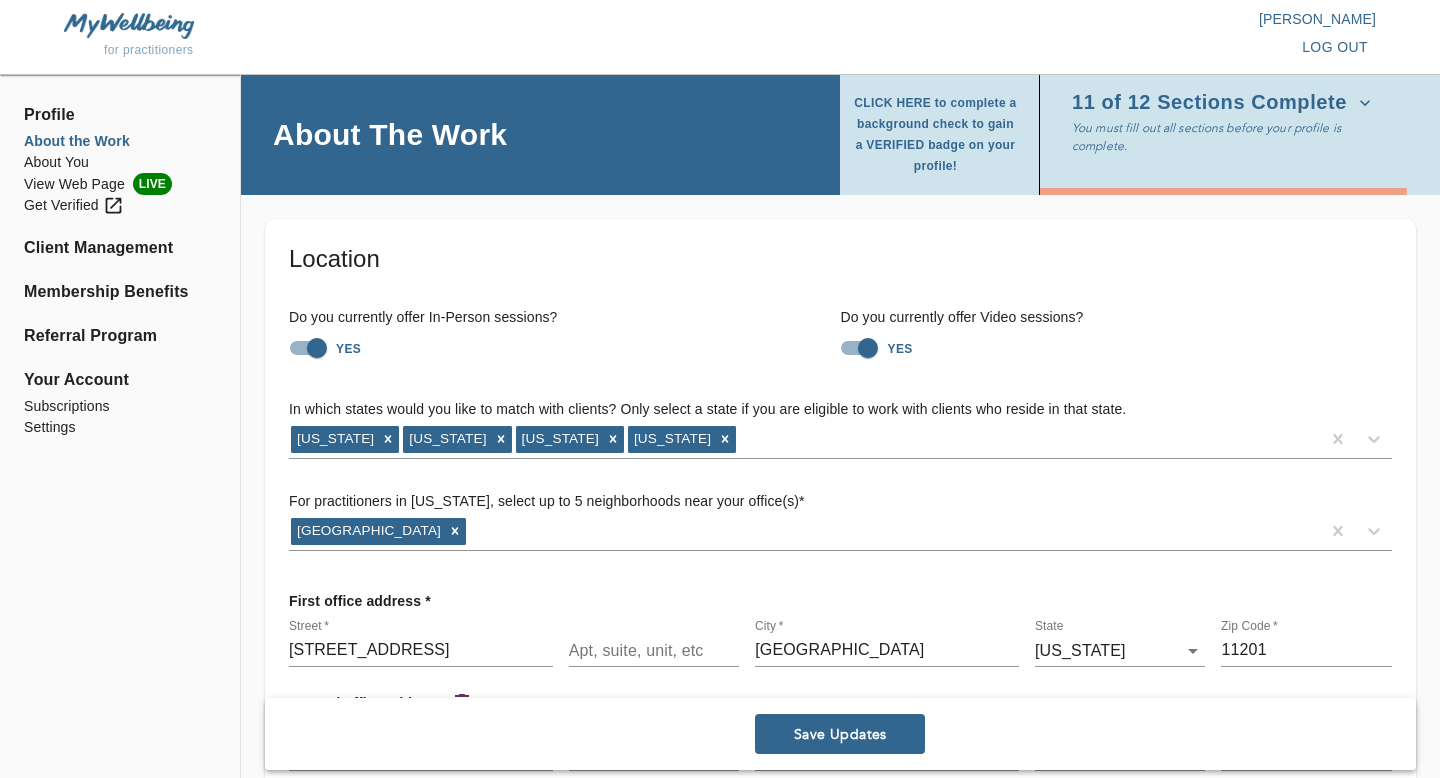 click on "About the Work" at bounding box center (120, 141) 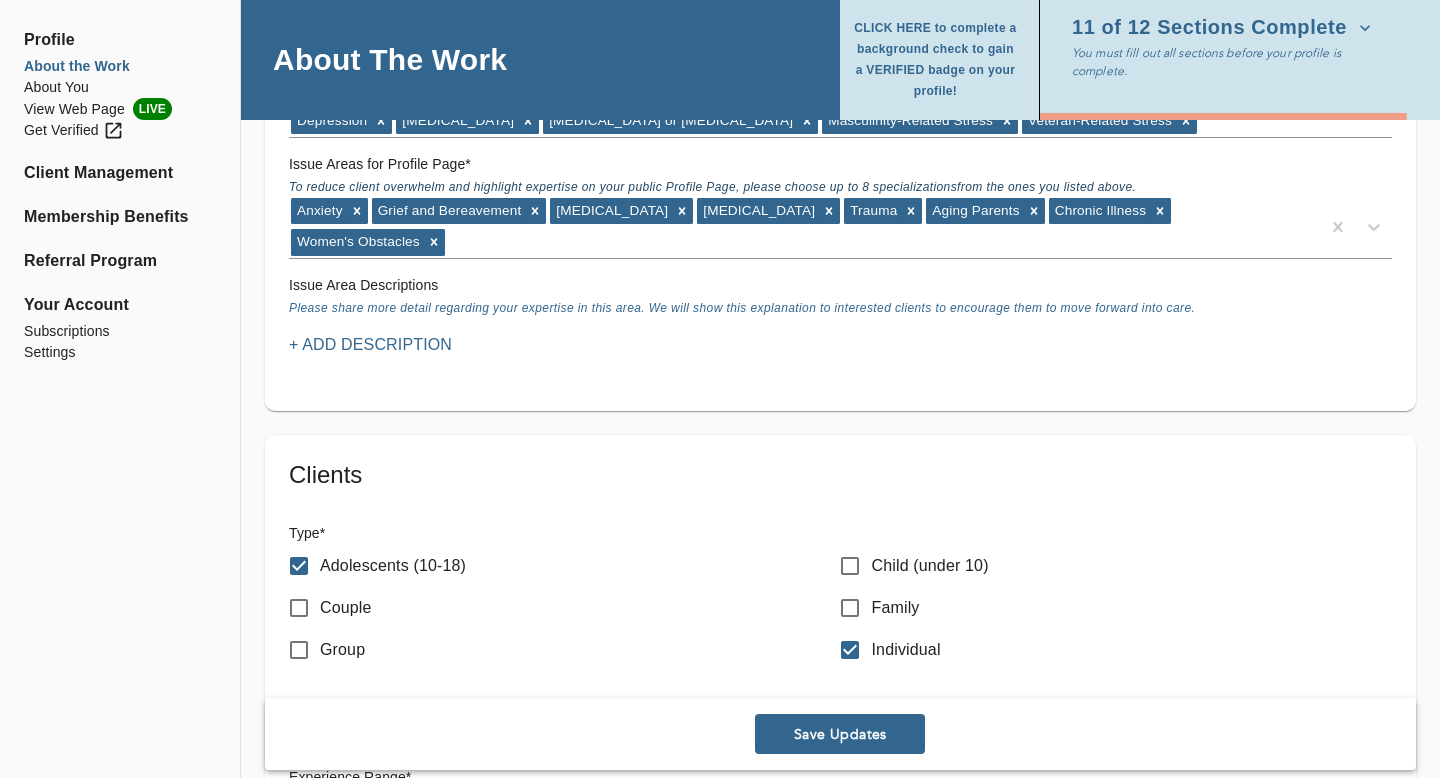 scroll, scrollTop: 2772, scrollLeft: 0, axis: vertical 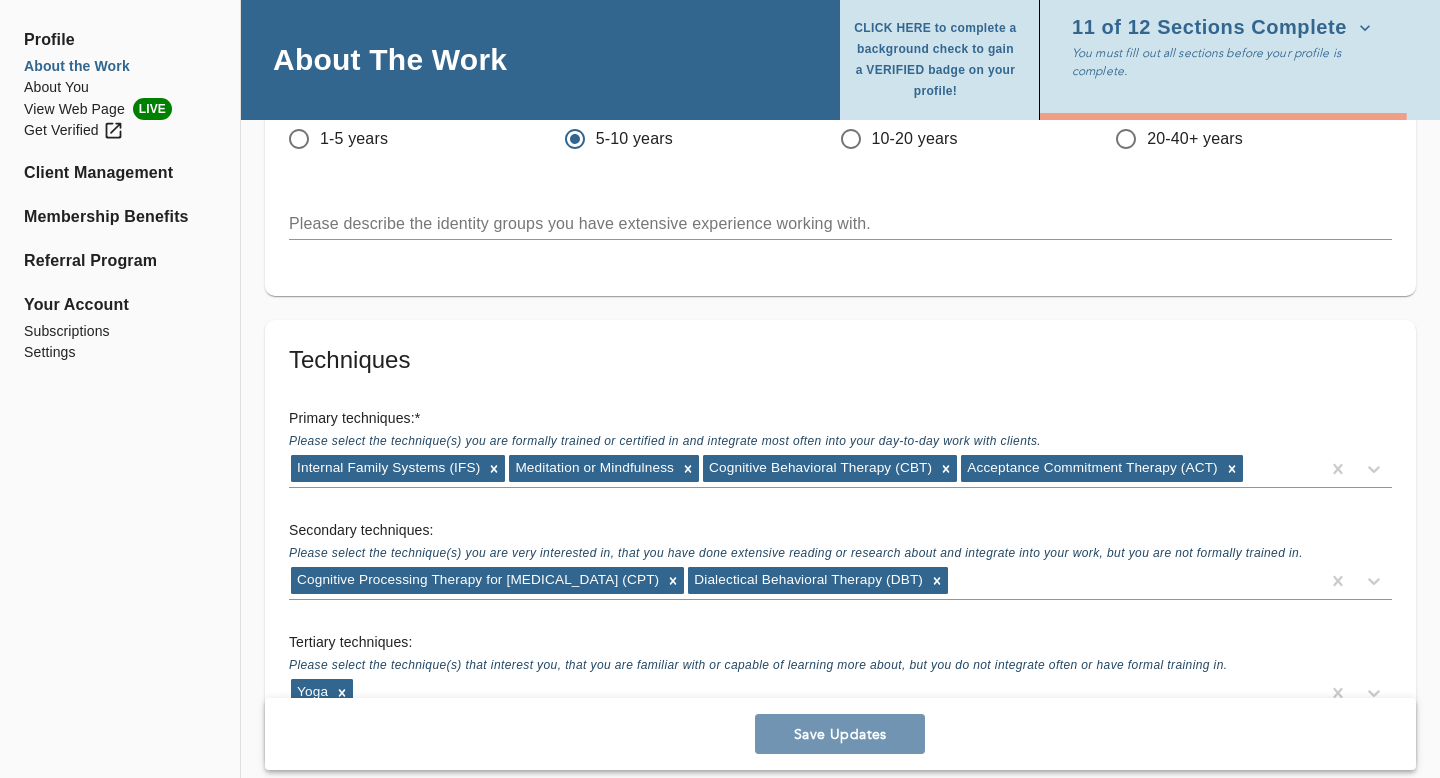 click on "Save Updates" at bounding box center (840, 734) 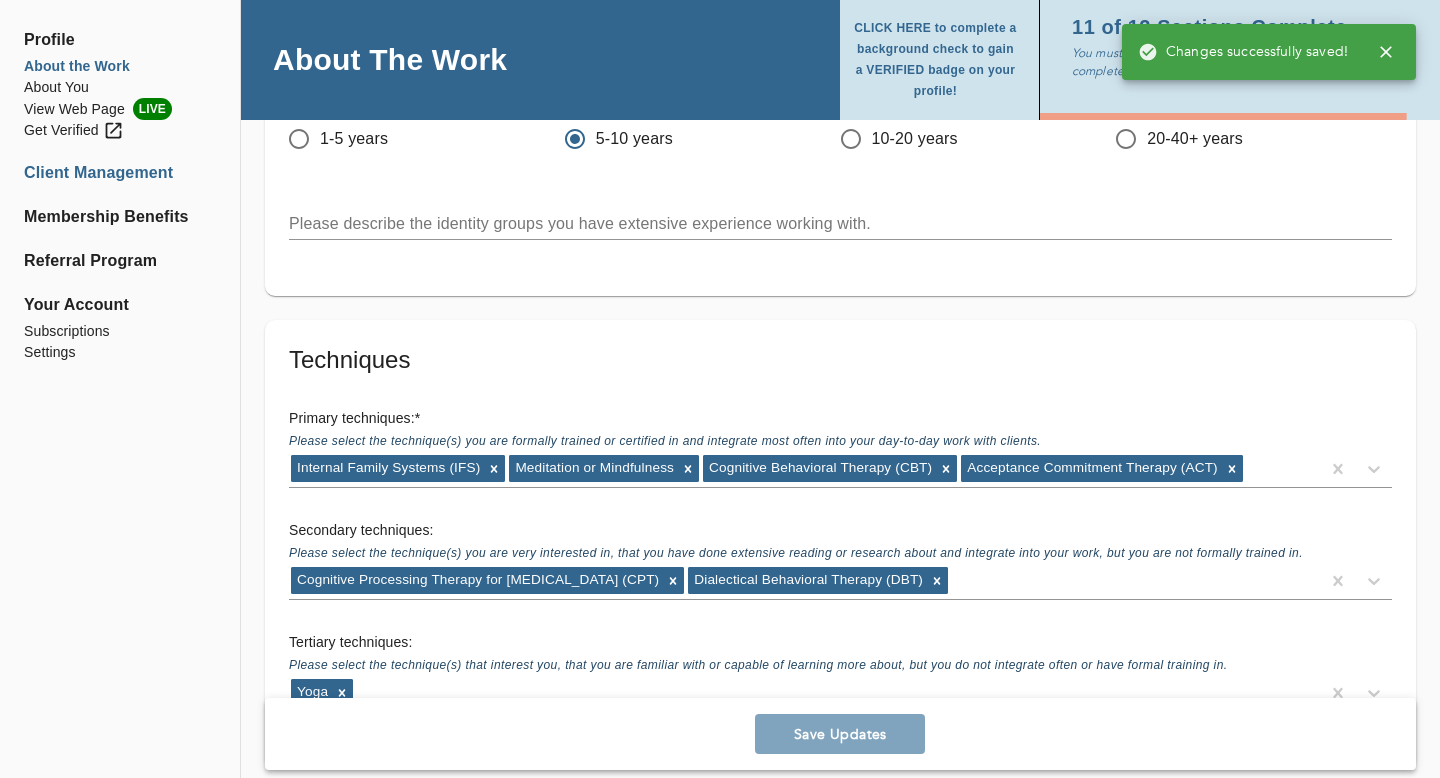 click on "Client Management" at bounding box center (120, 173) 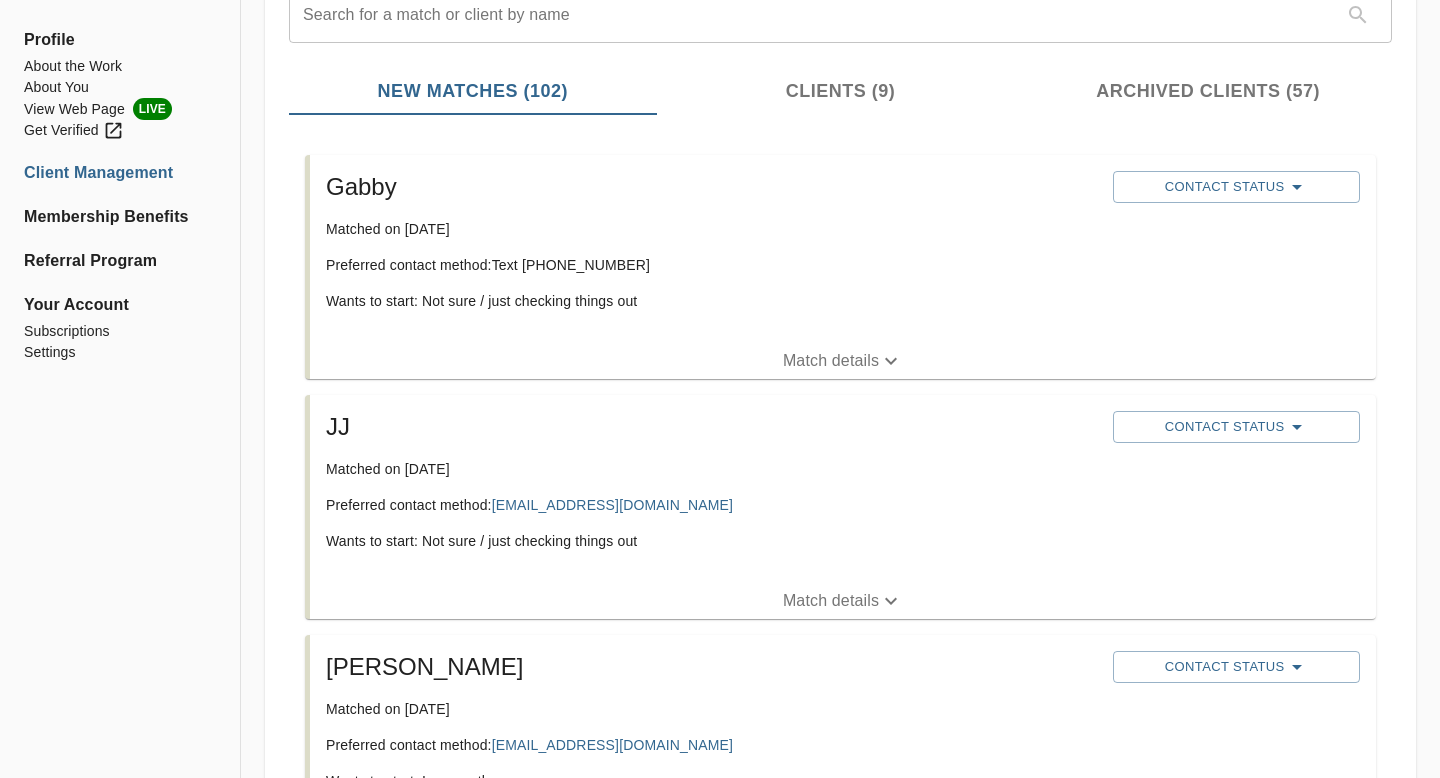 scroll, scrollTop: 0, scrollLeft: 0, axis: both 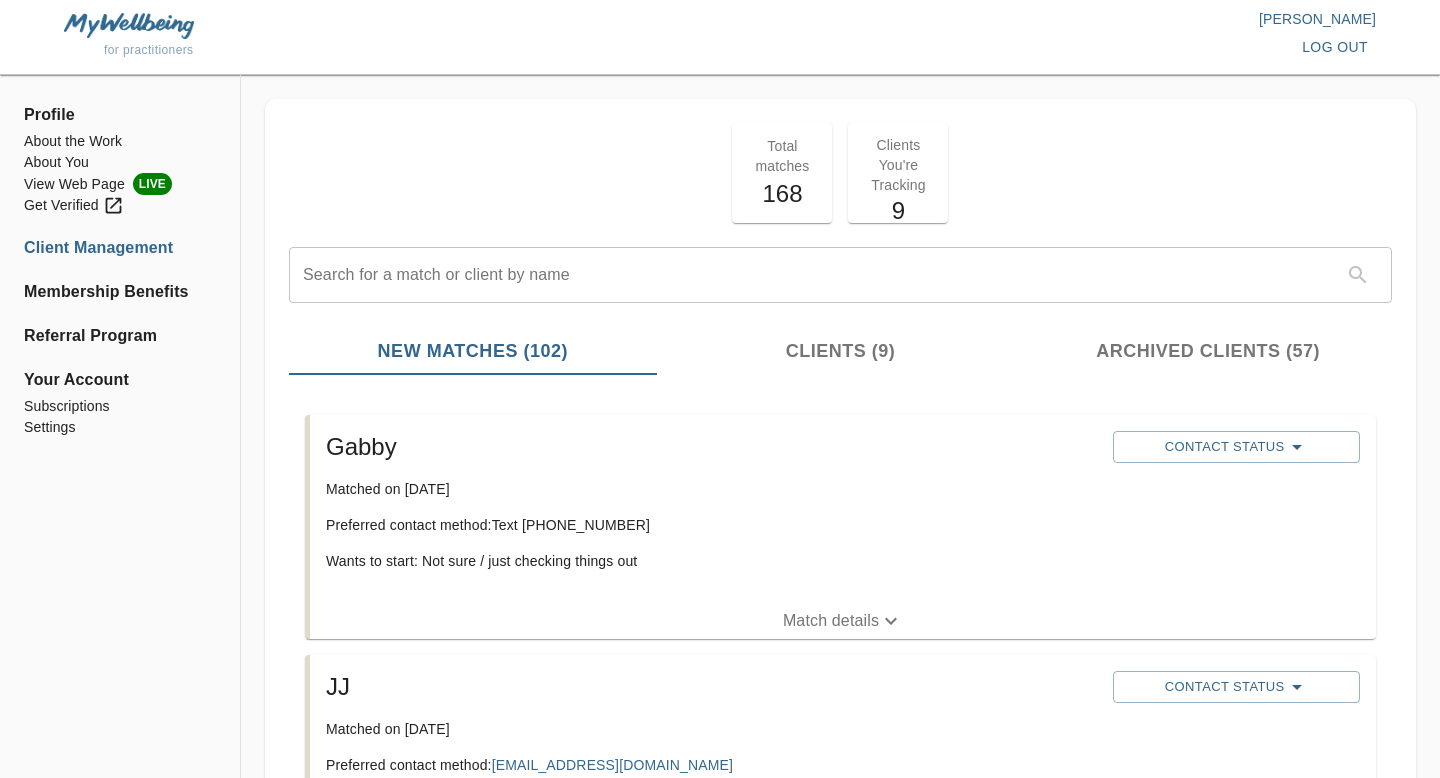 click on "9" at bounding box center [898, 211] 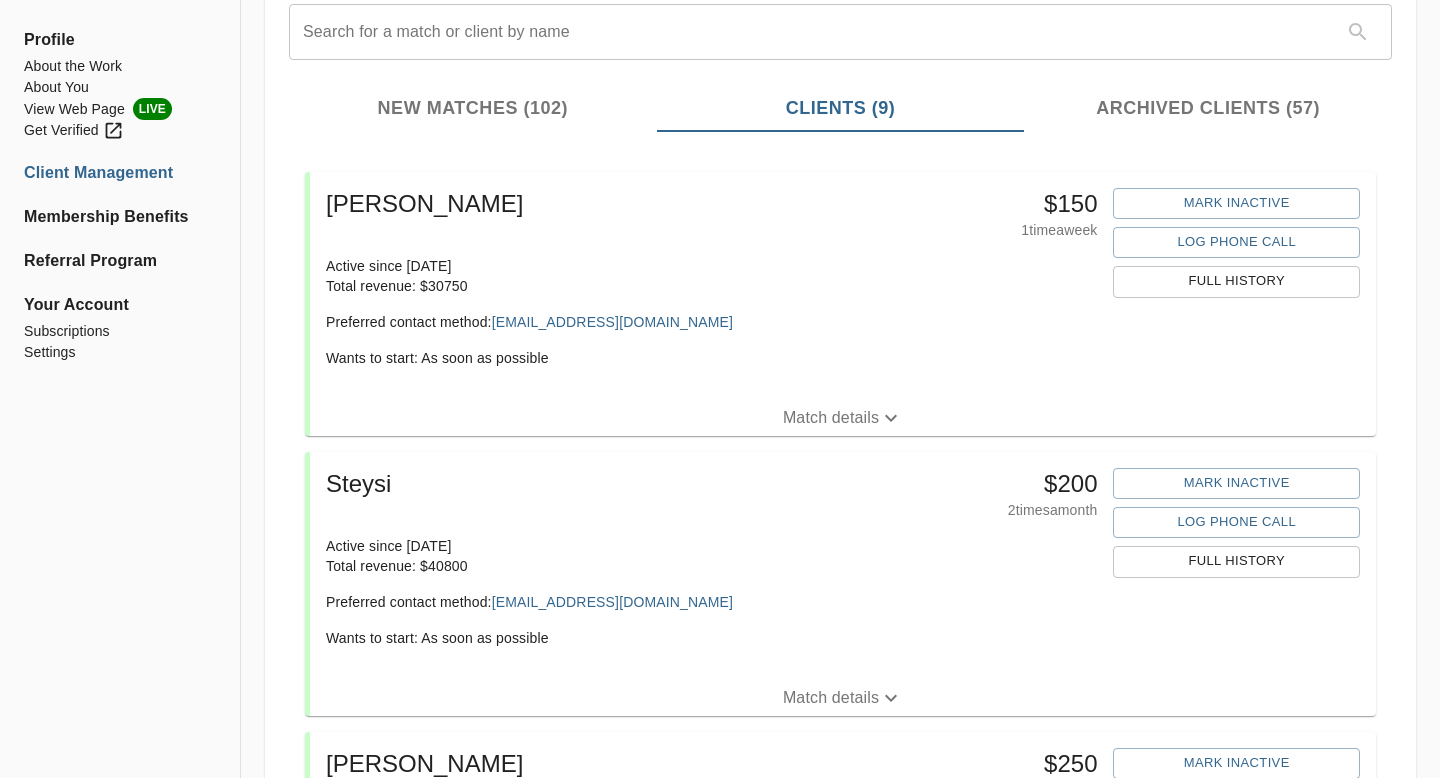 scroll, scrollTop: 250, scrollLeft: 0, axis: vertical 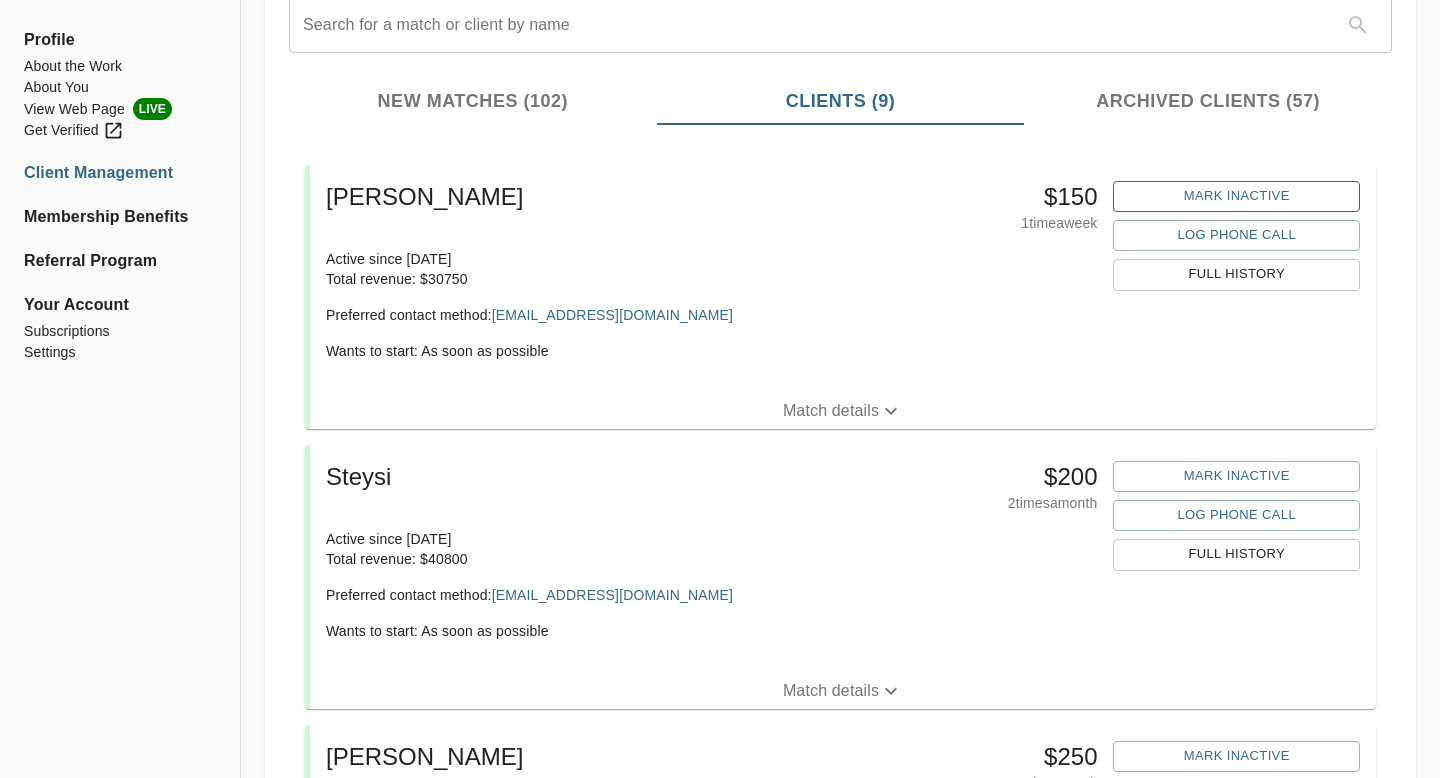 click on "Mark Inactive" at bounding box center (1236, 196) 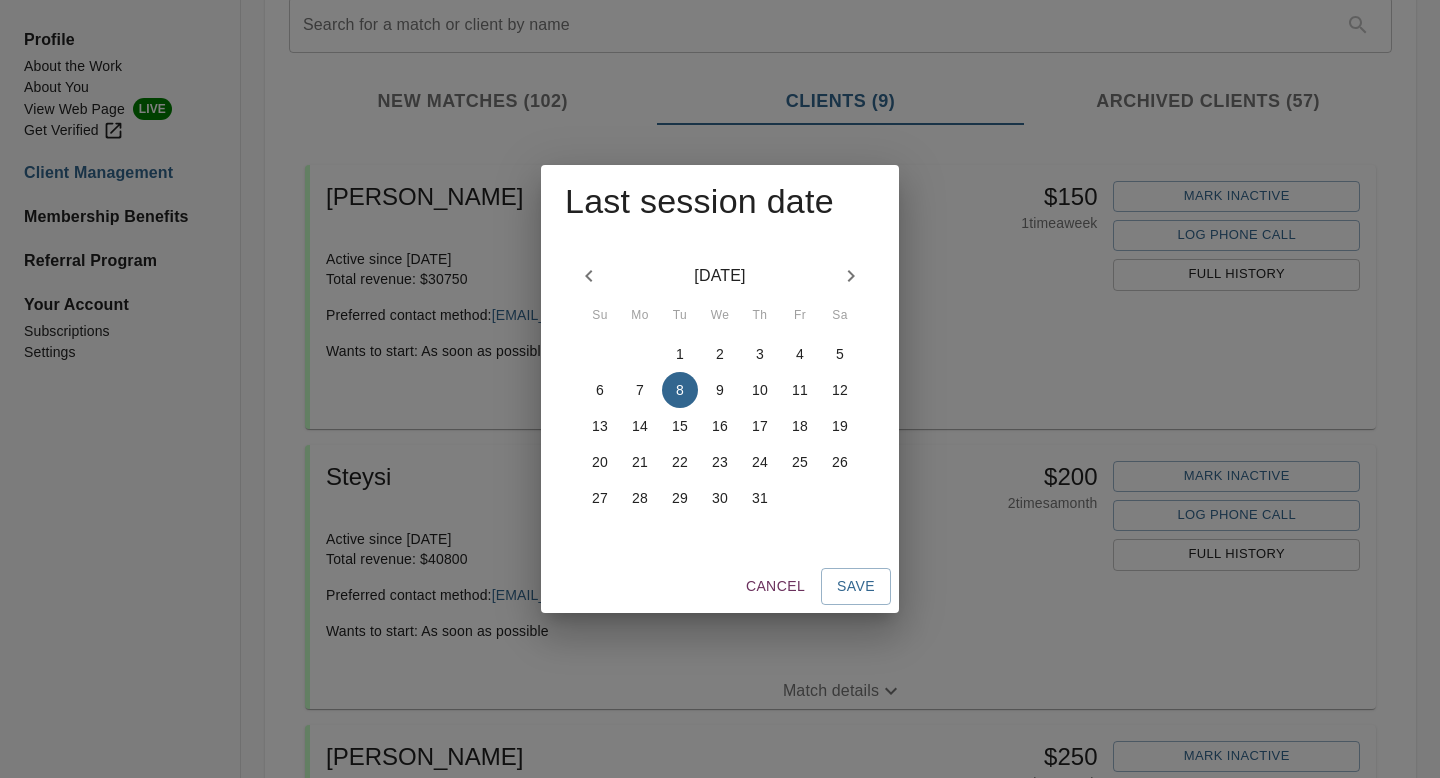 click 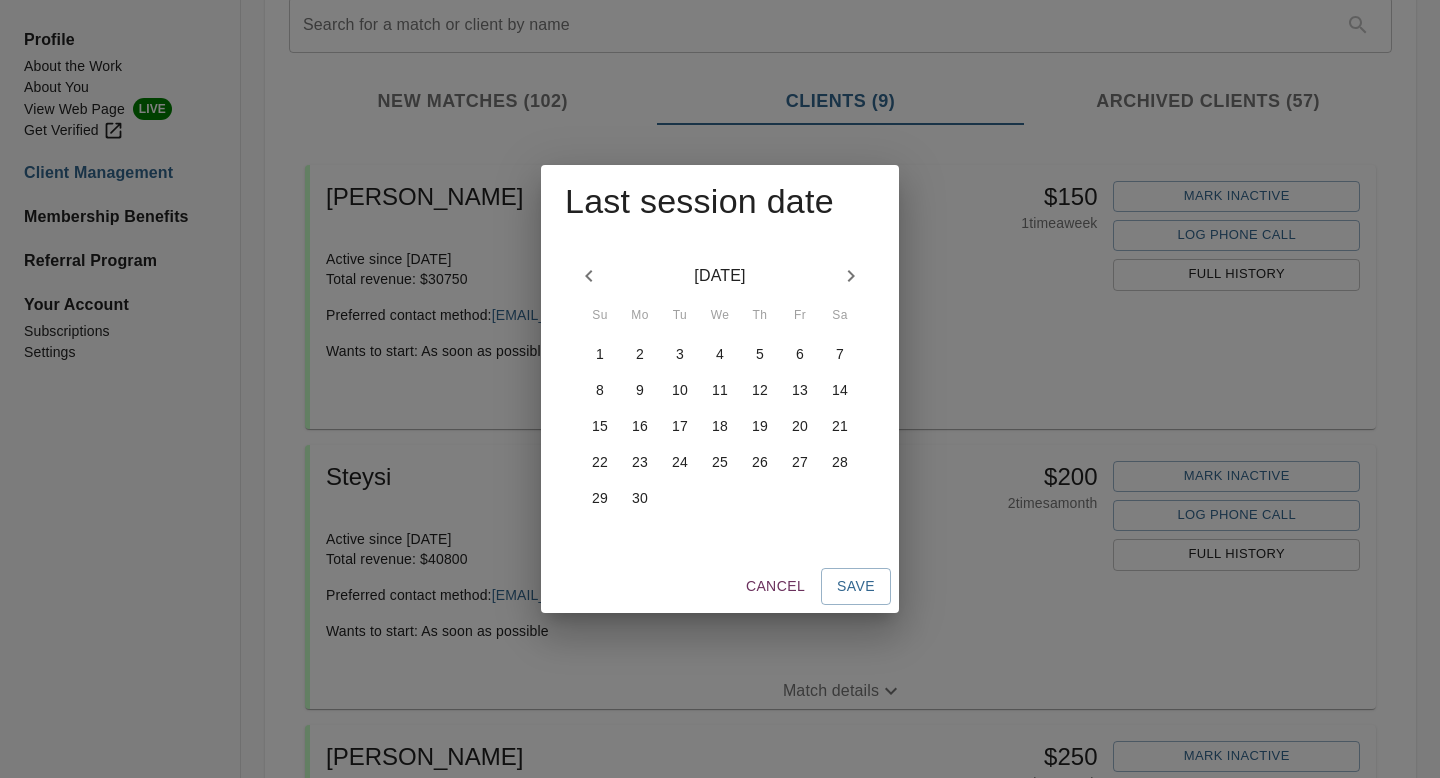 click 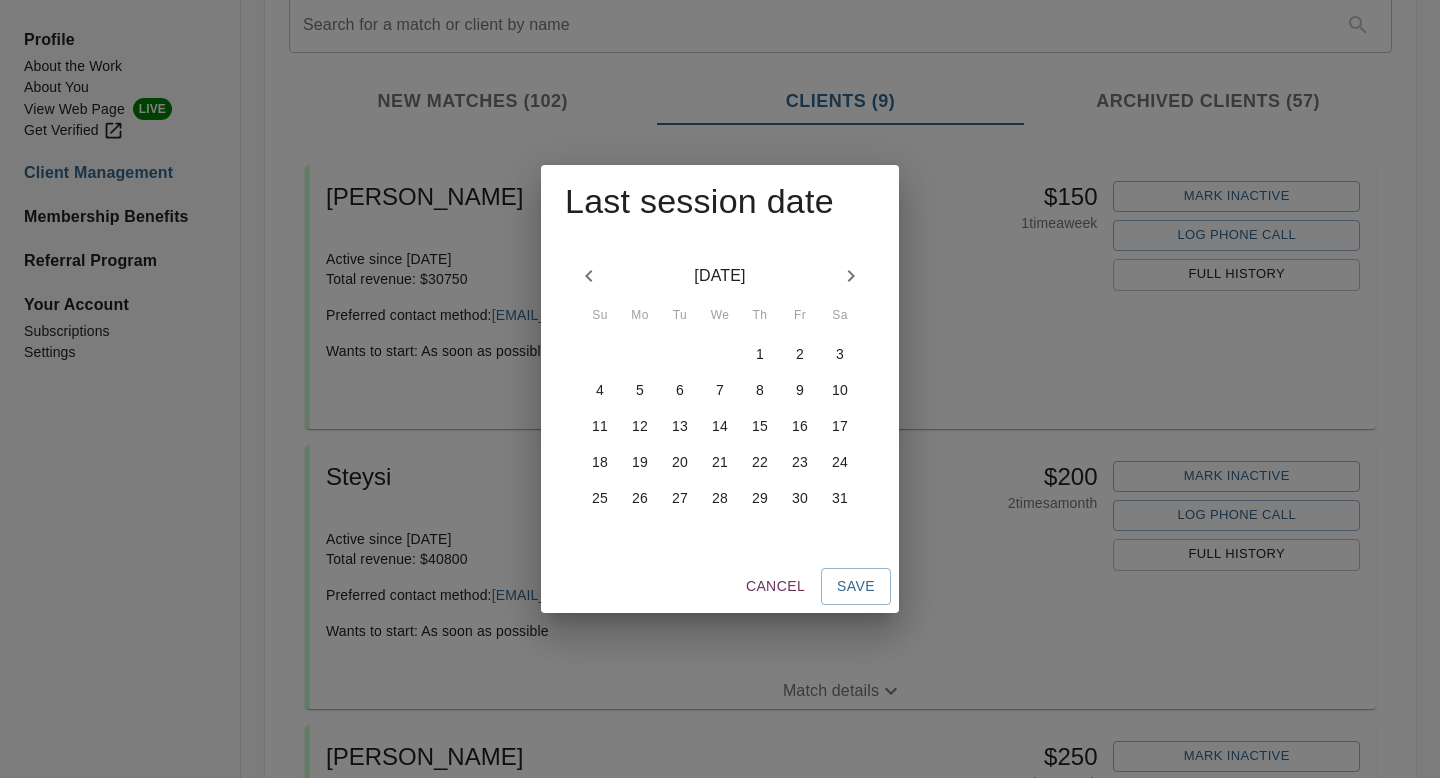 click 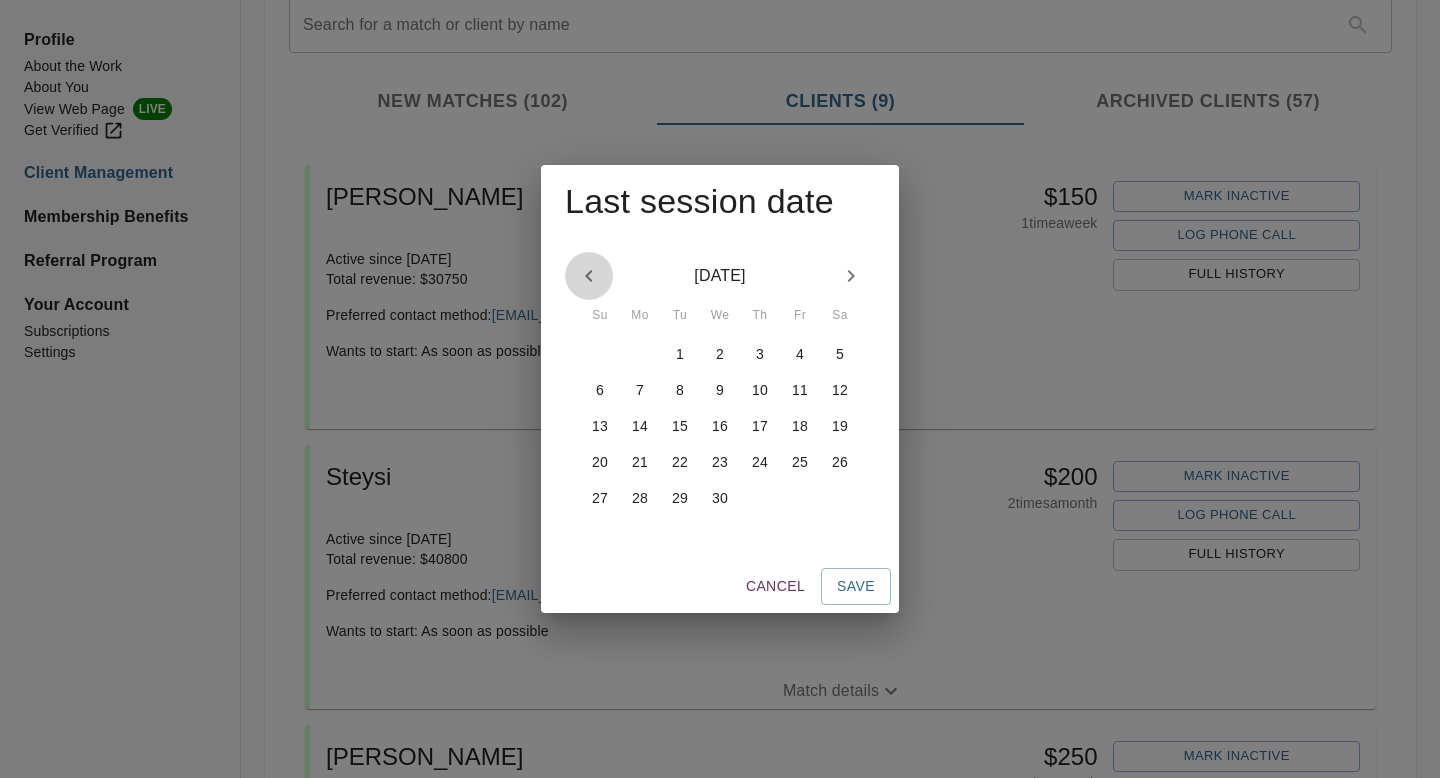 click 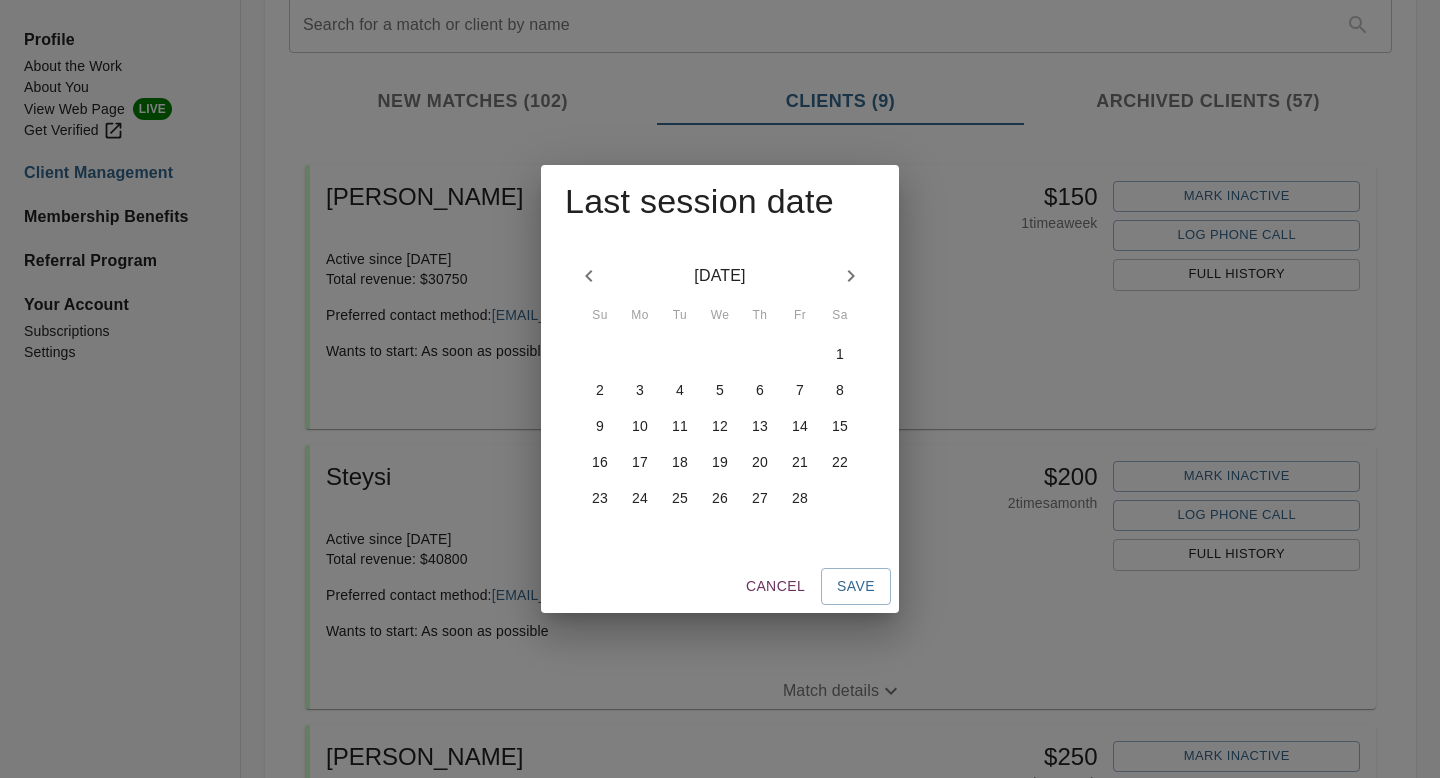 click 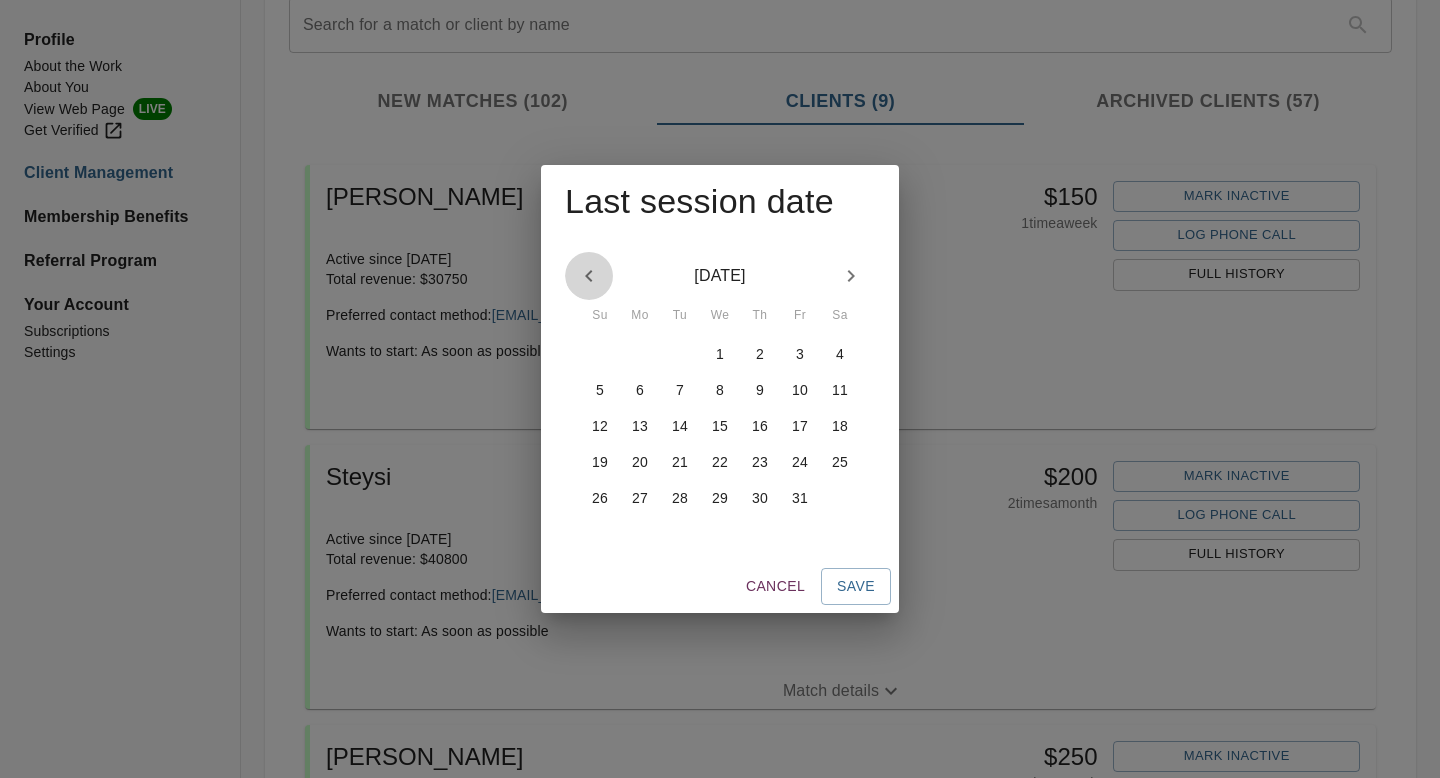 click 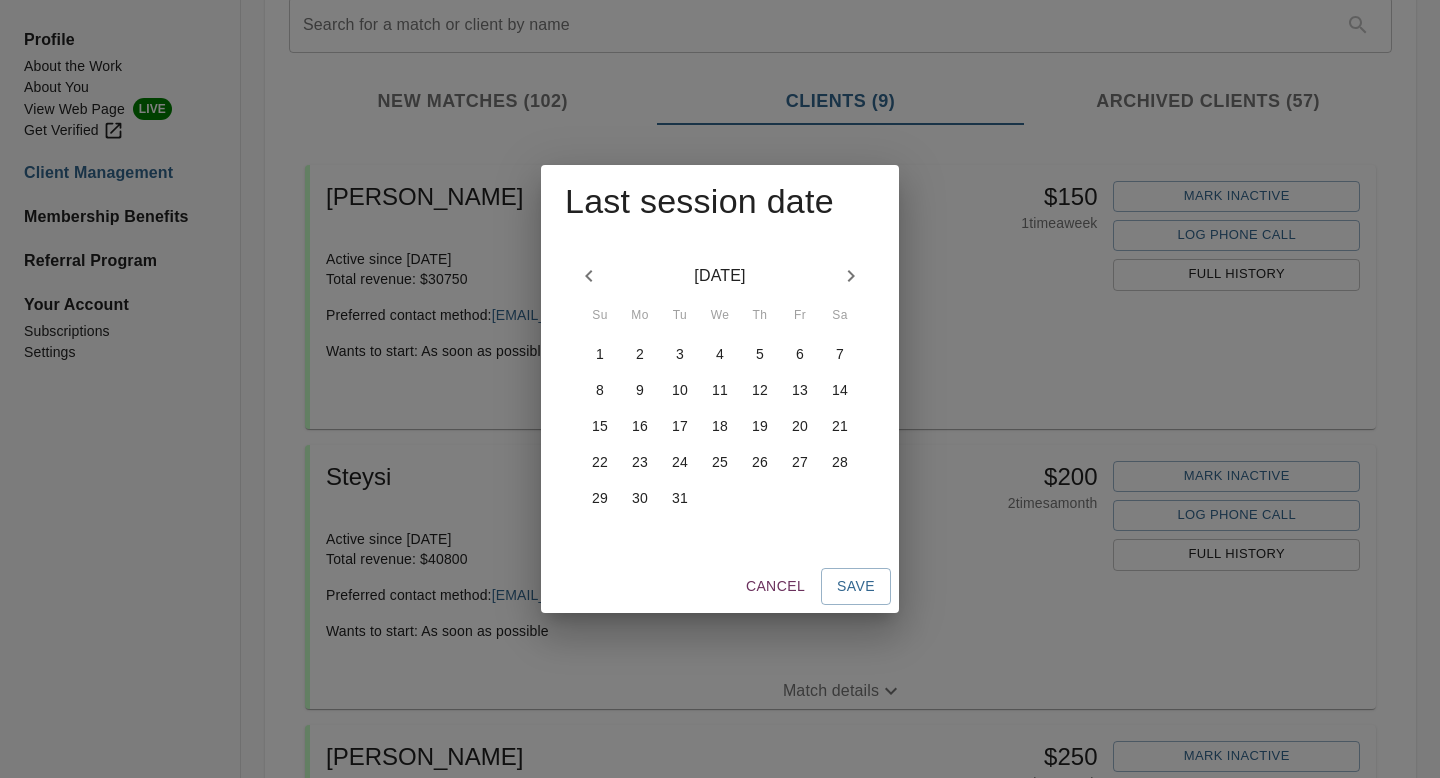 click 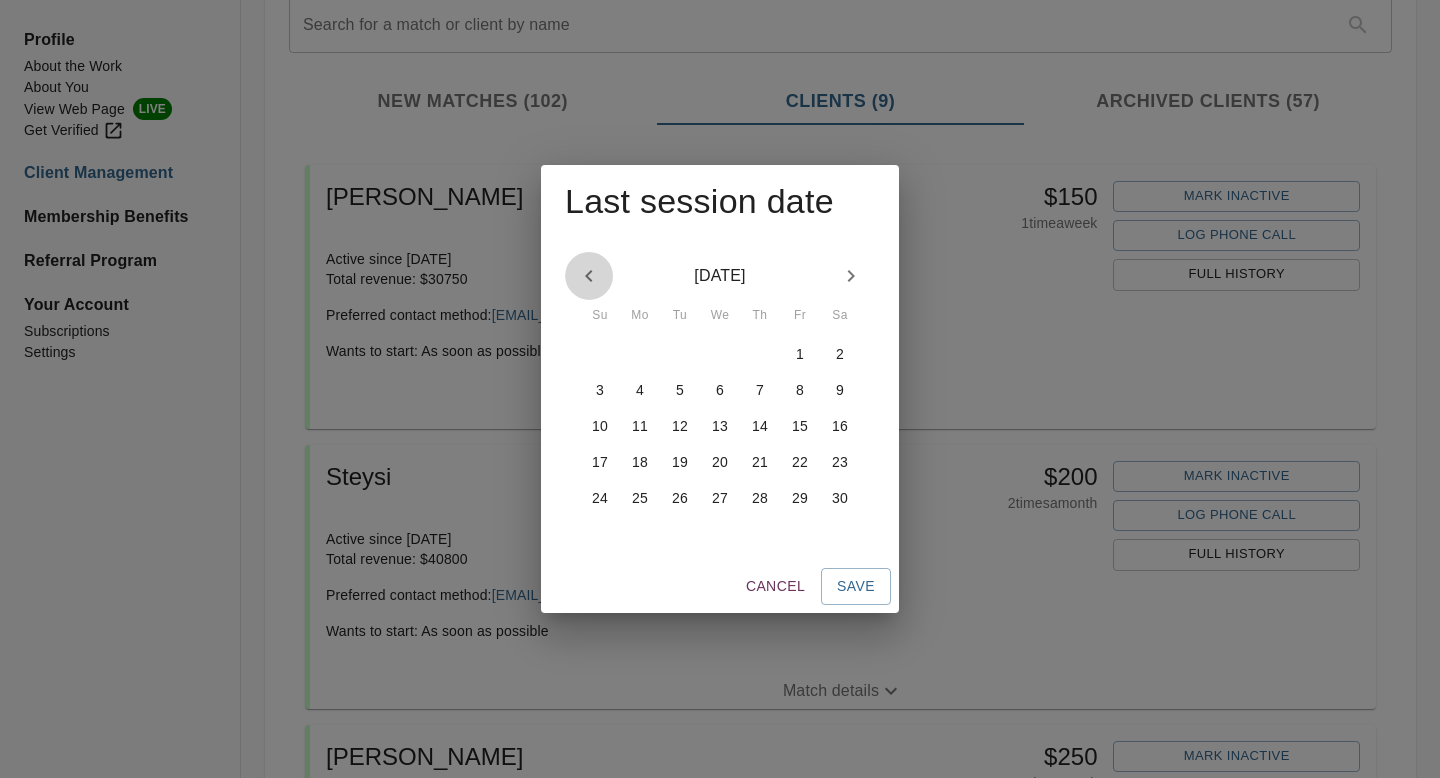click 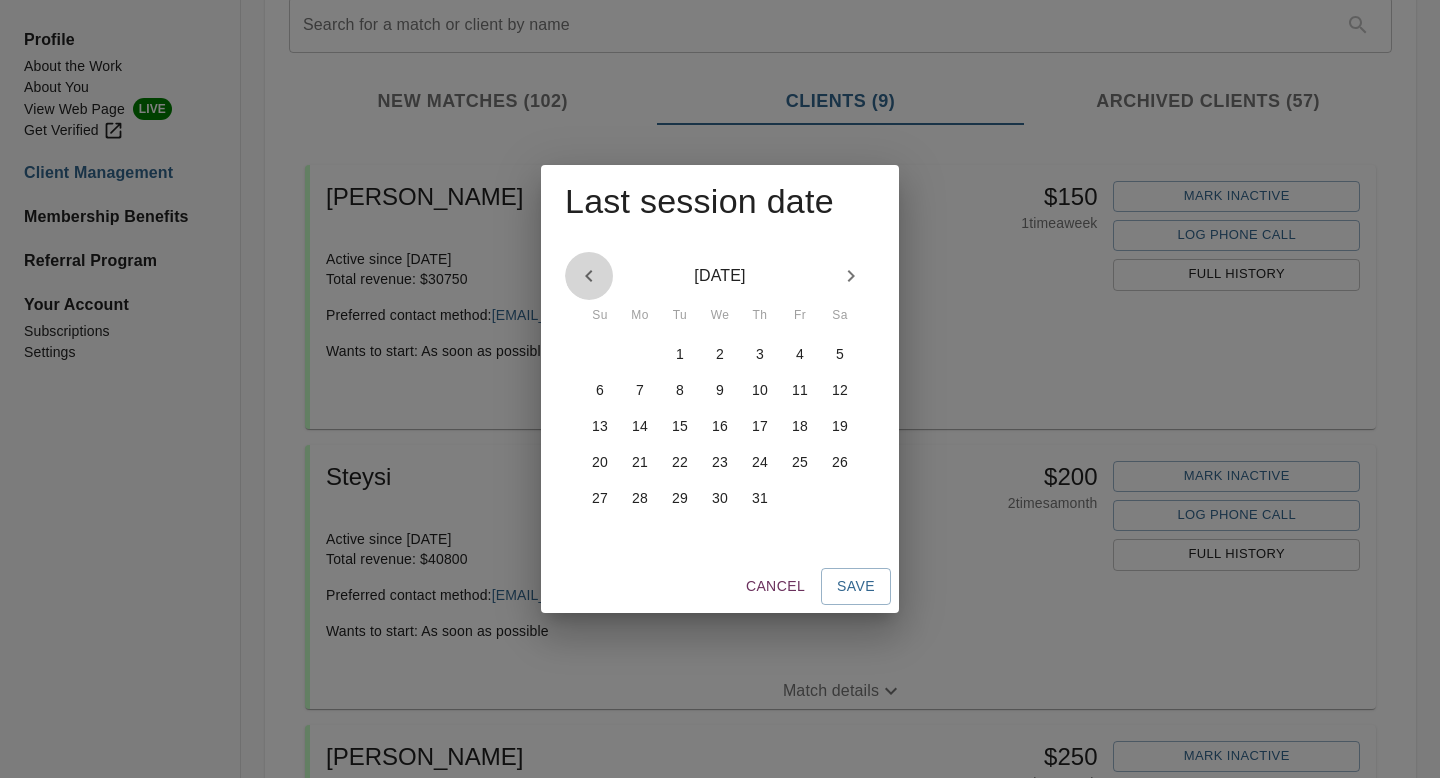 click 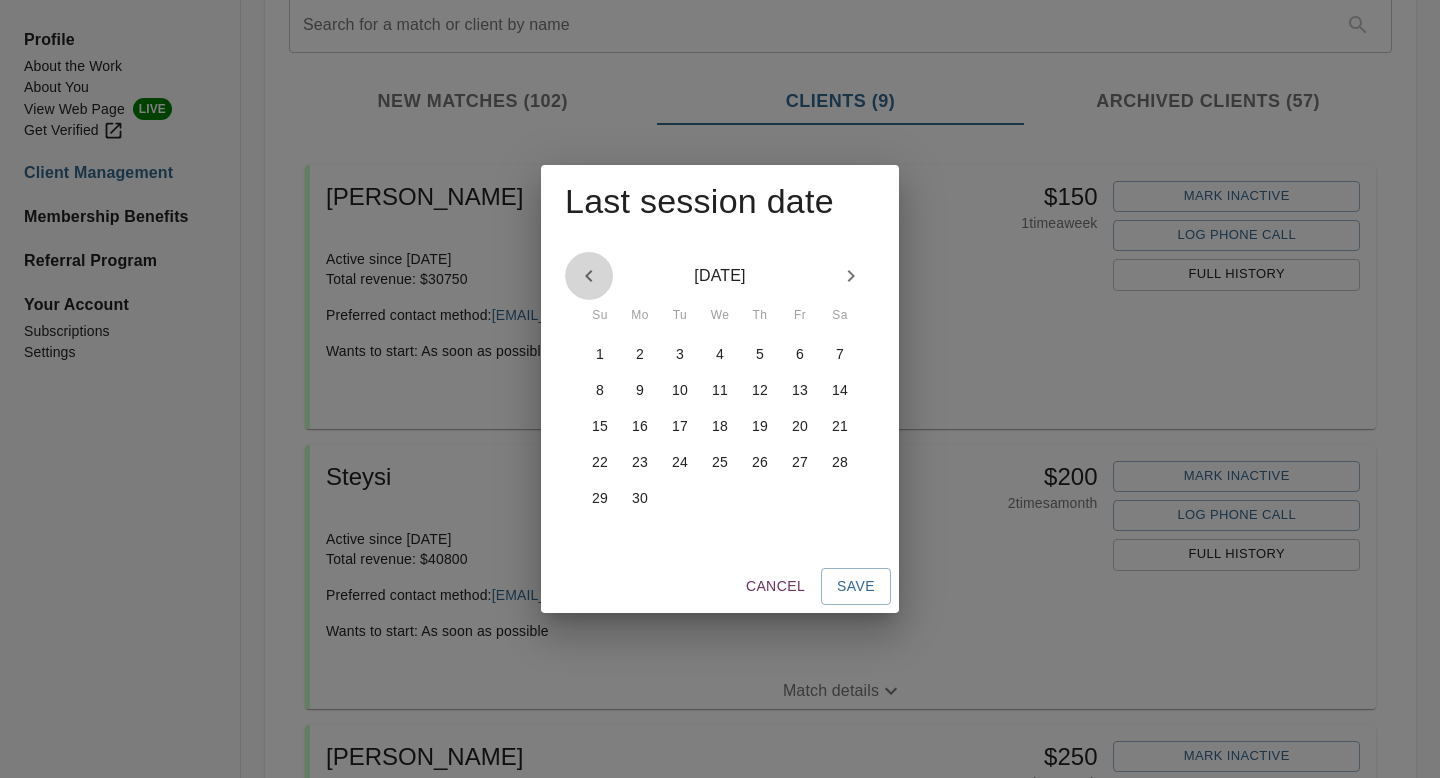 click 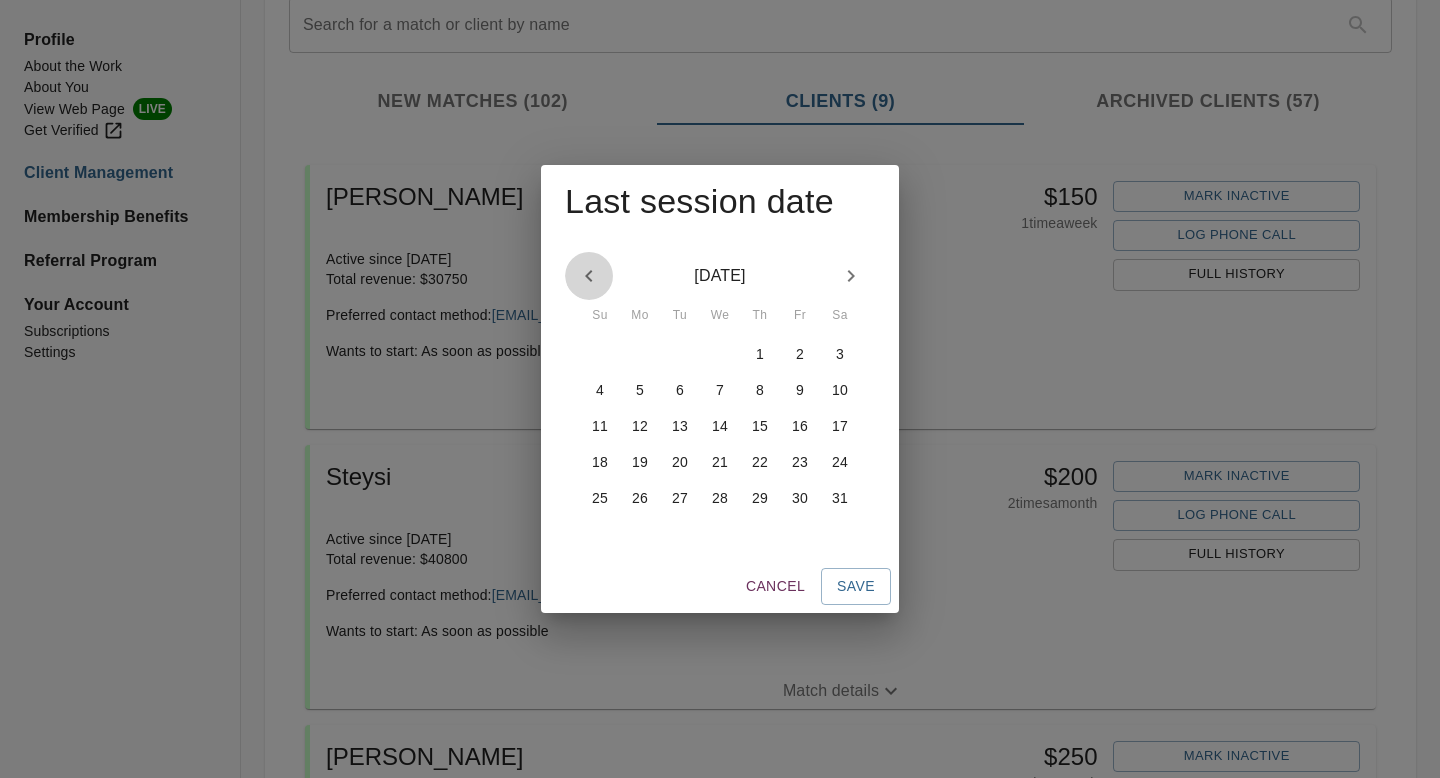 click 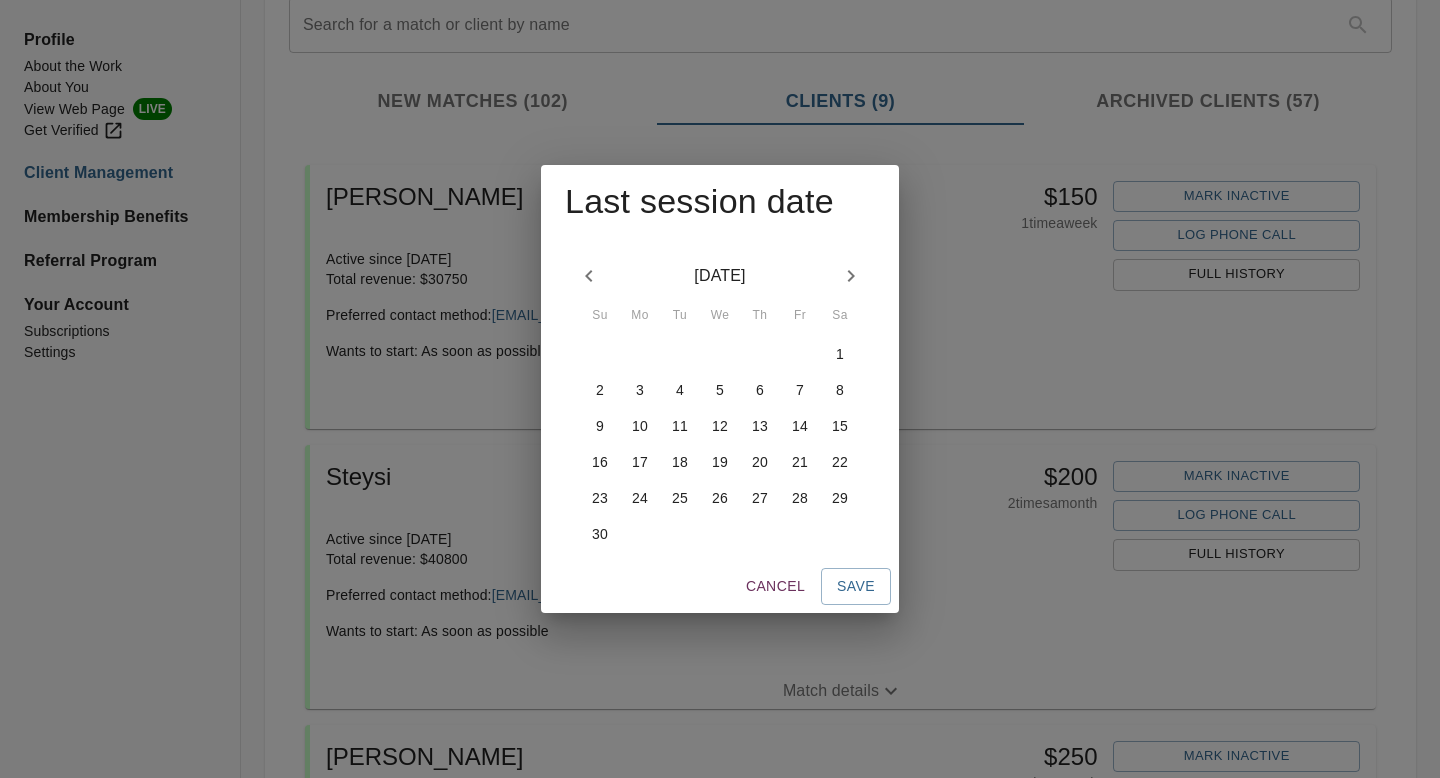 click 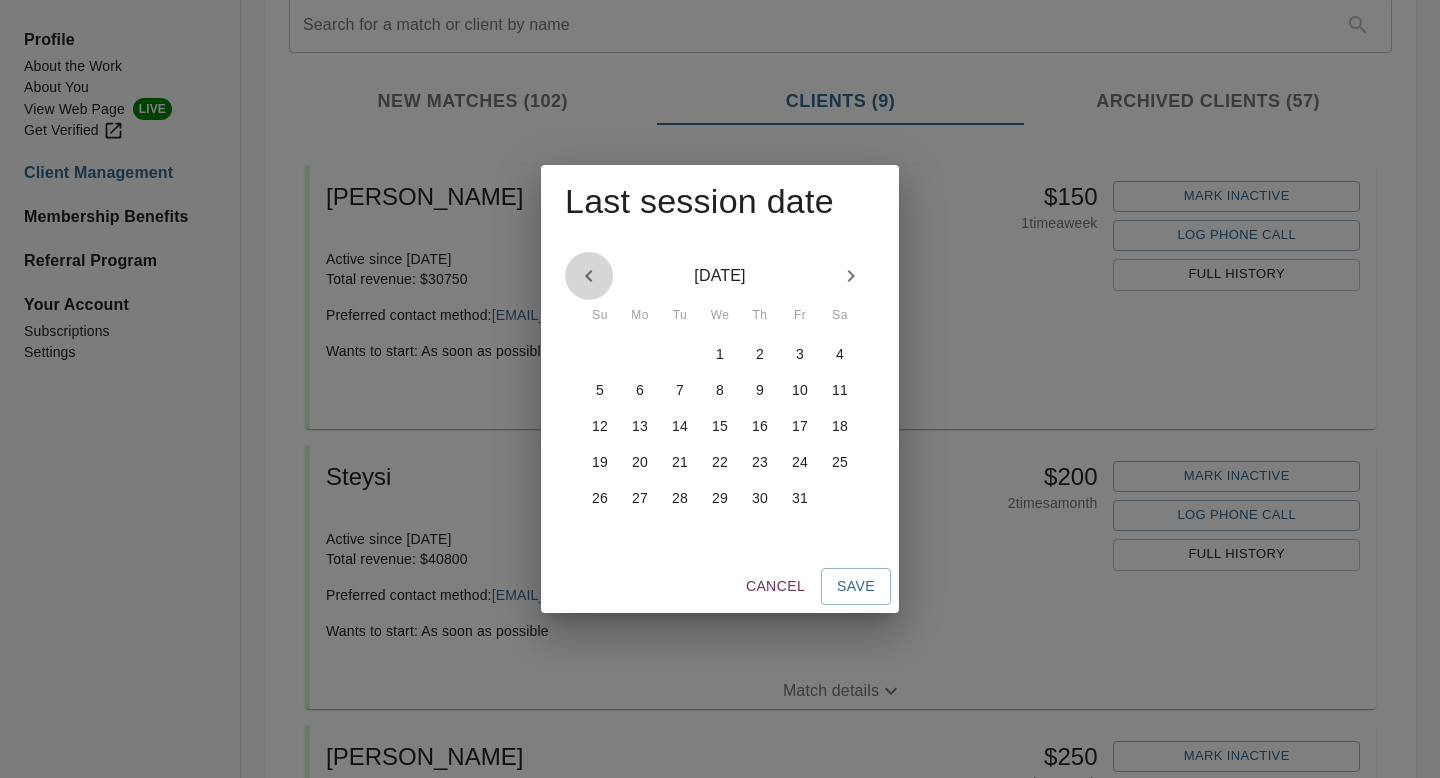 click 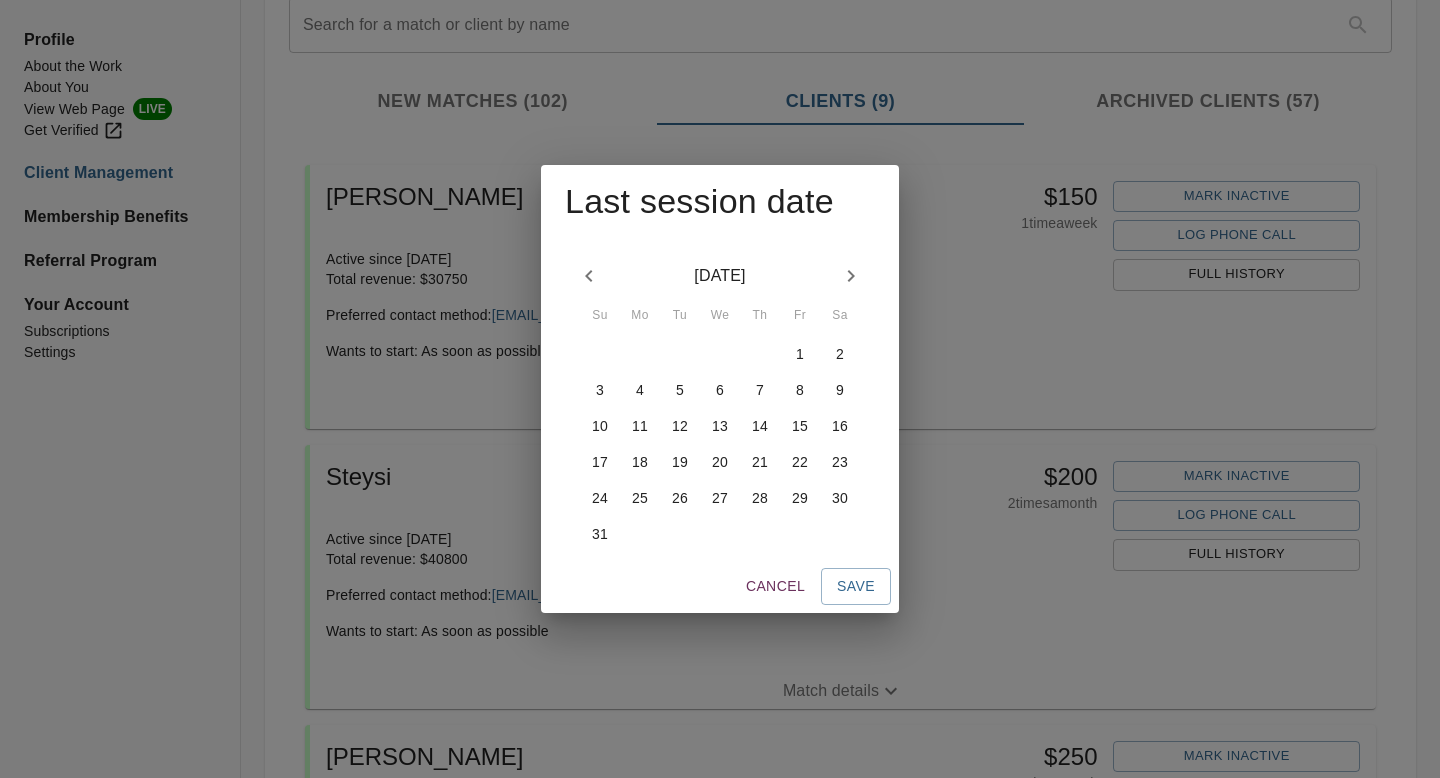 click 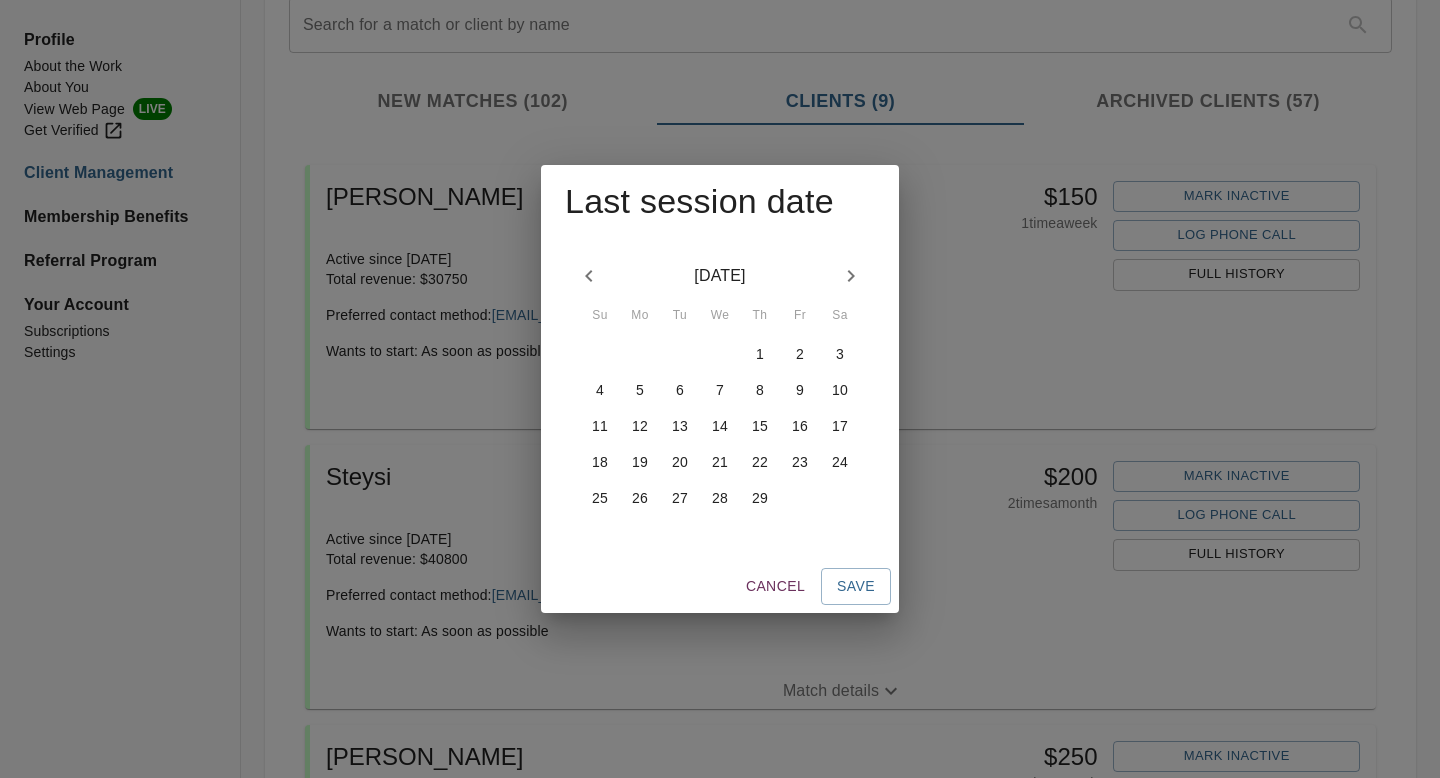 click 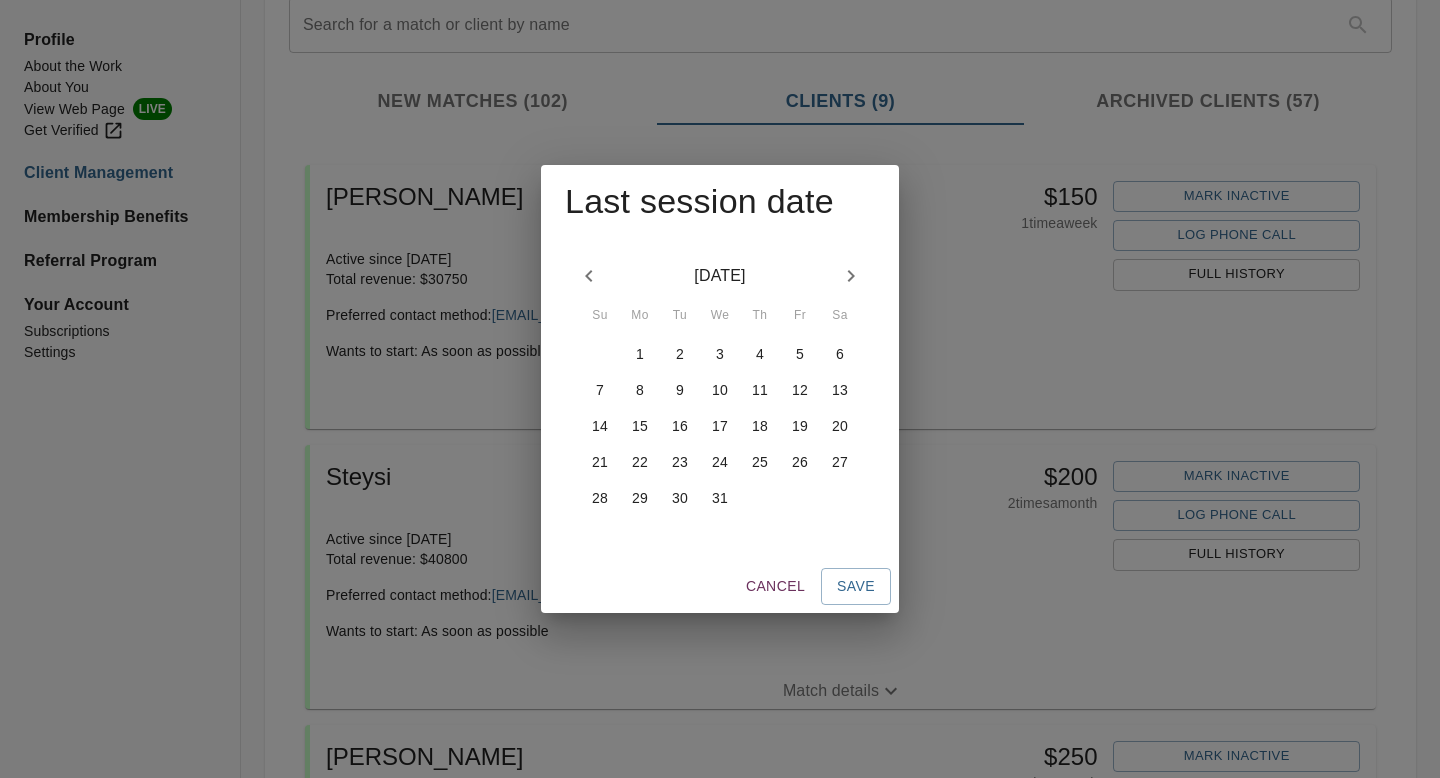 click 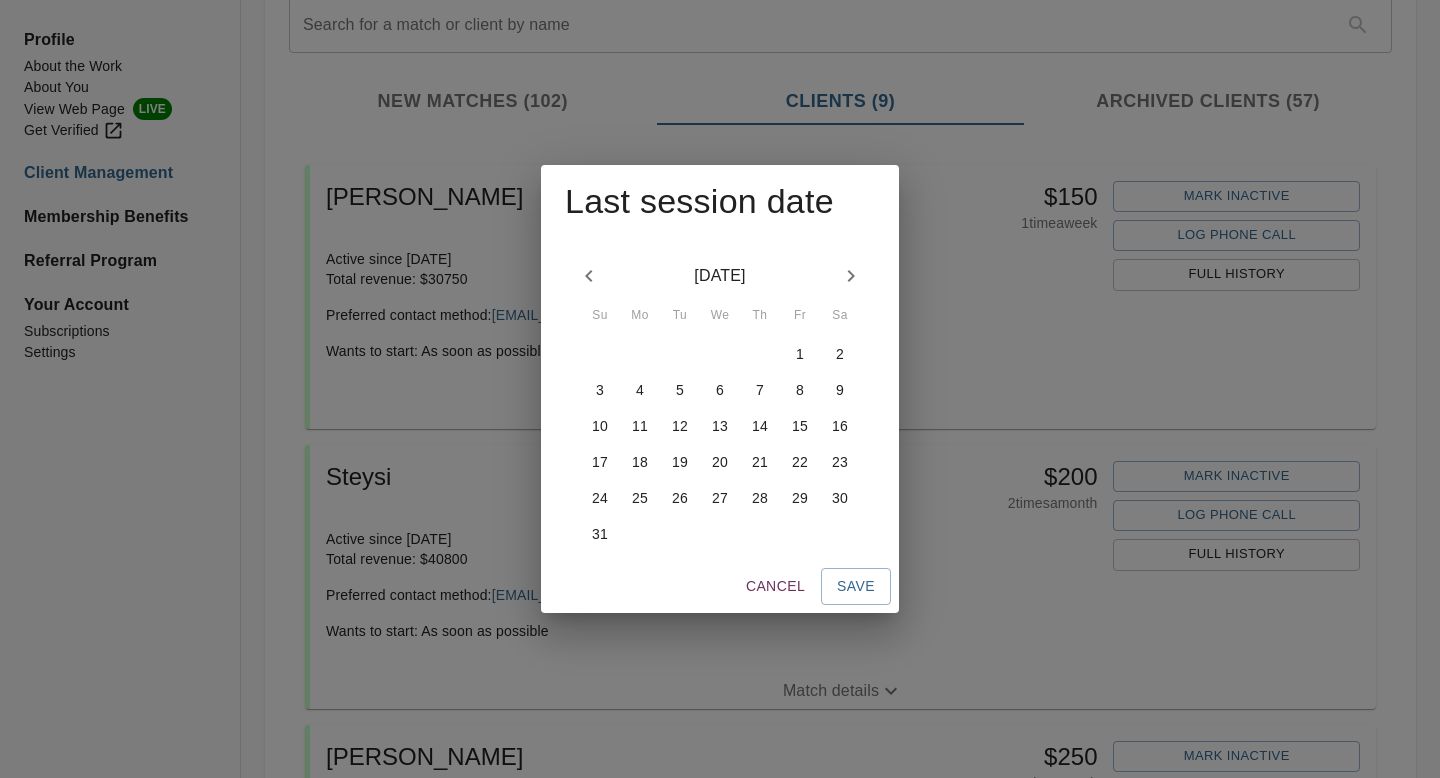 click 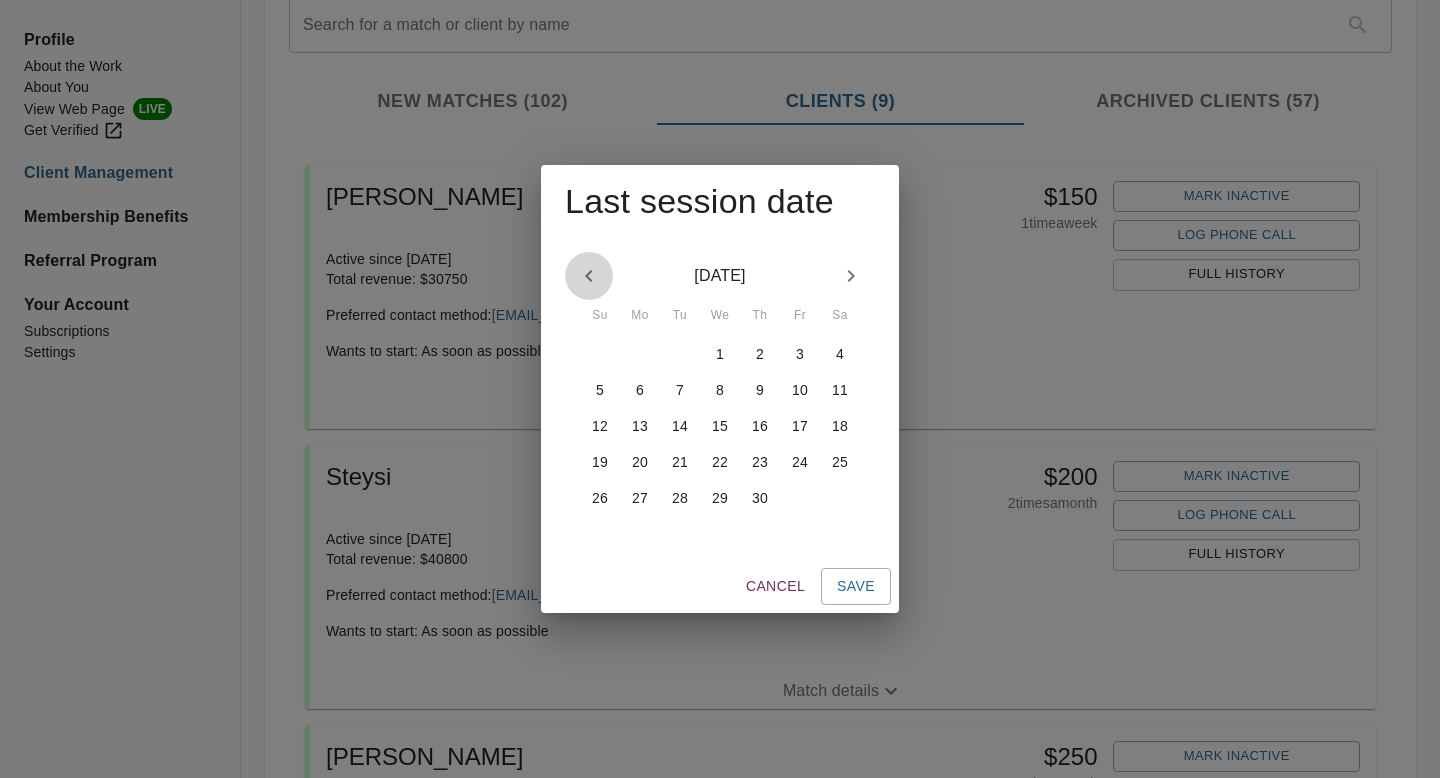 click 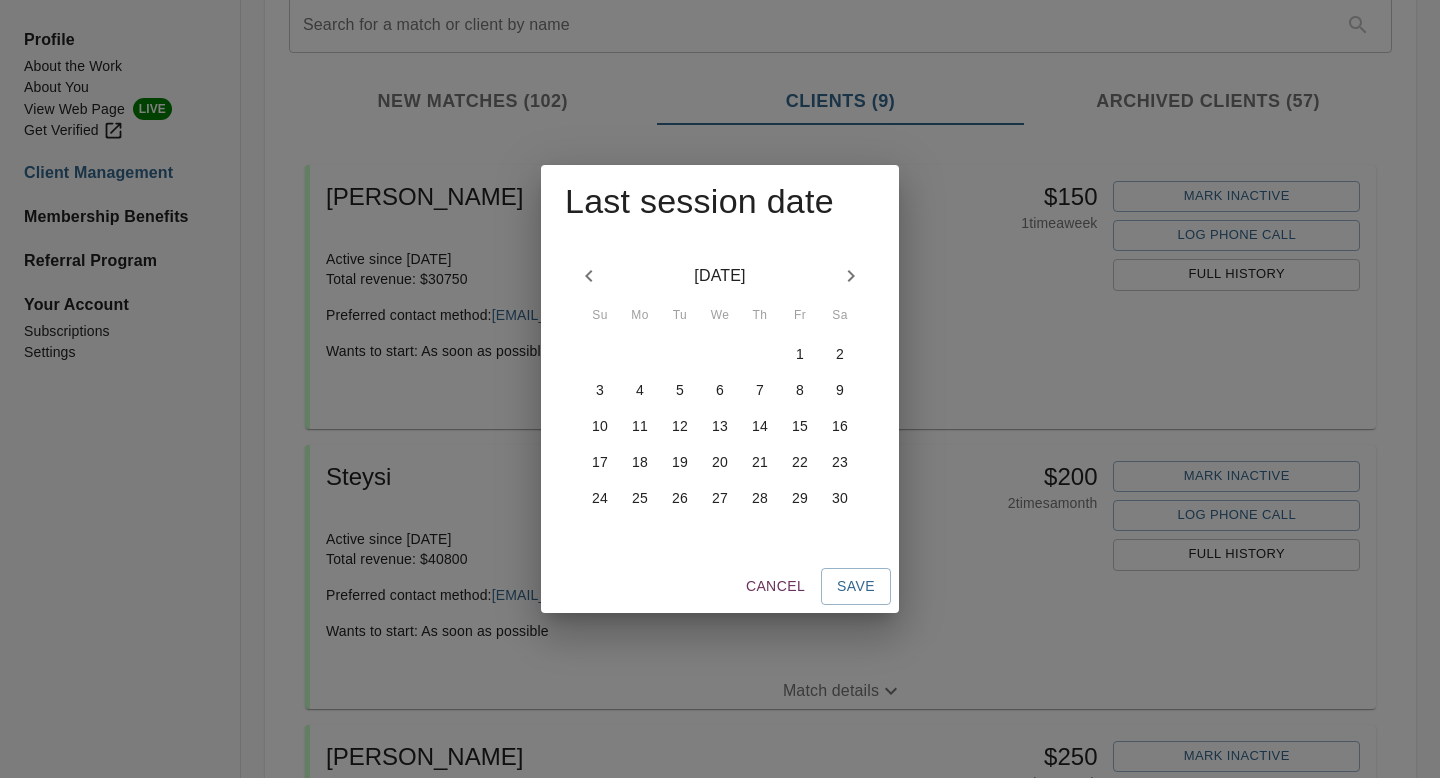 click 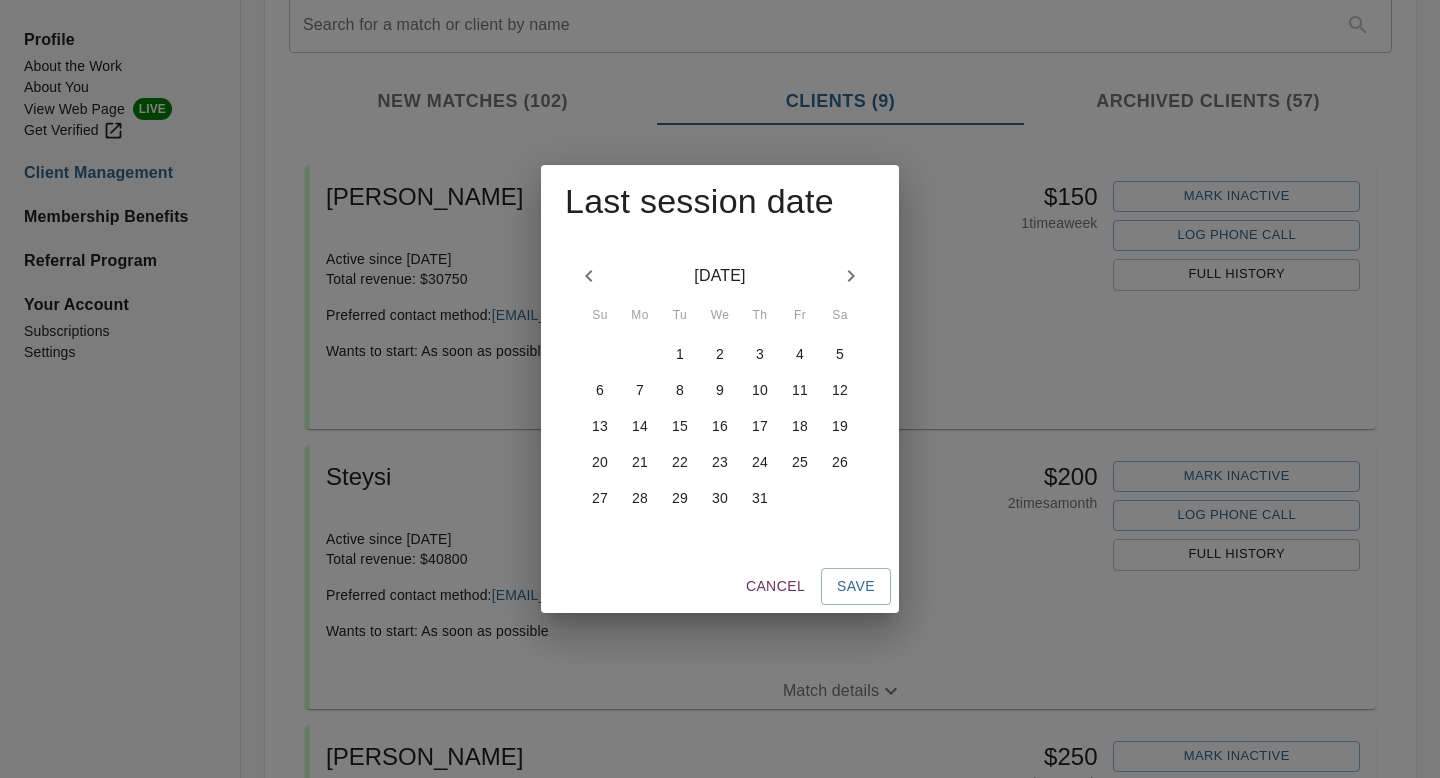 click 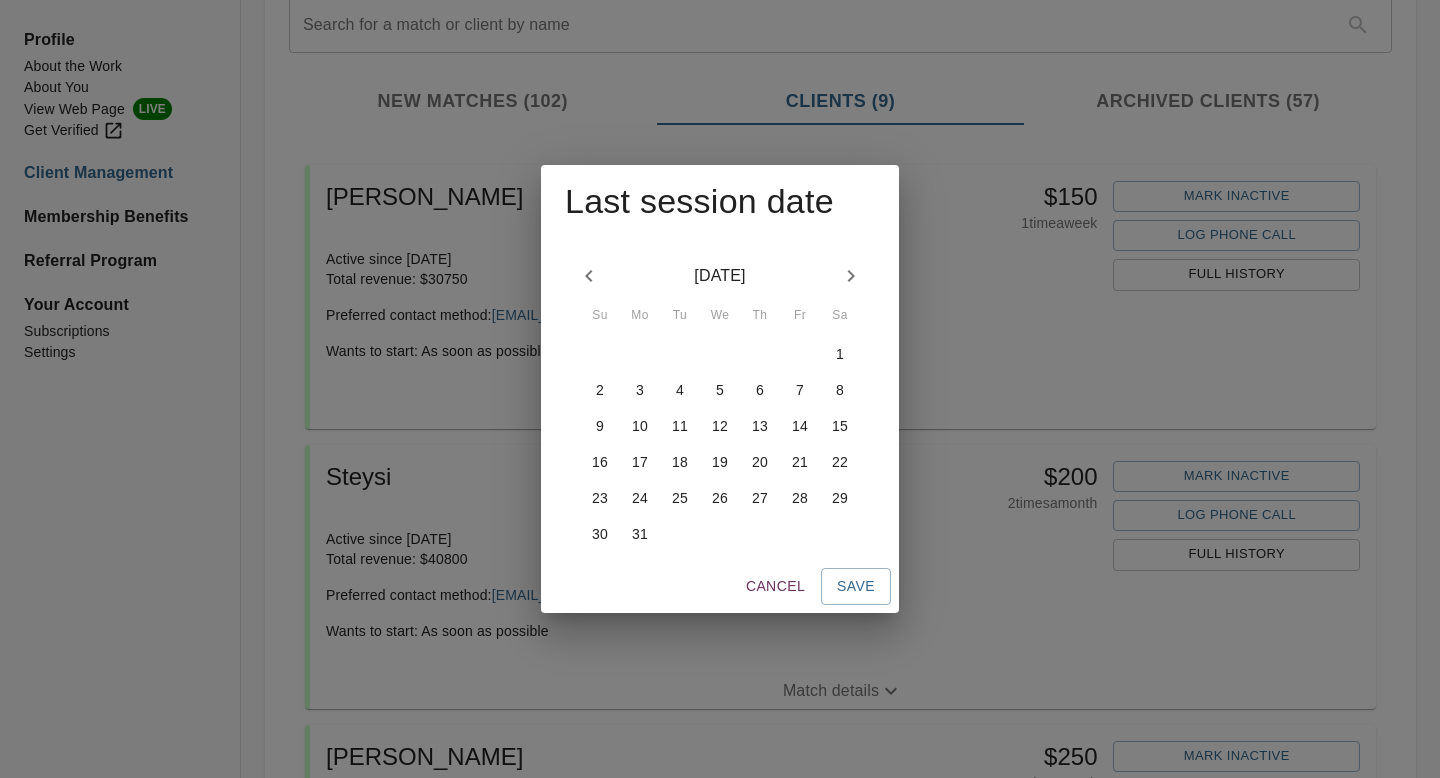 click 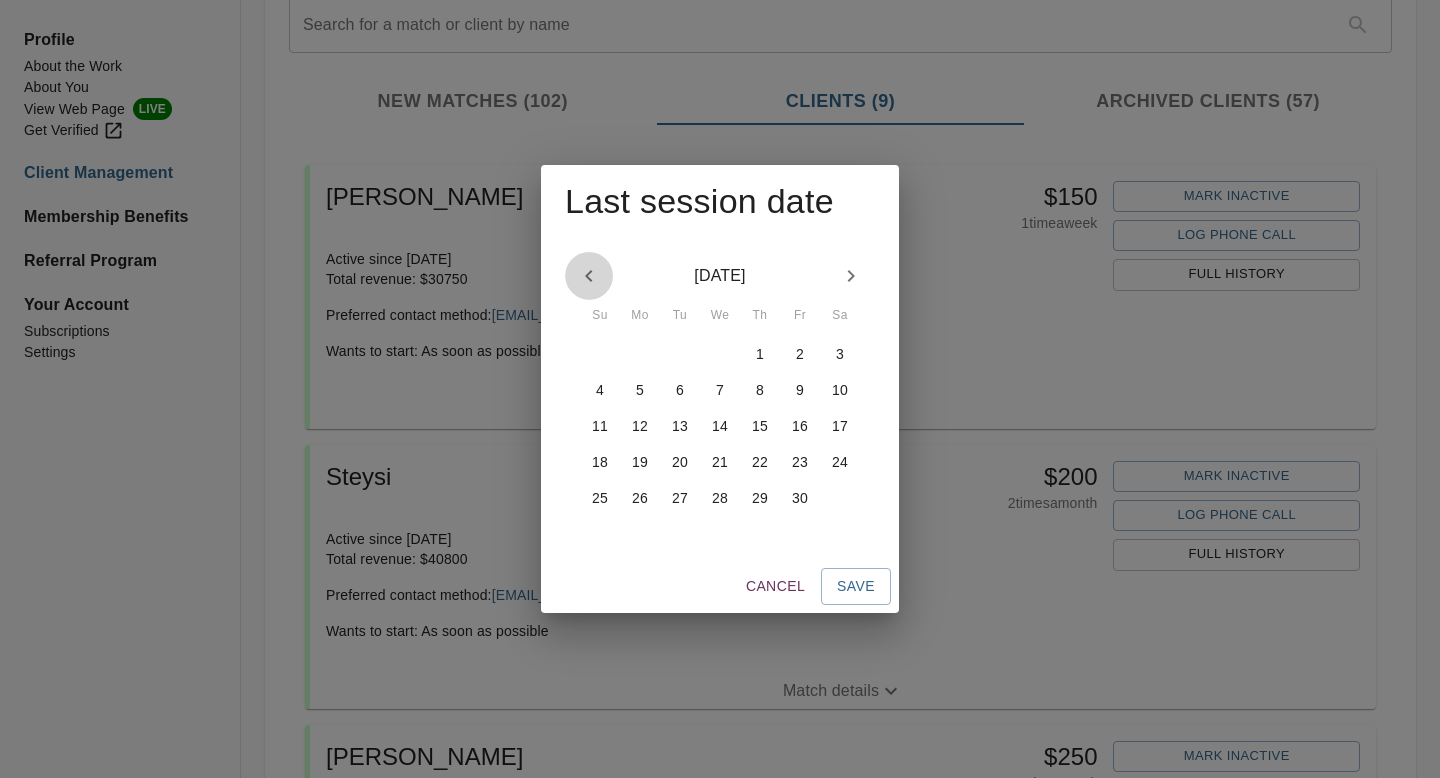 click 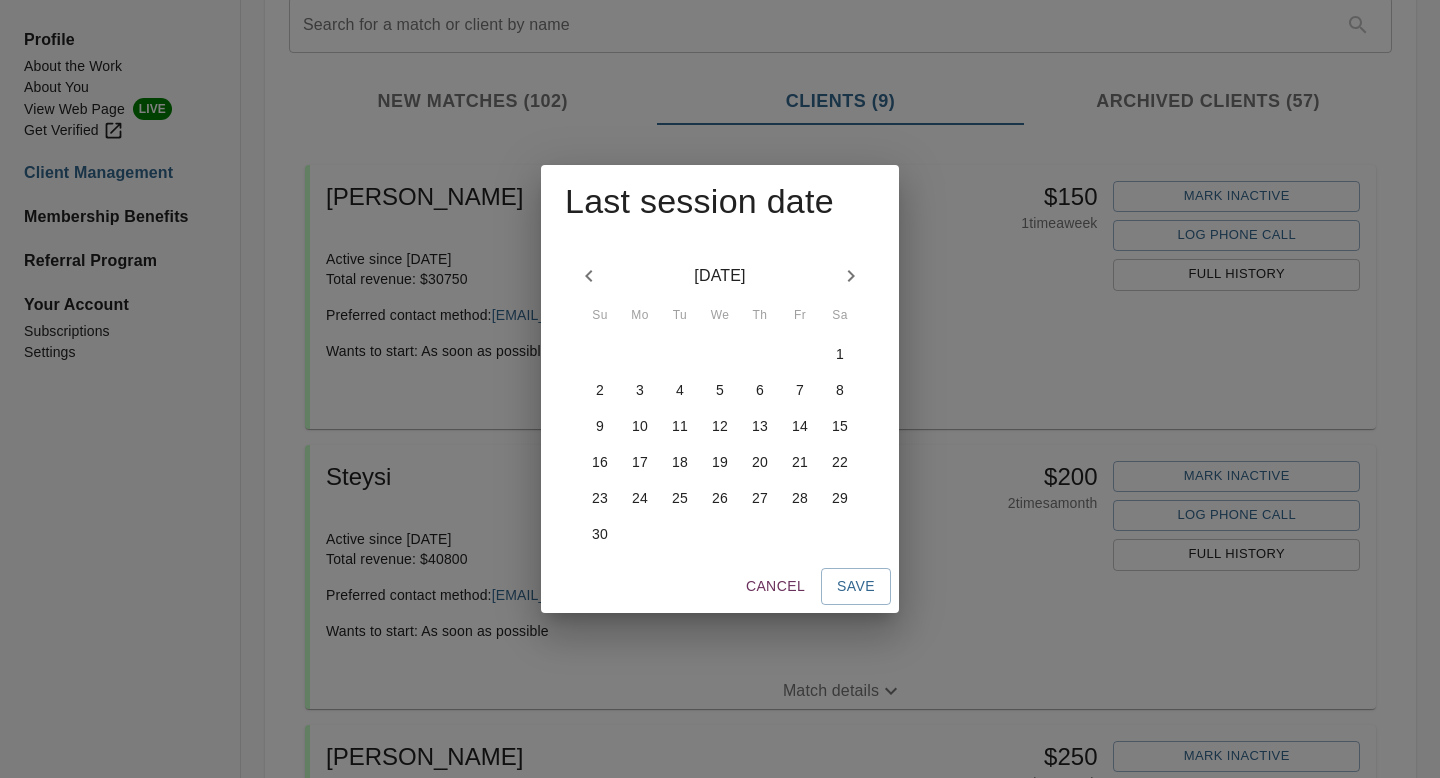 click 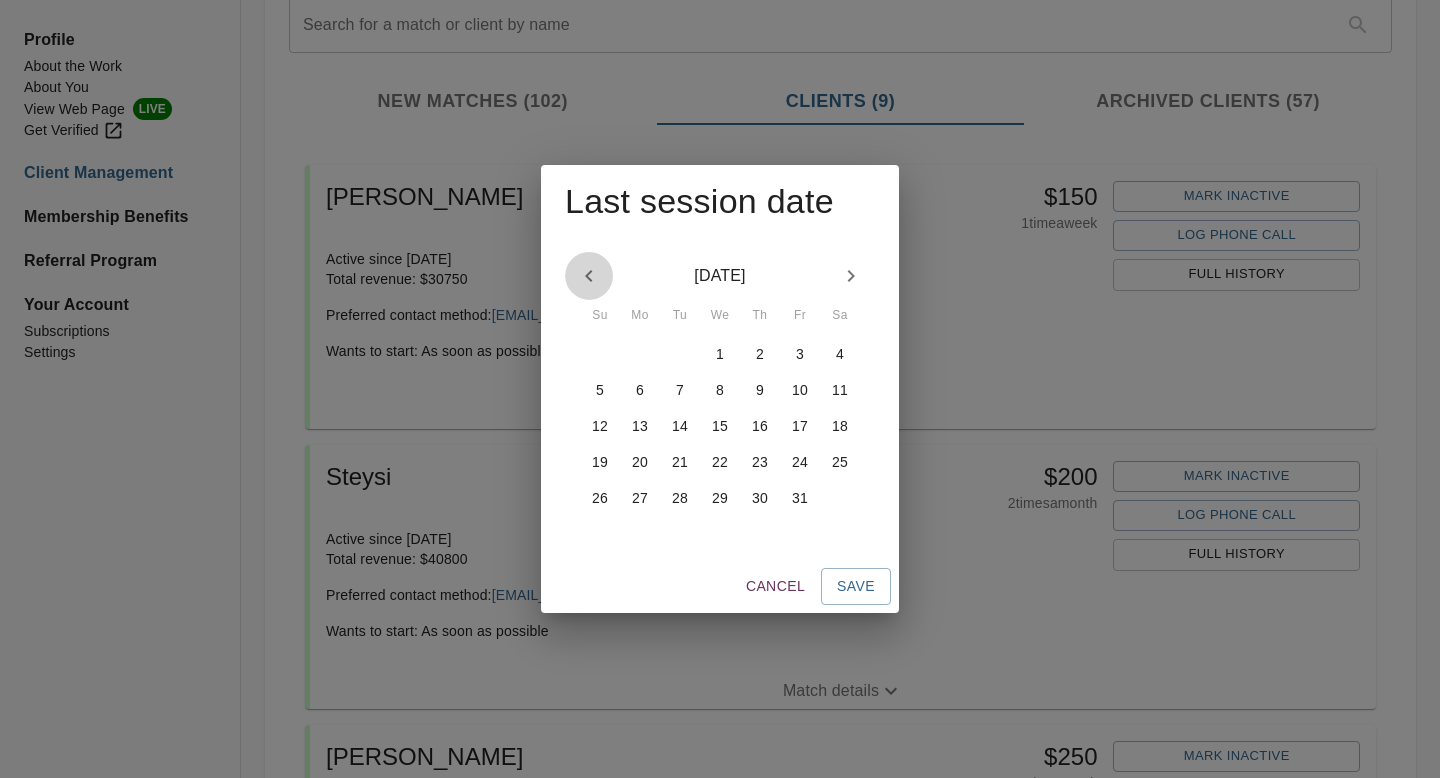 click 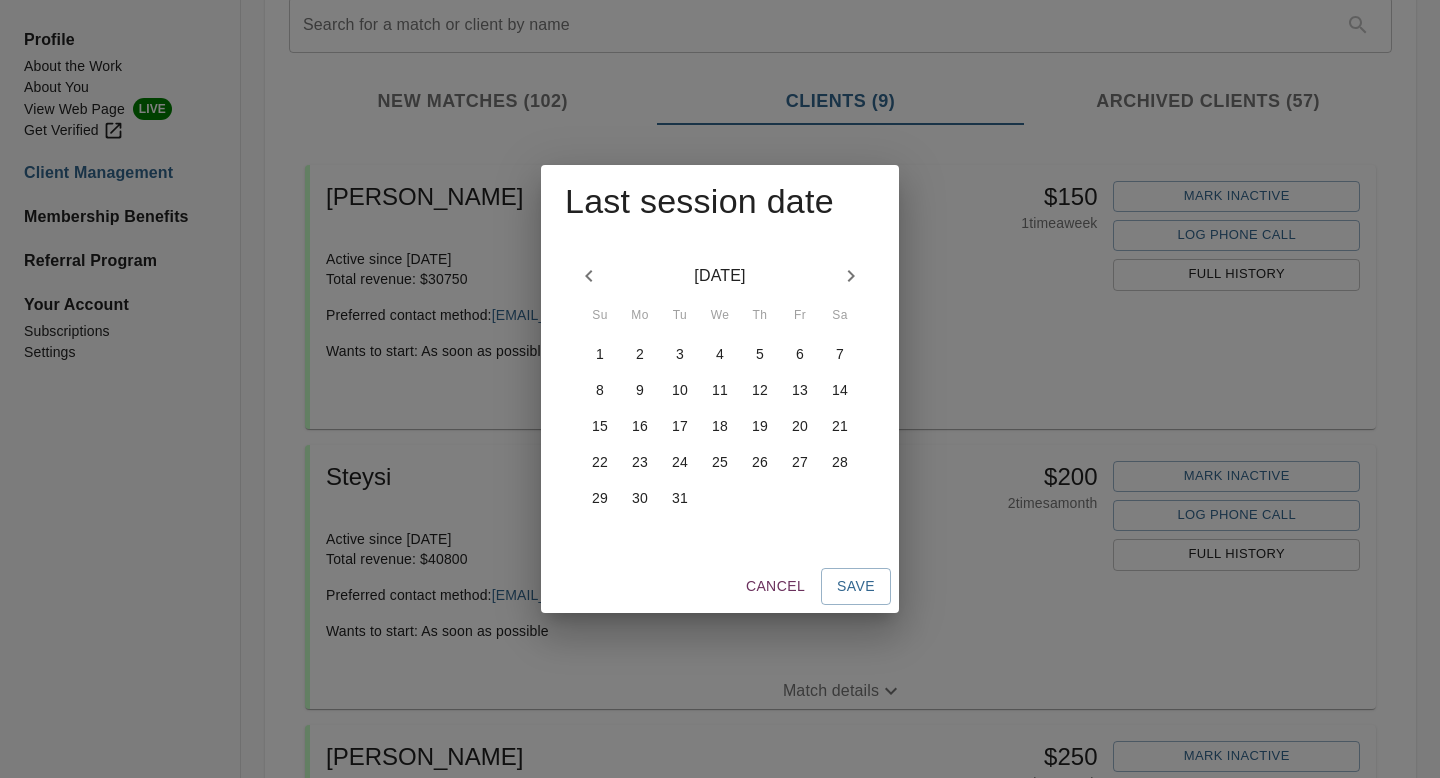 click 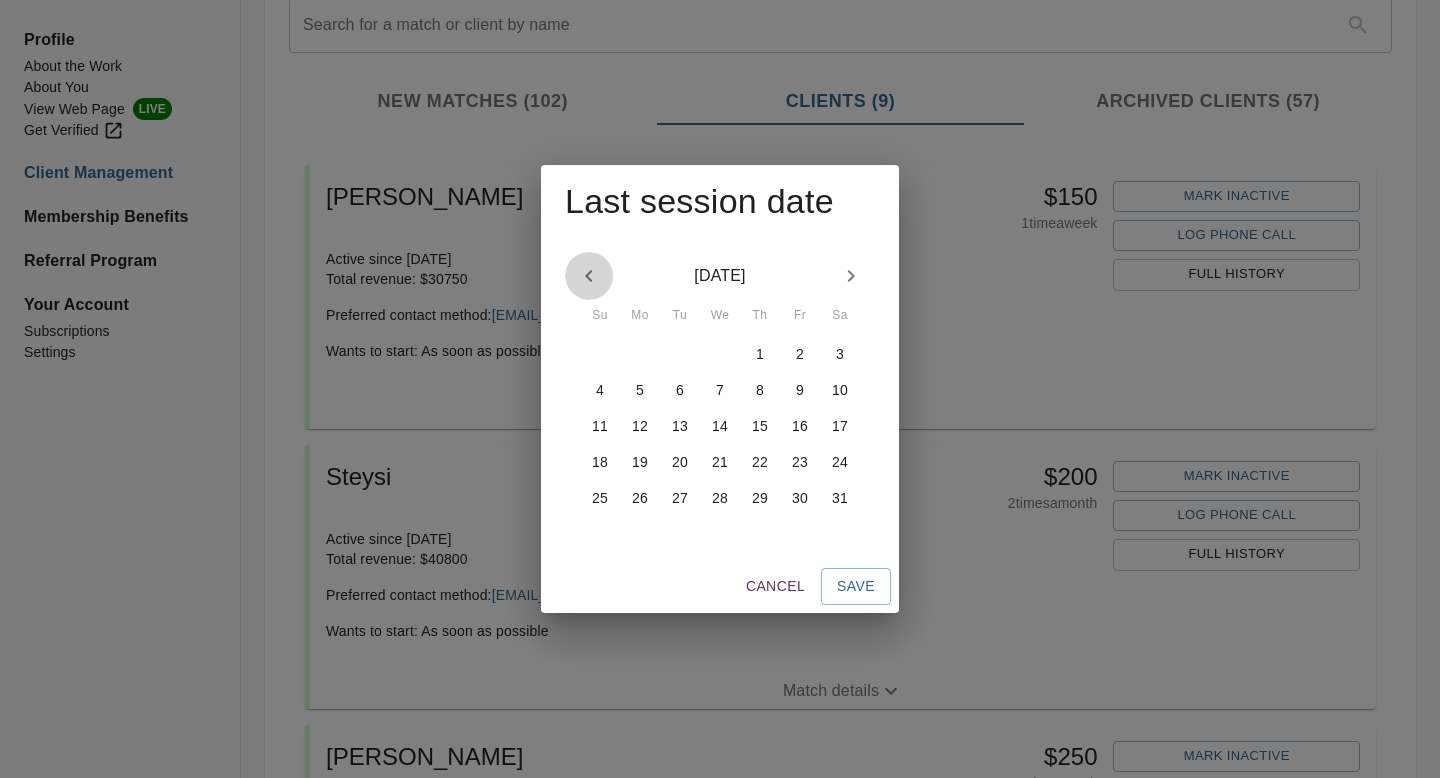 click 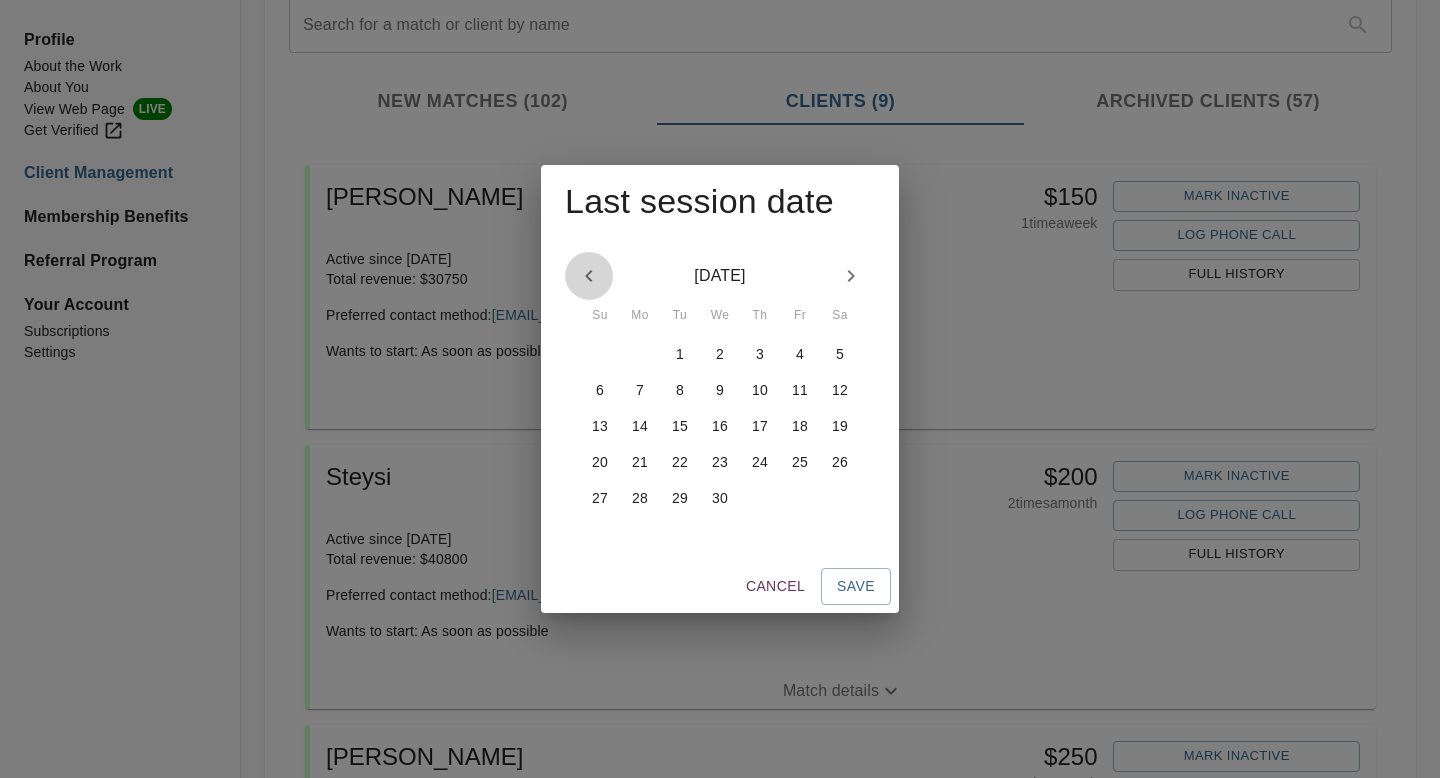 click 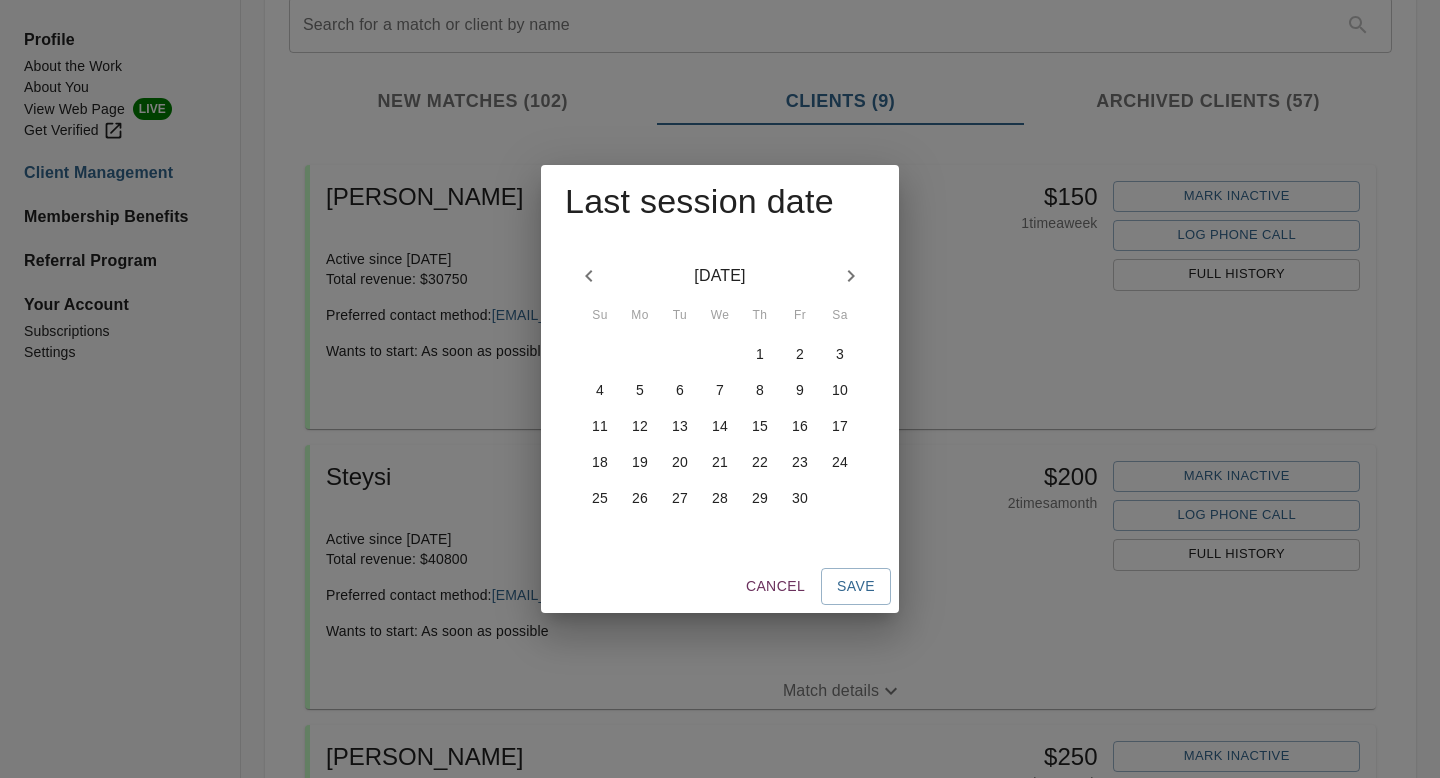 click 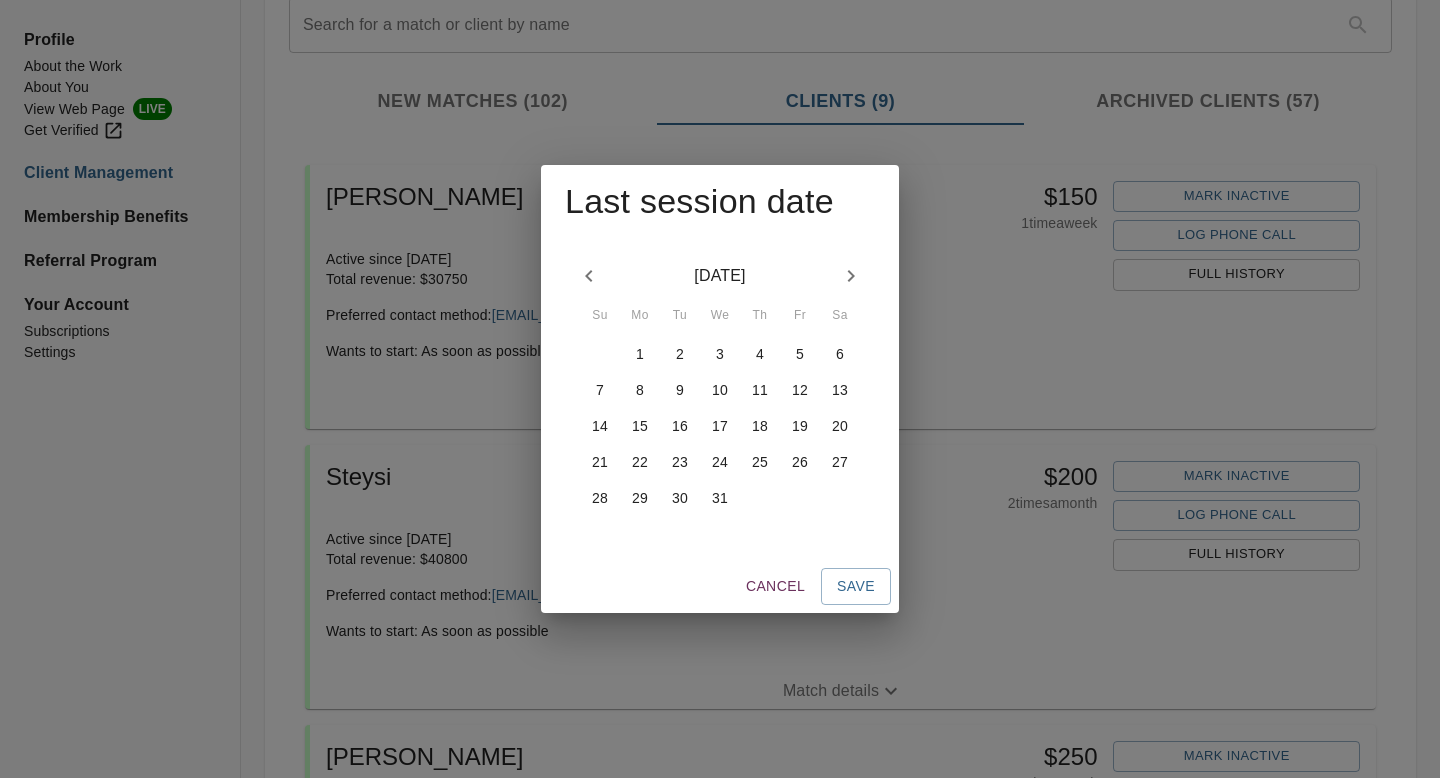 click 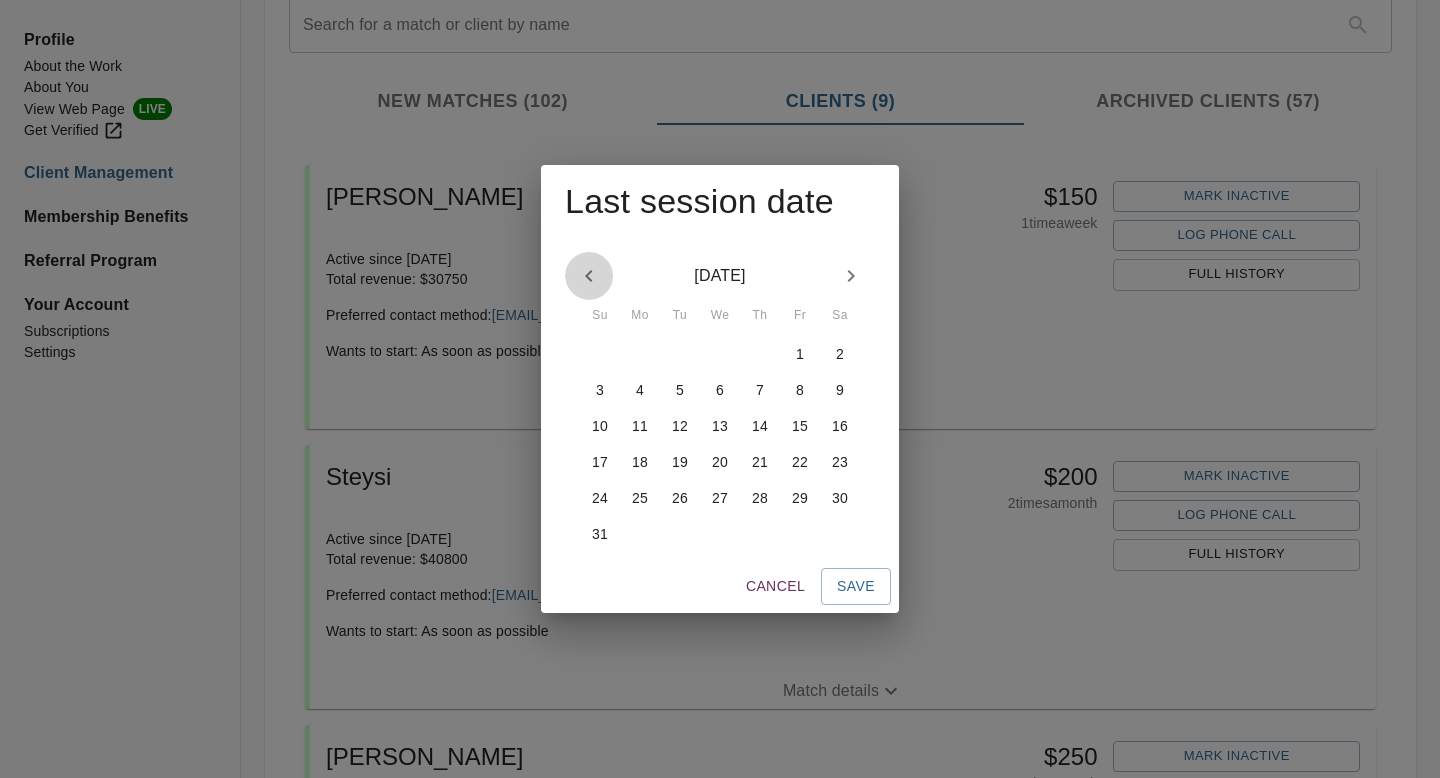click 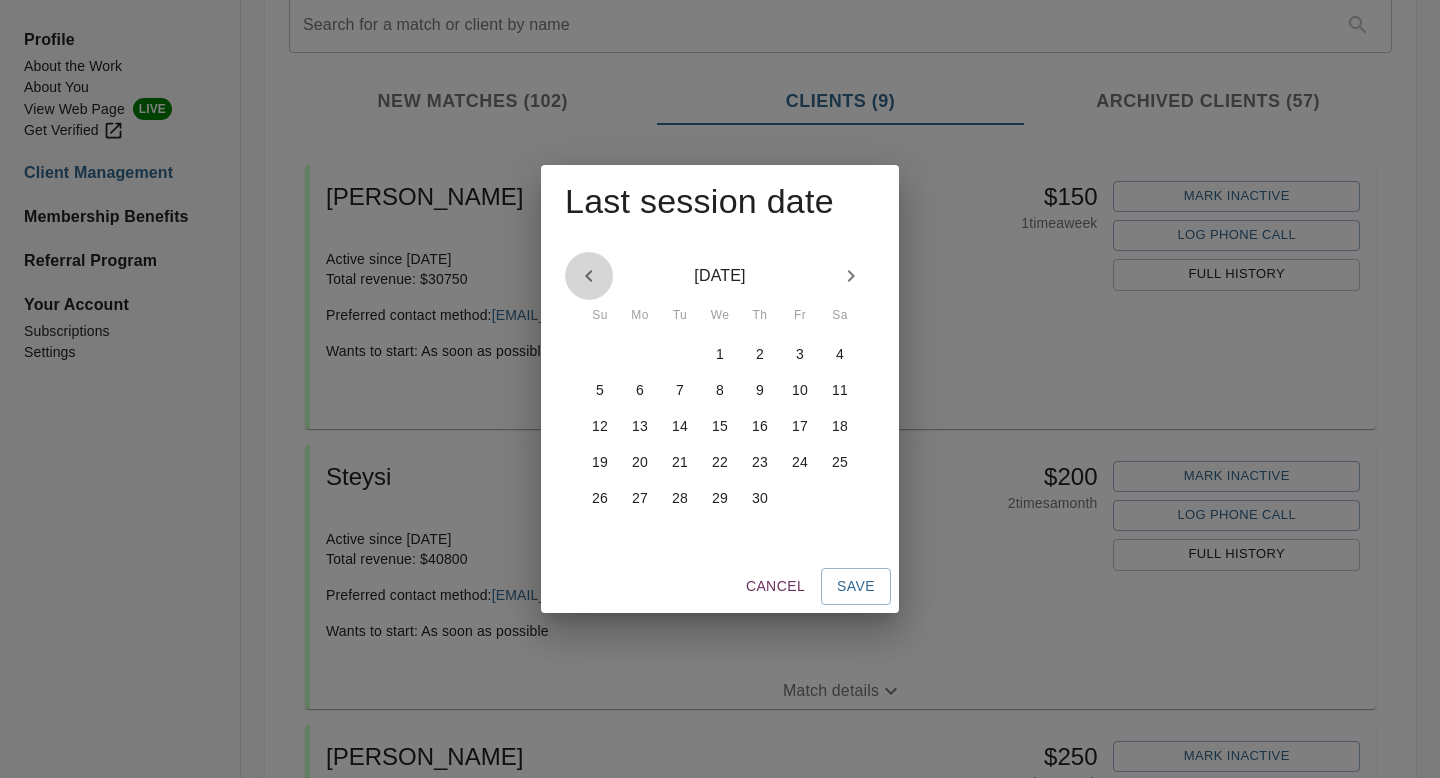 click 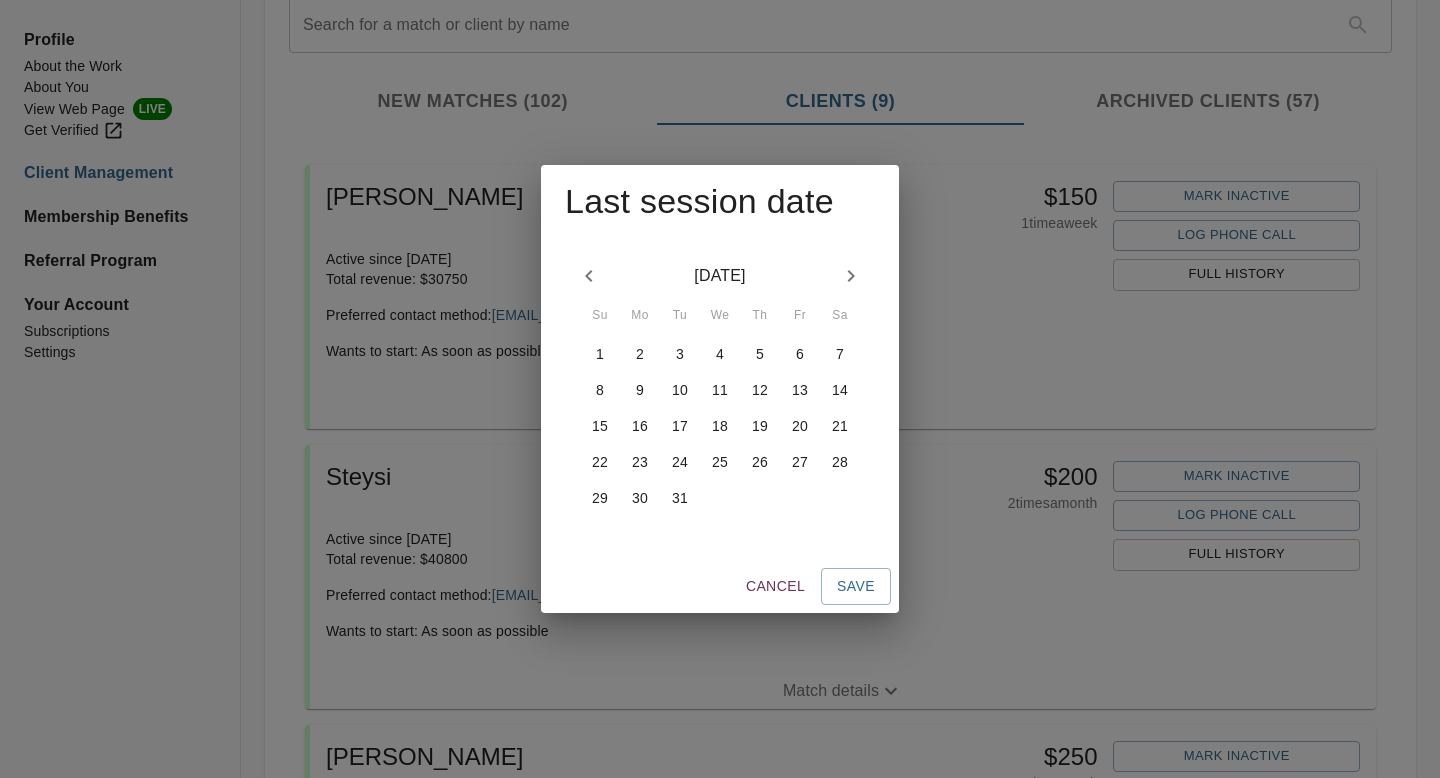 click 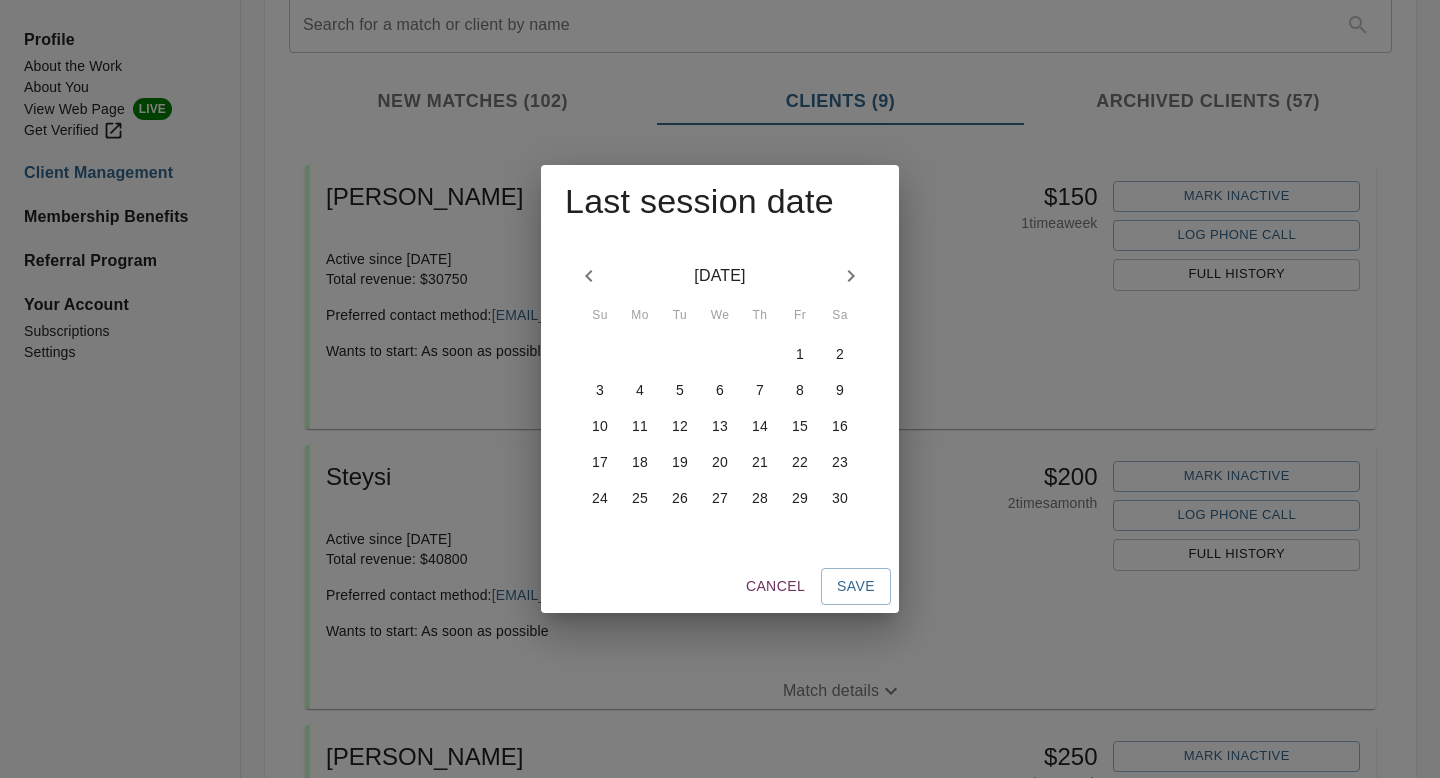 click 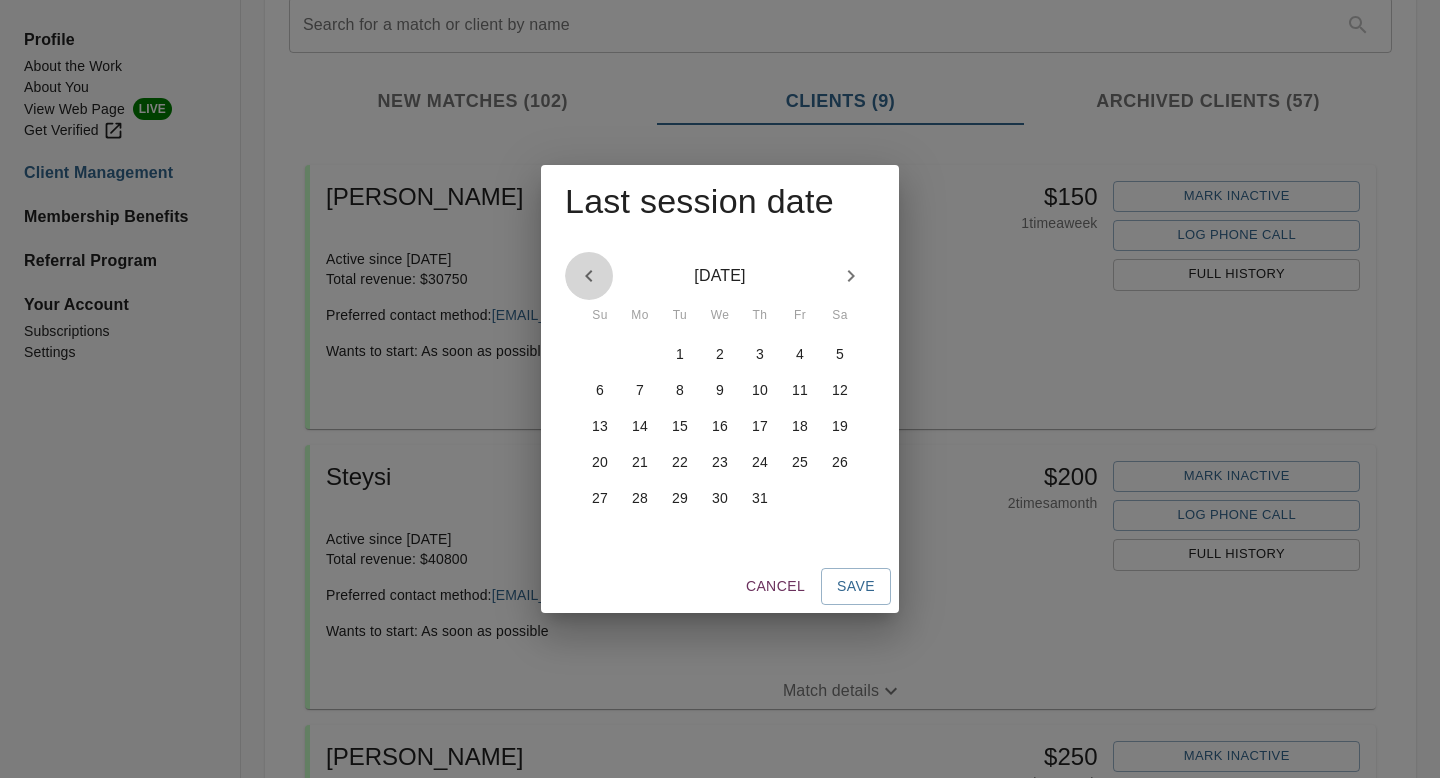 click 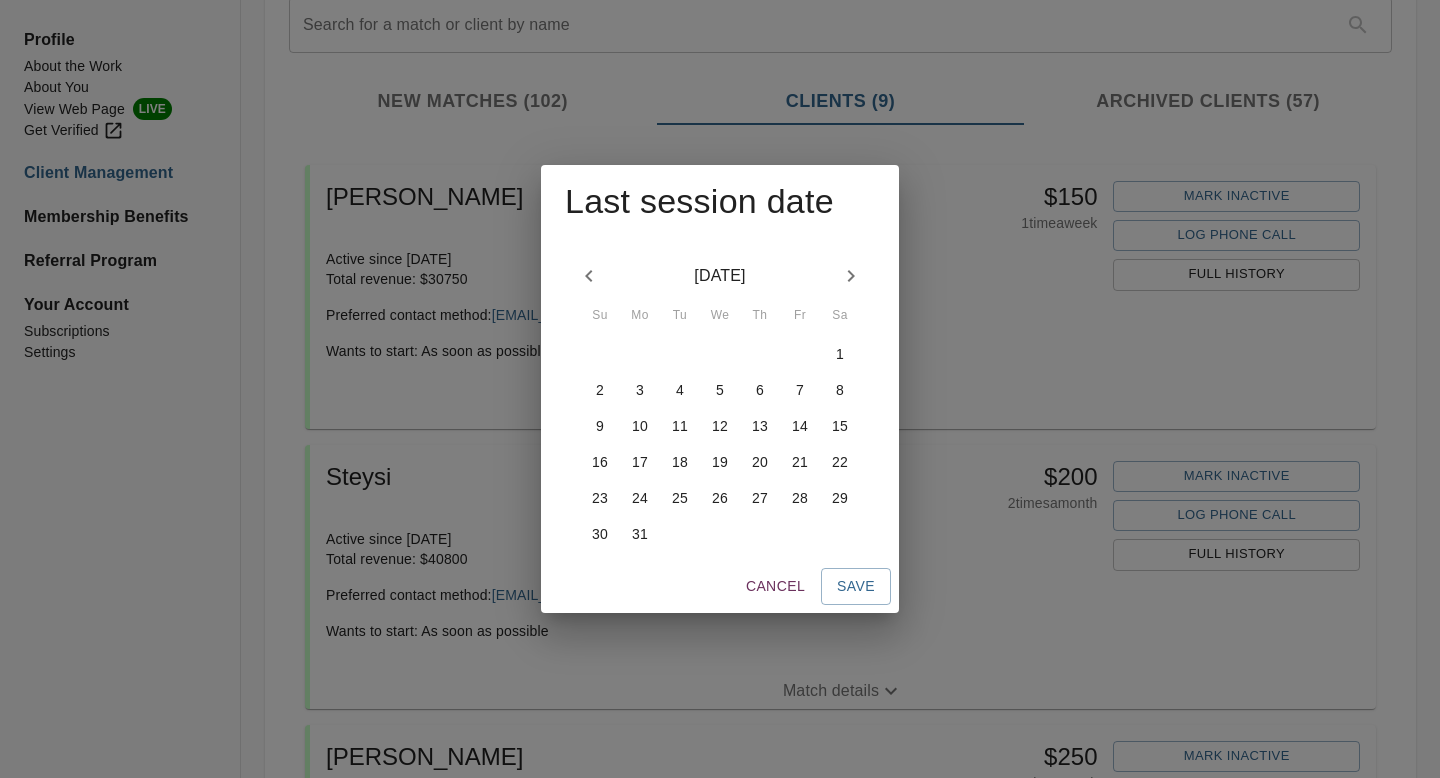 click 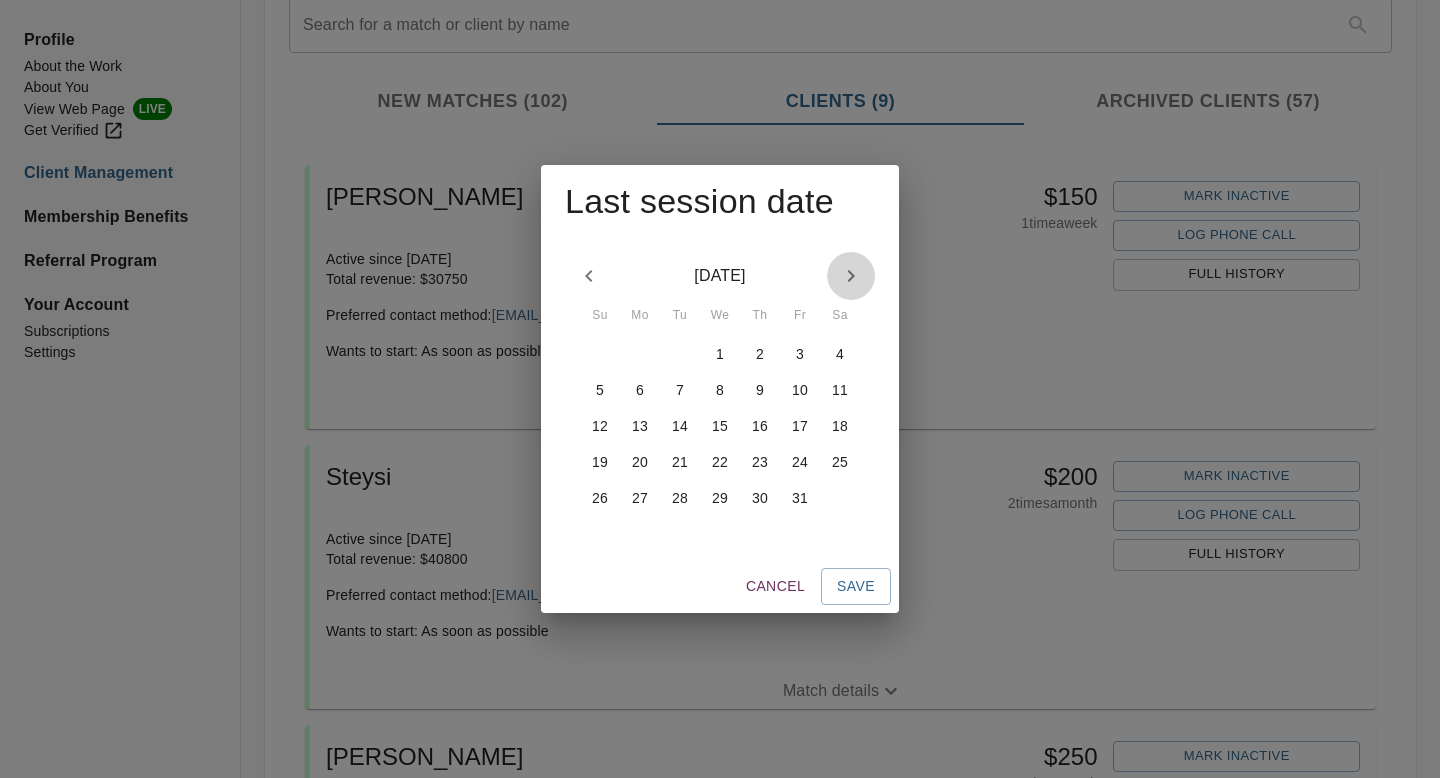 click 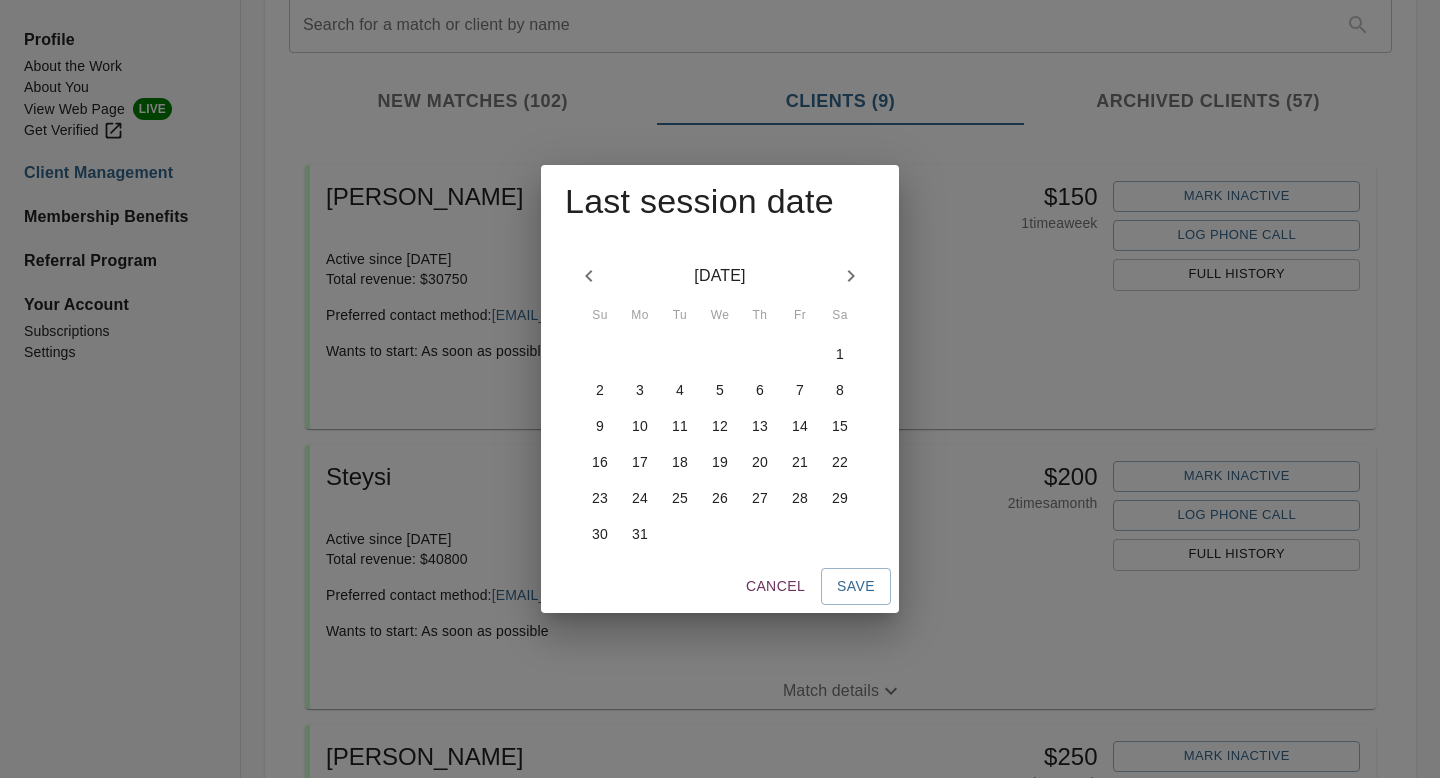 click on "31" at bounding box center (640, 534) 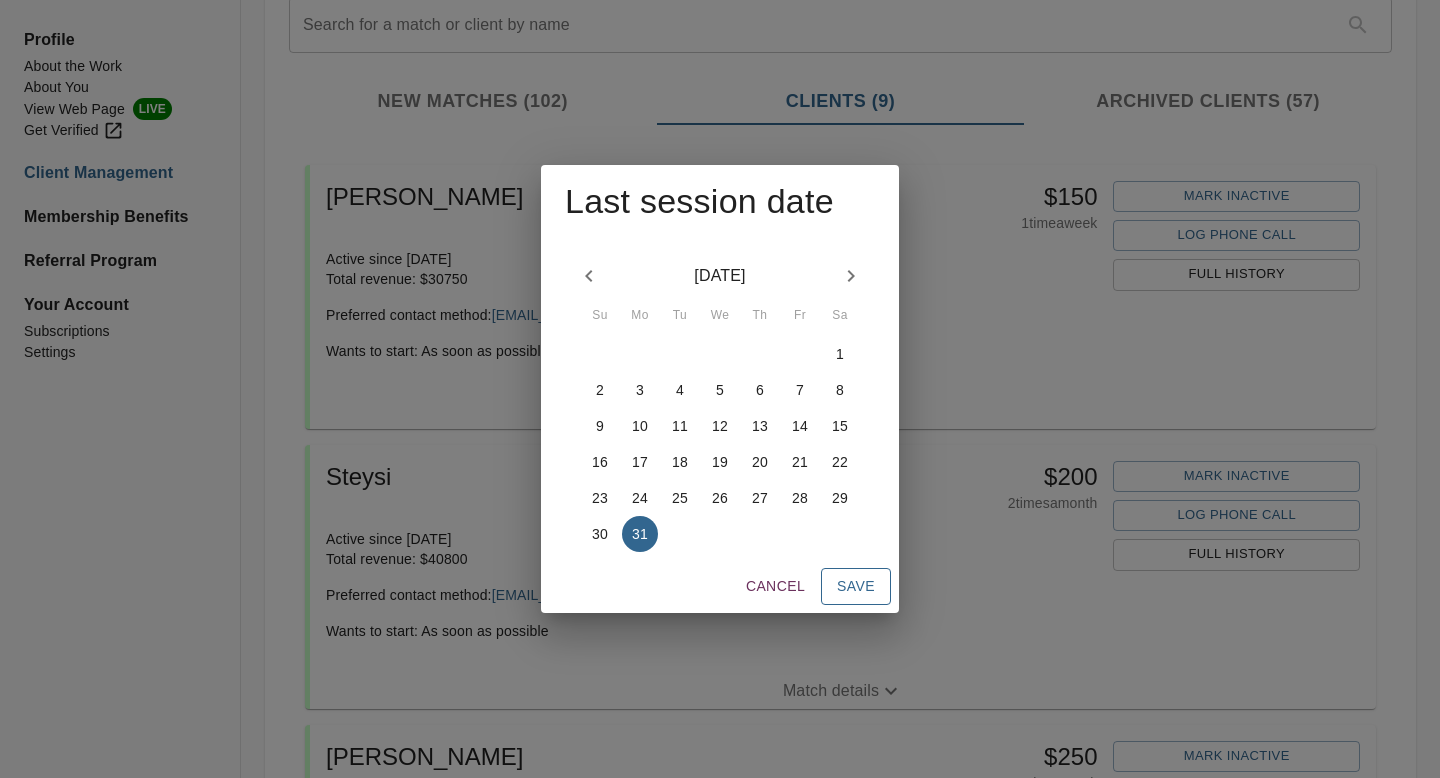 click on "Save" at bounding box center [856, 586] 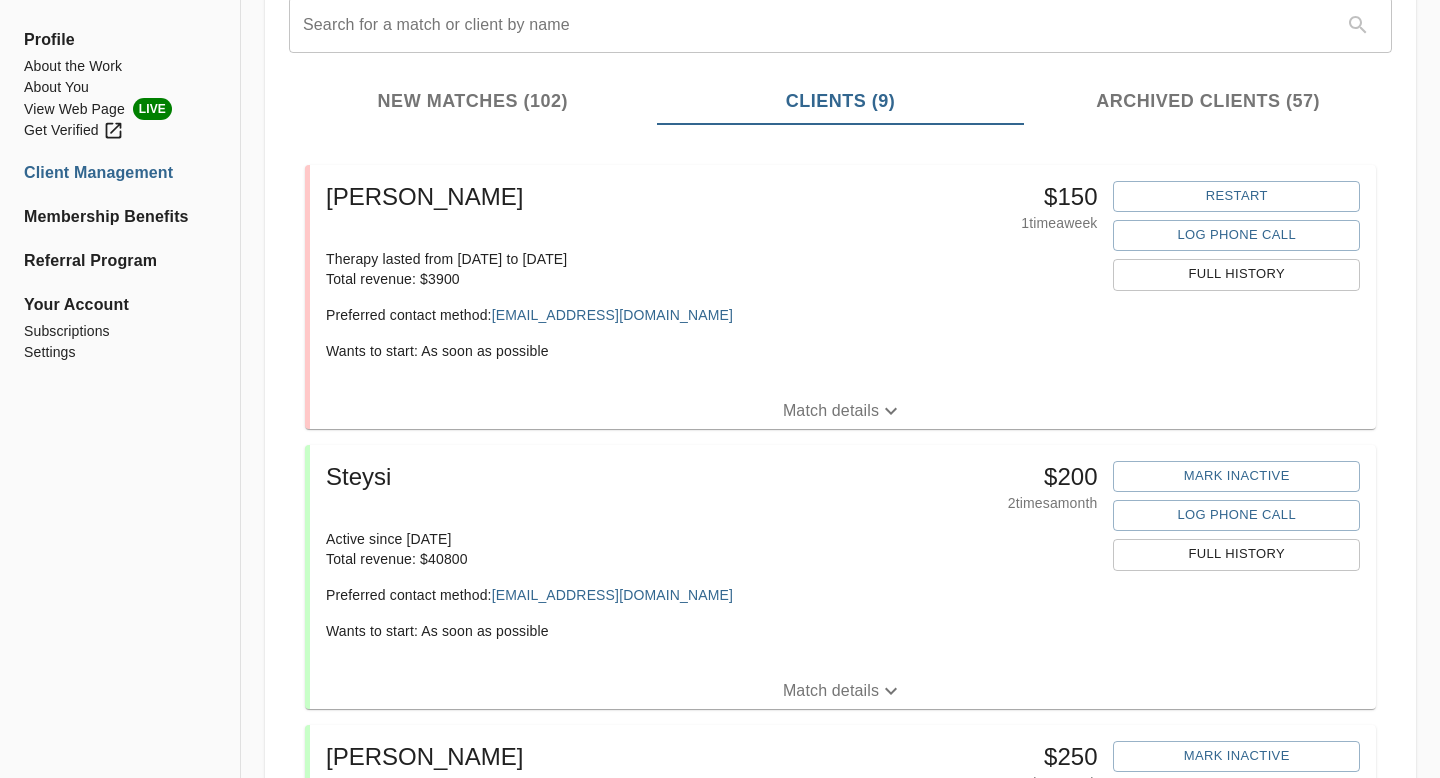 scroll, scrollTop: 530, scrollLeft: 0, axis: vertical 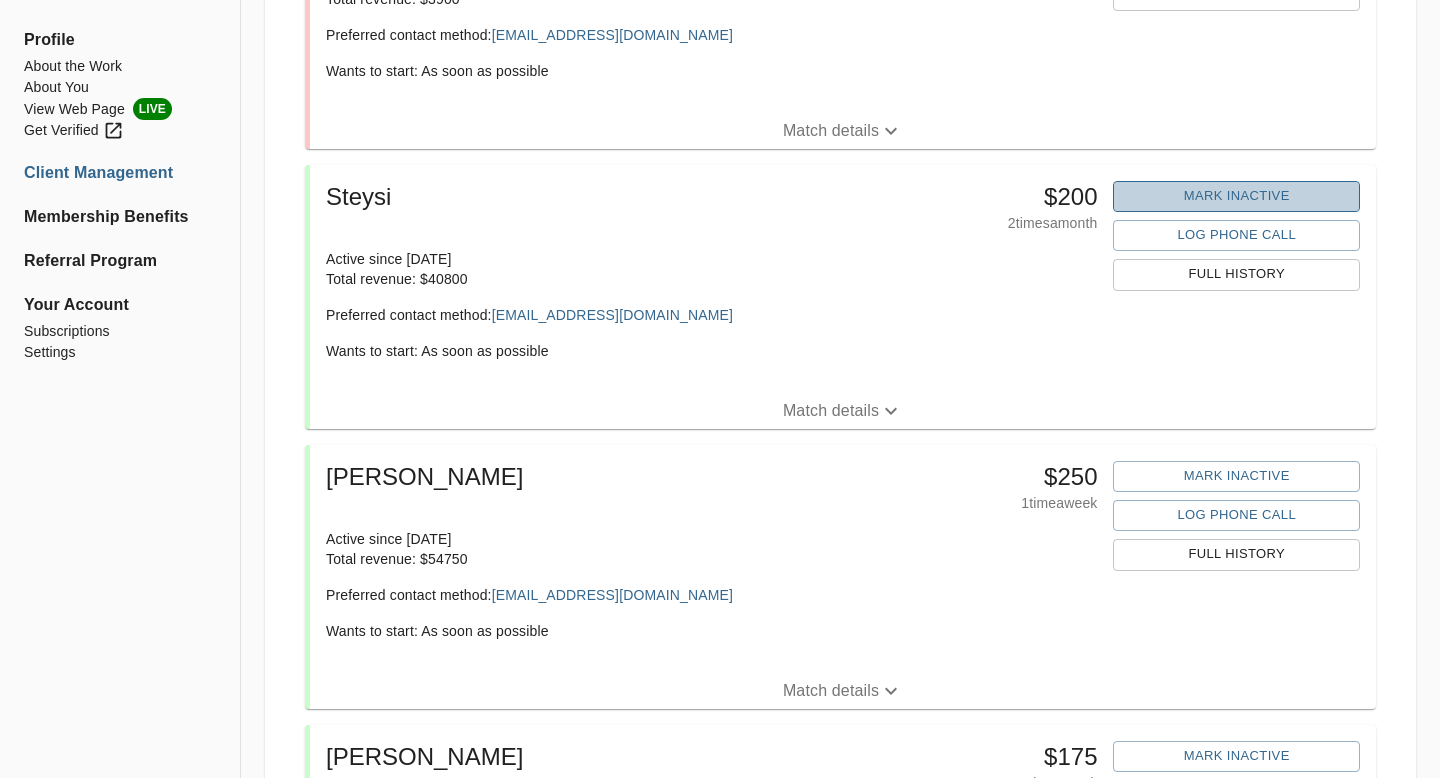 click on "Mark Inactive" at bounding box center (1236, 196) 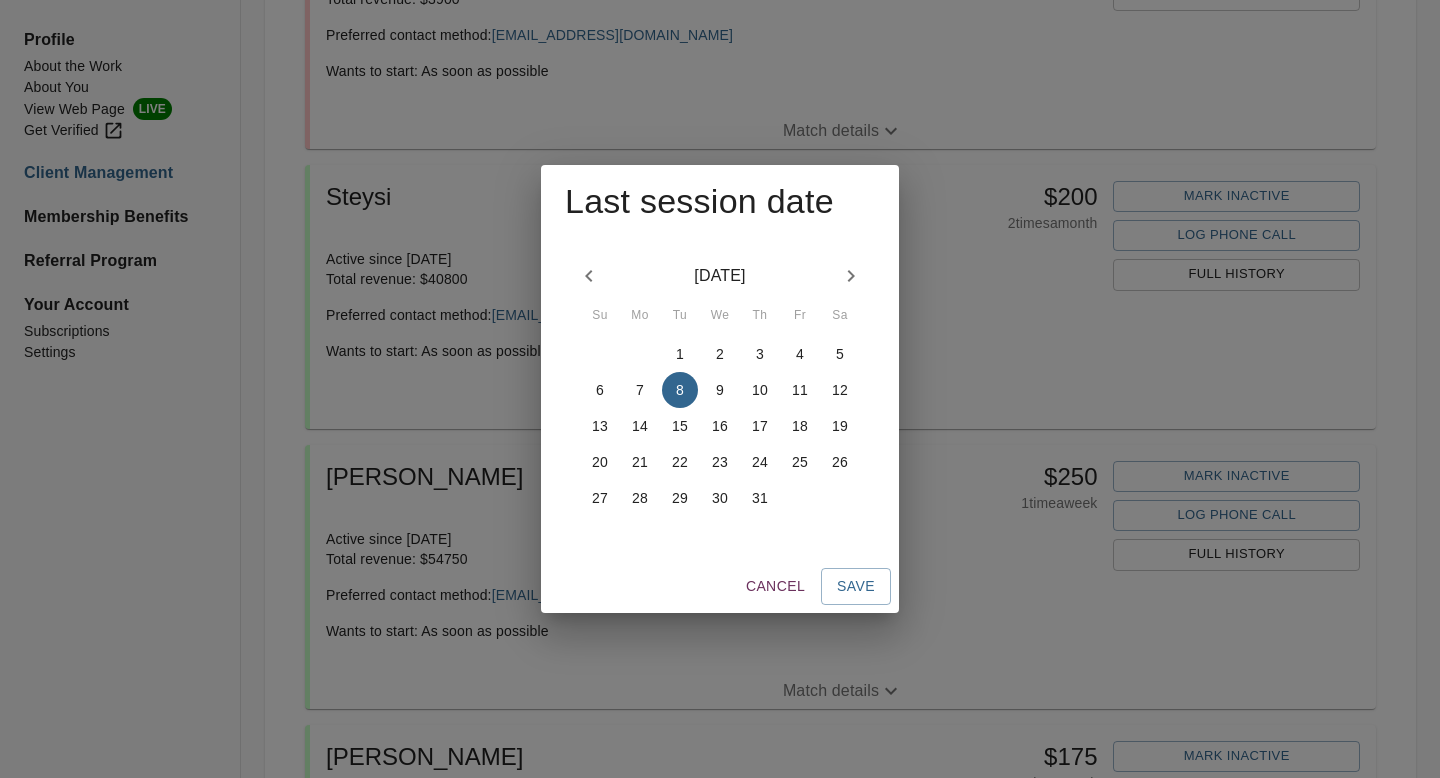 click 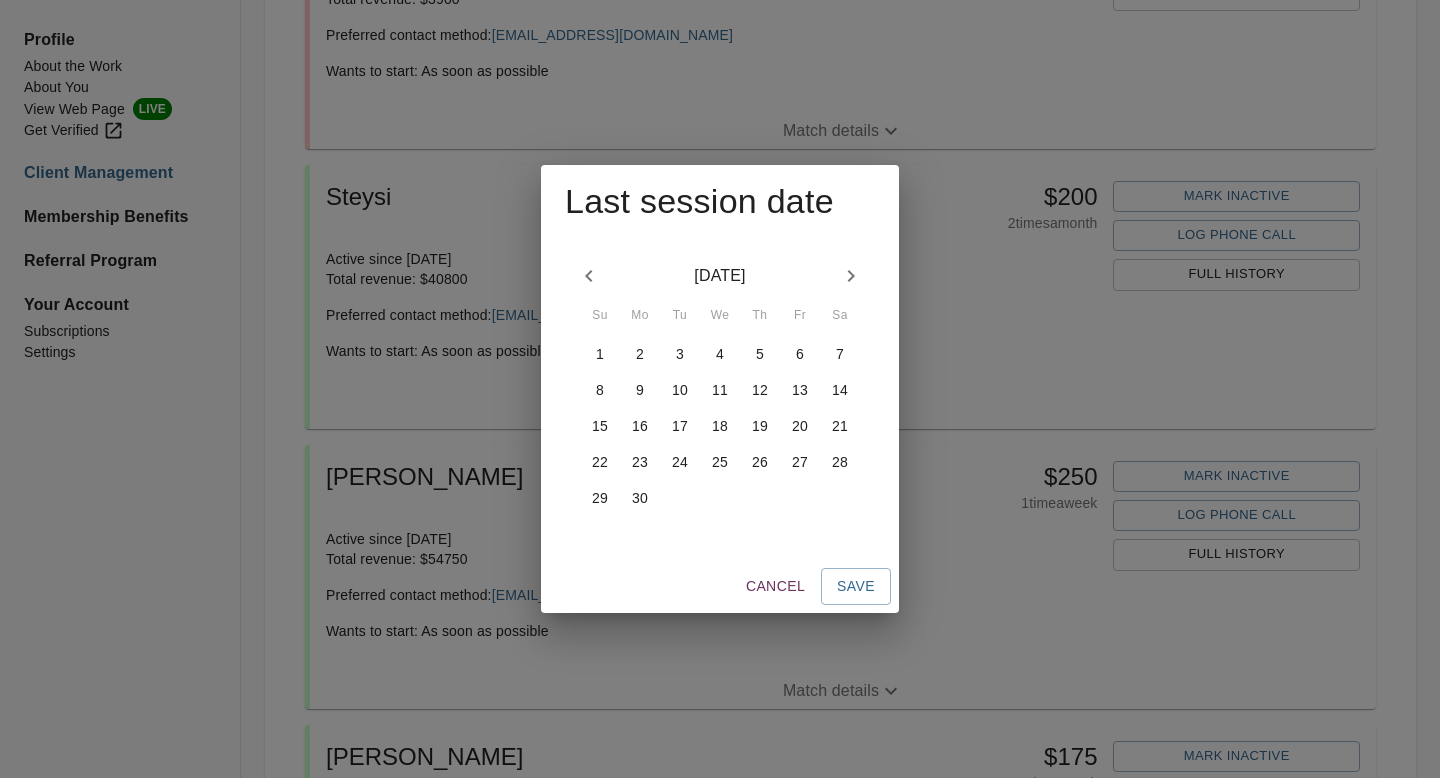 click 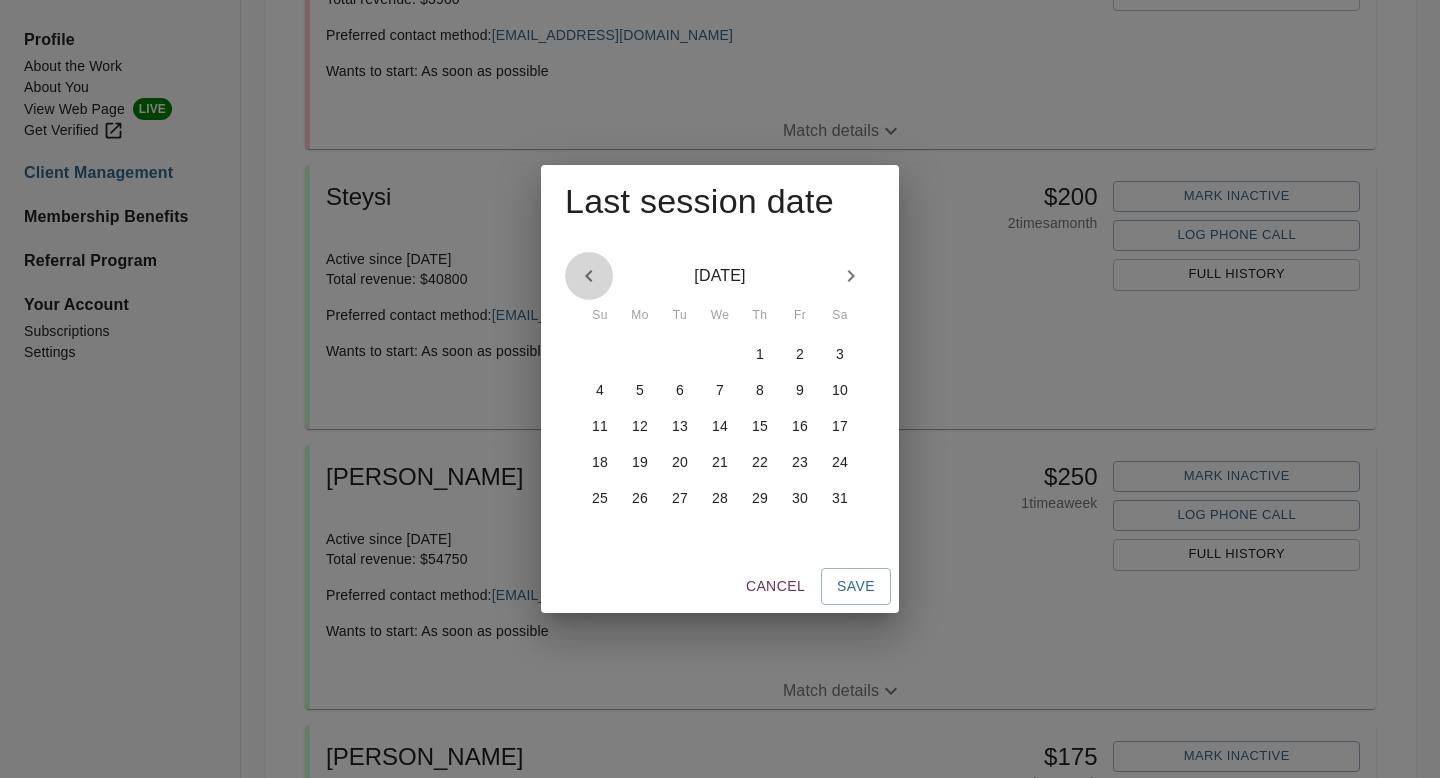 click 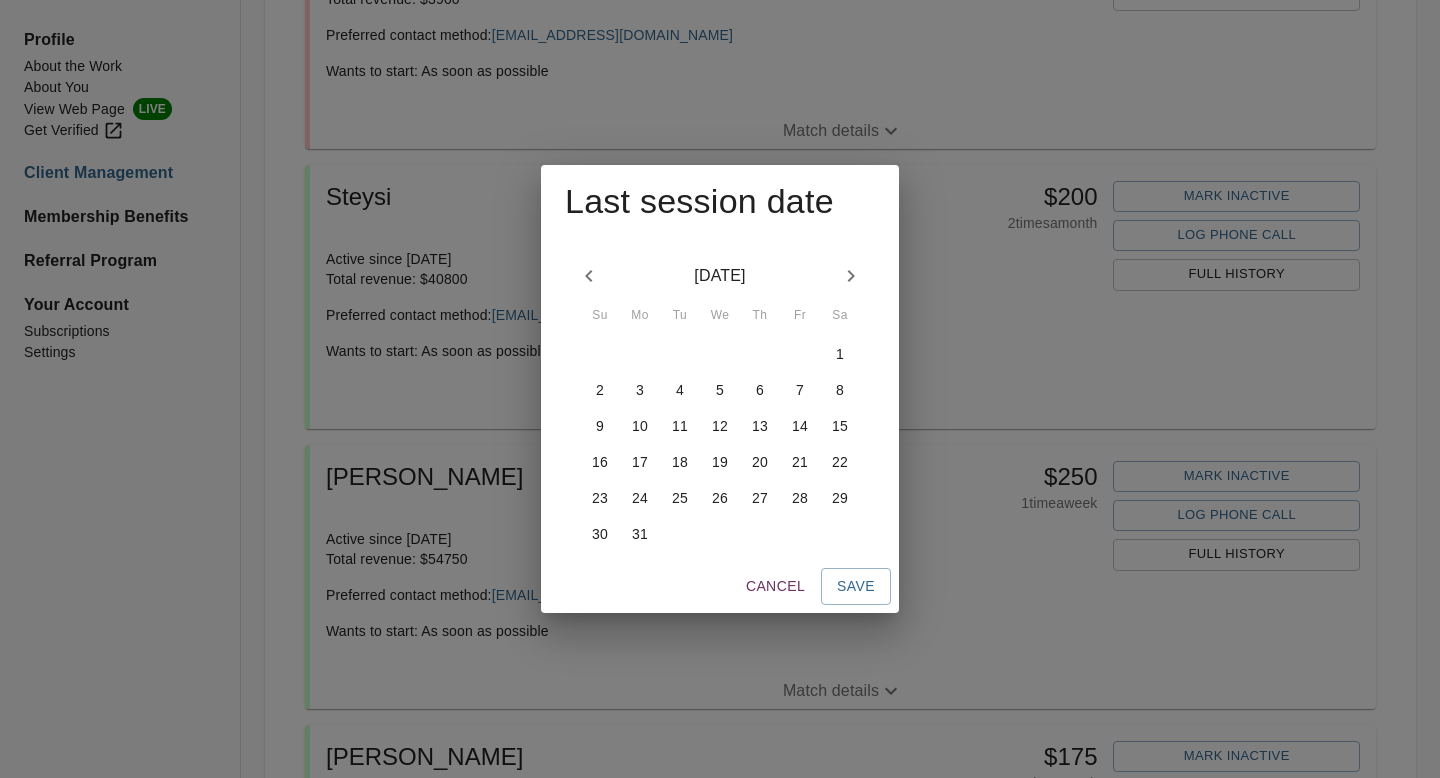 click 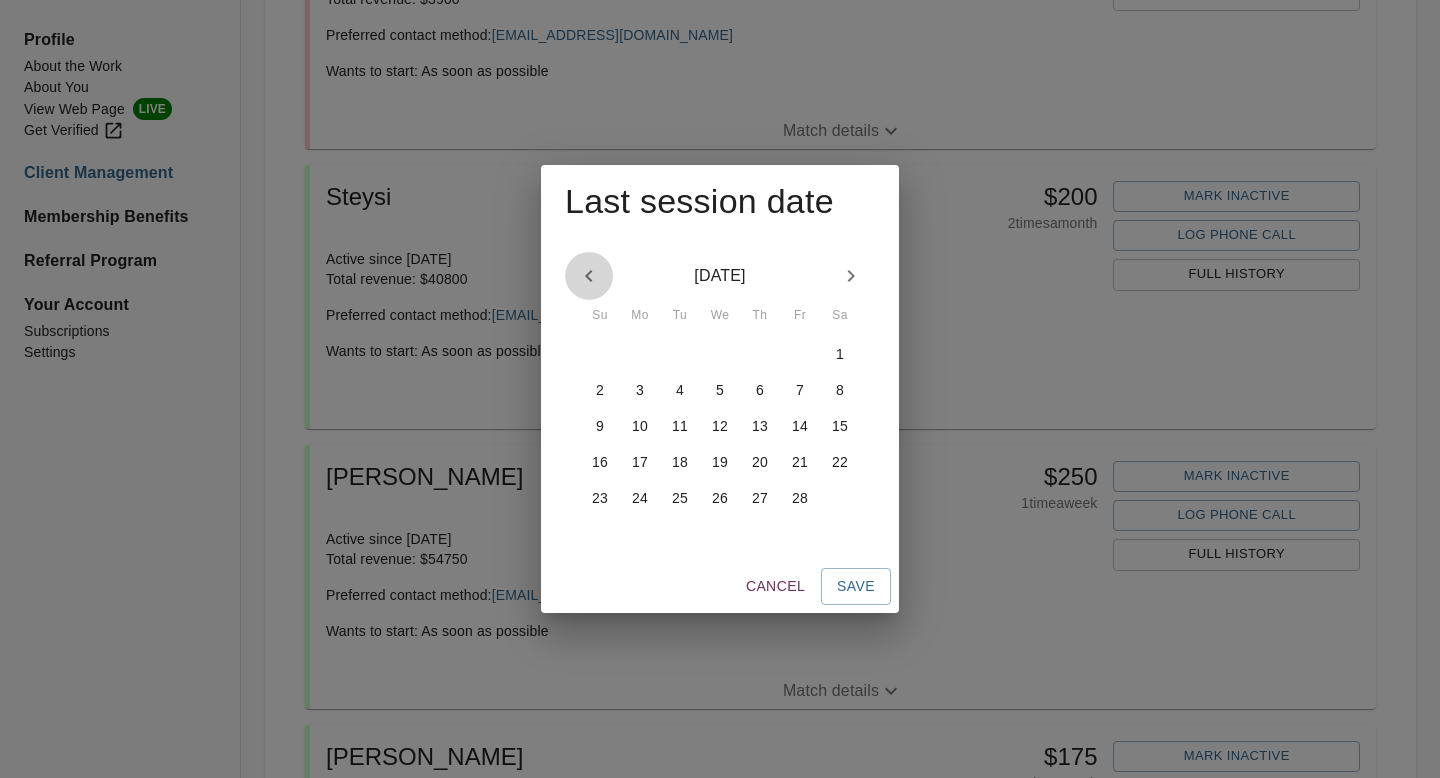 click 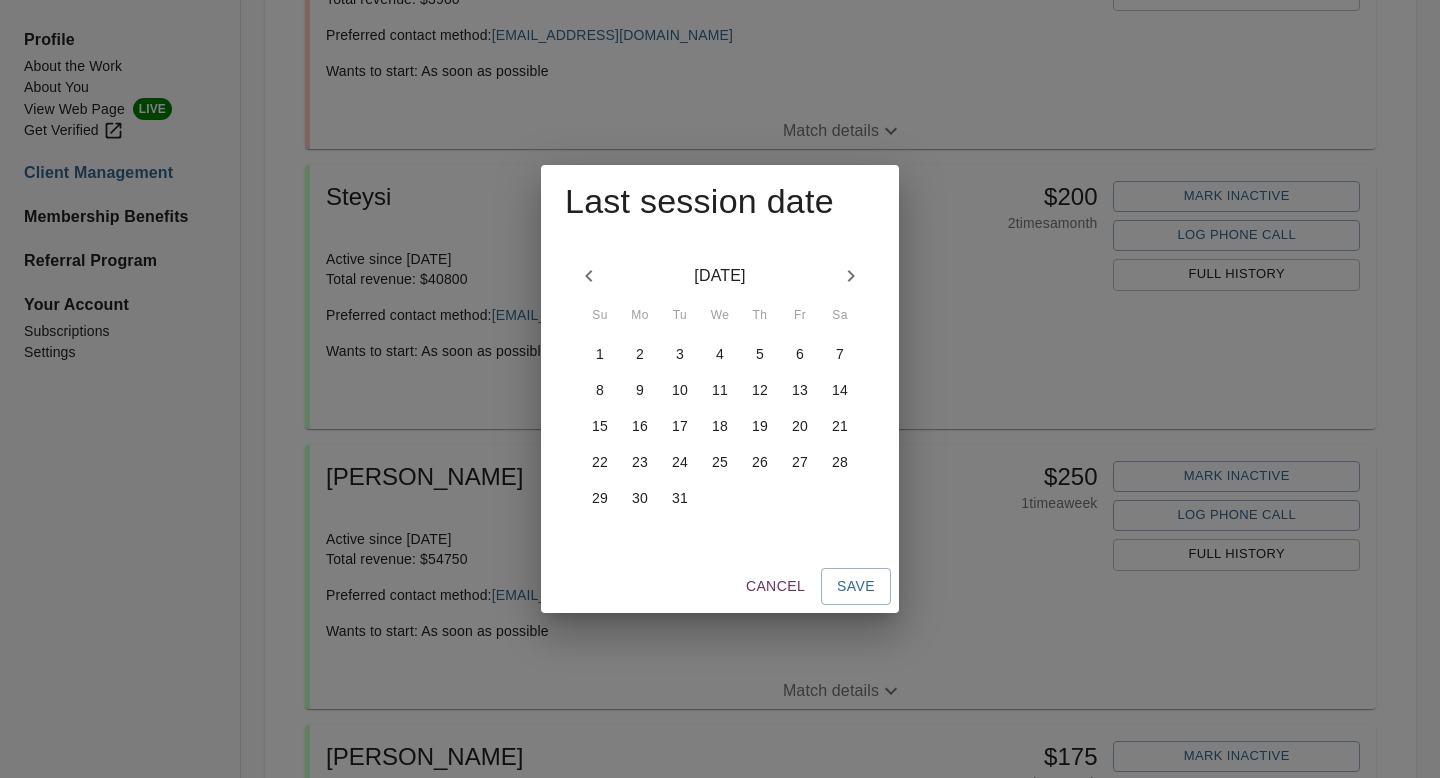 click 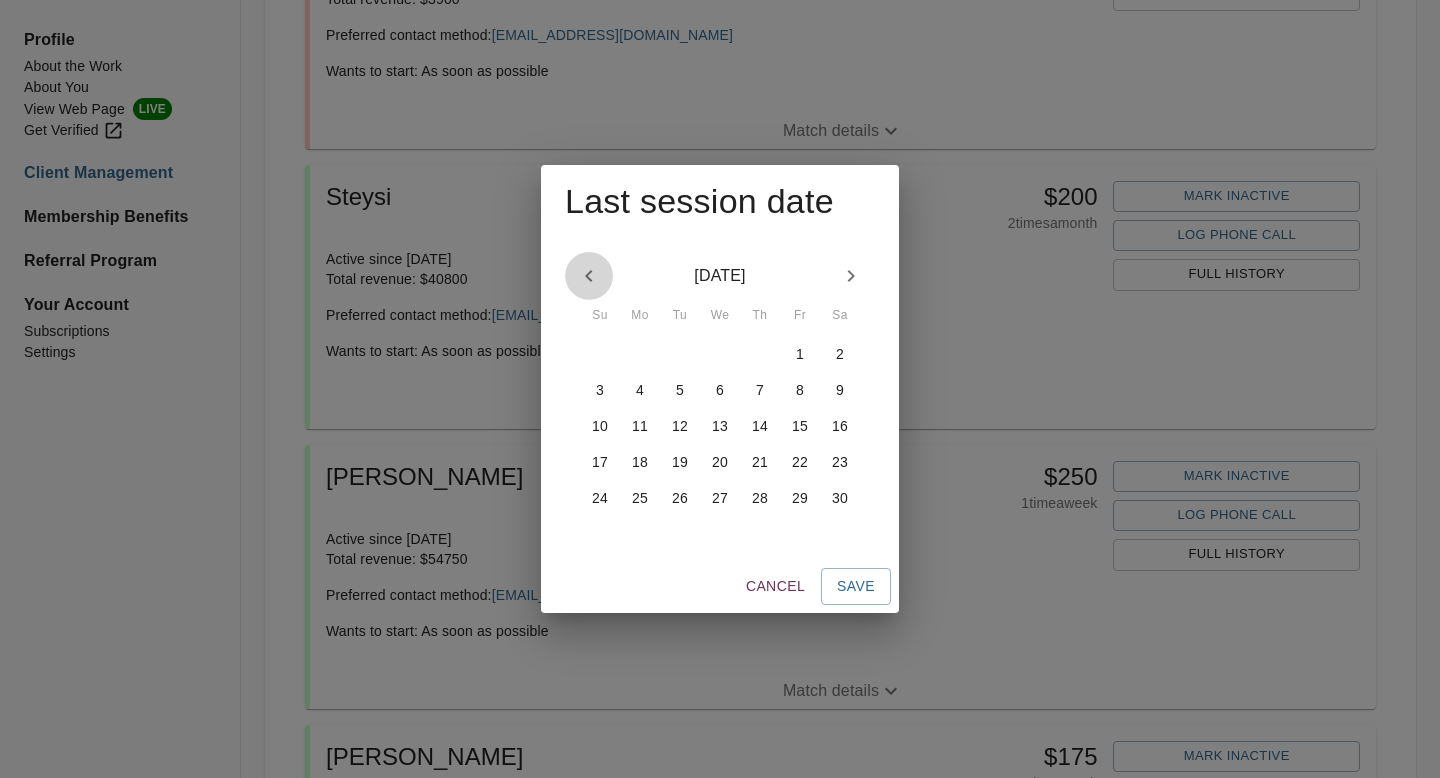 click 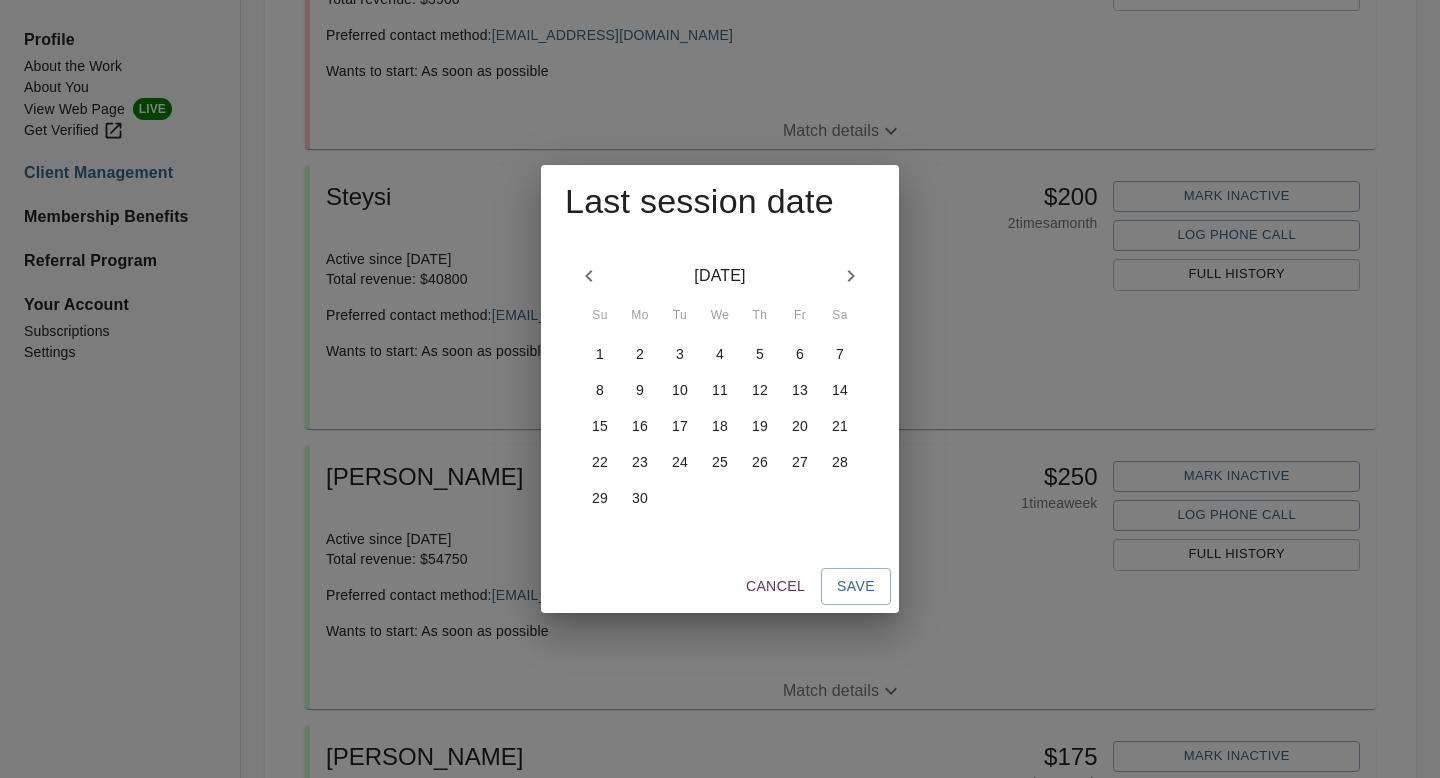 click 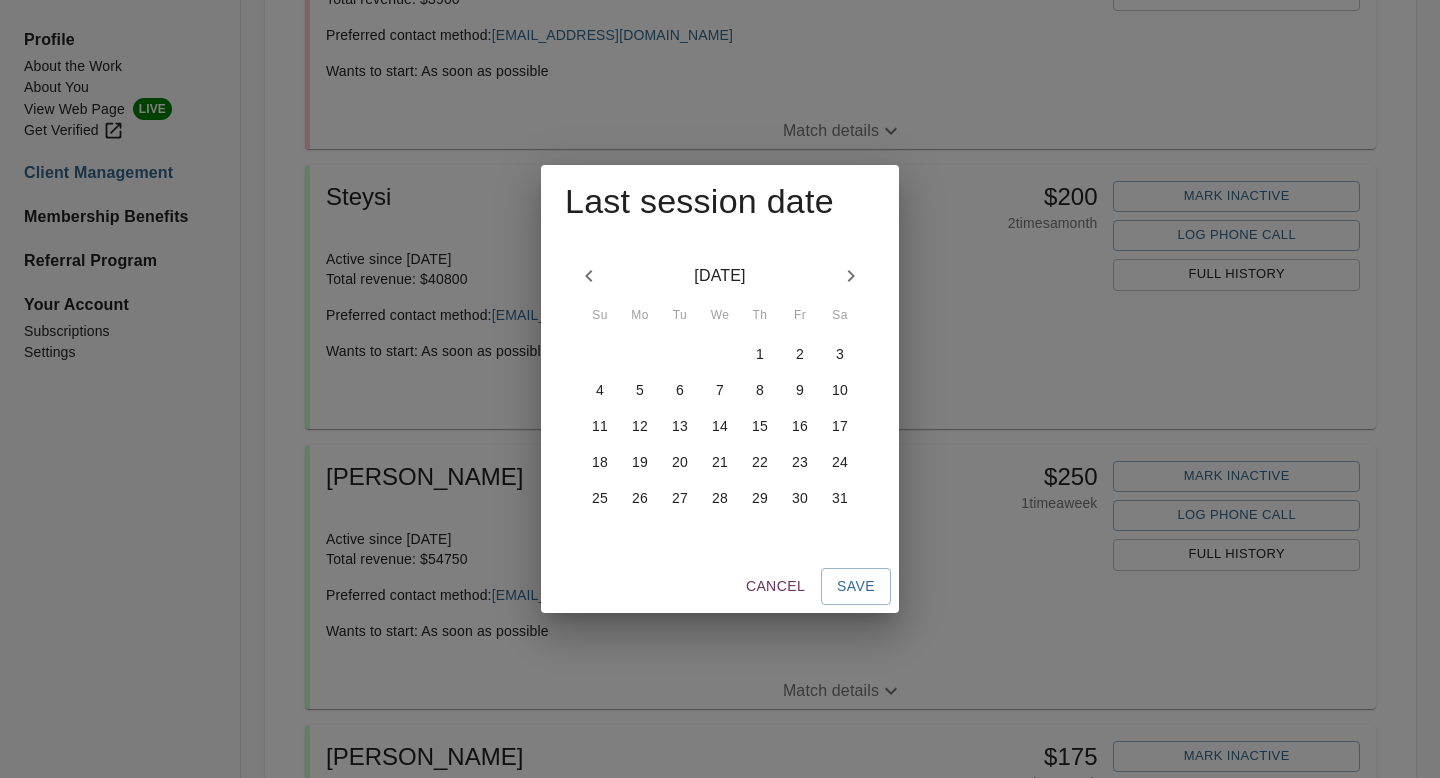 click 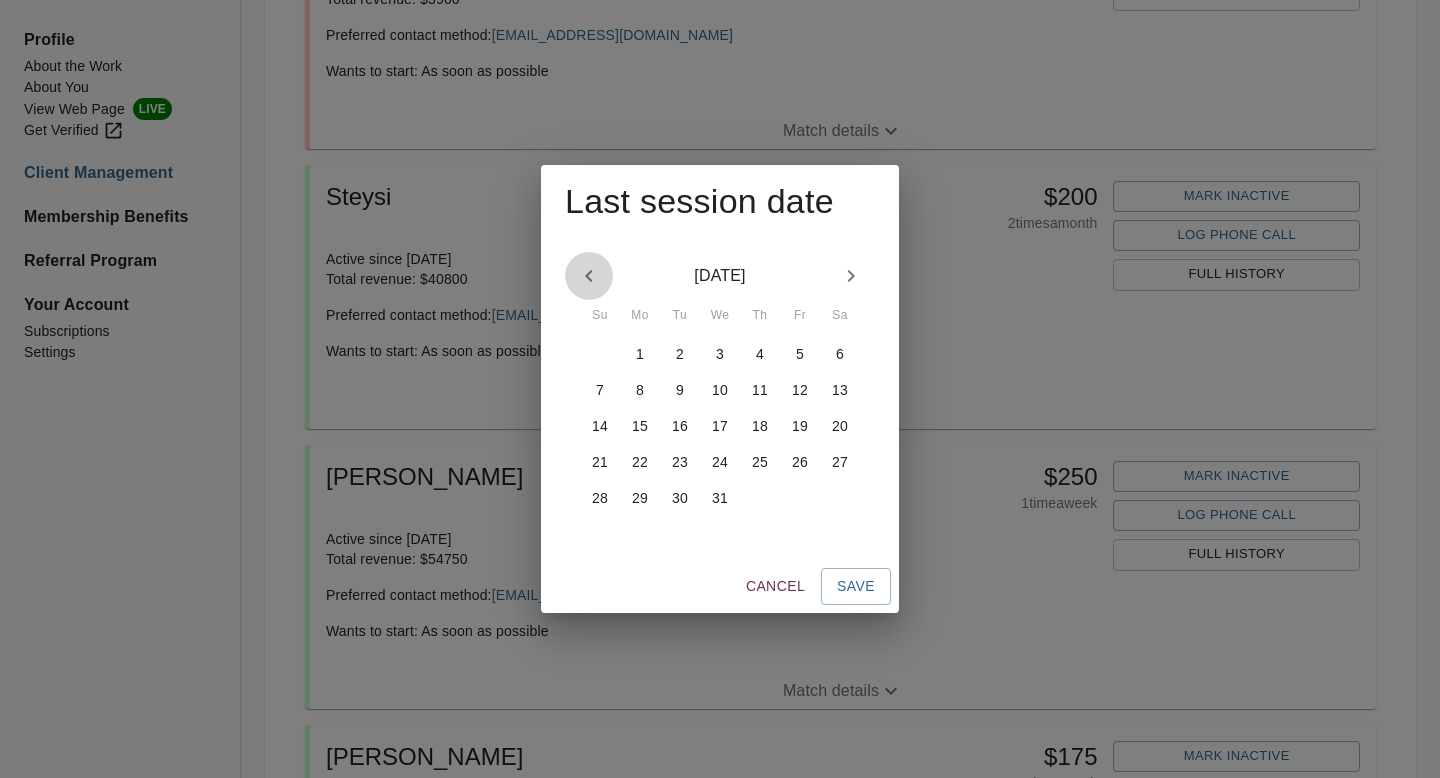 click 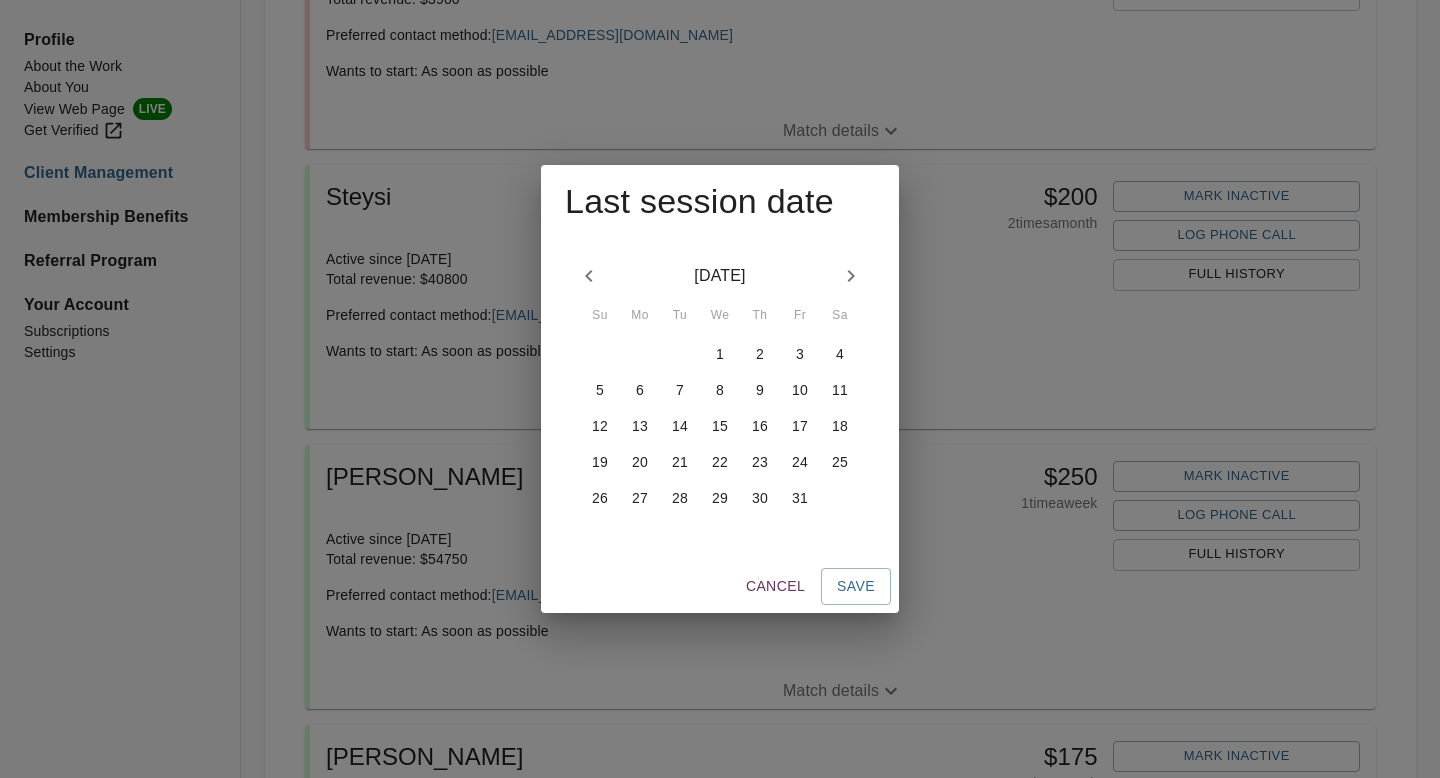 click 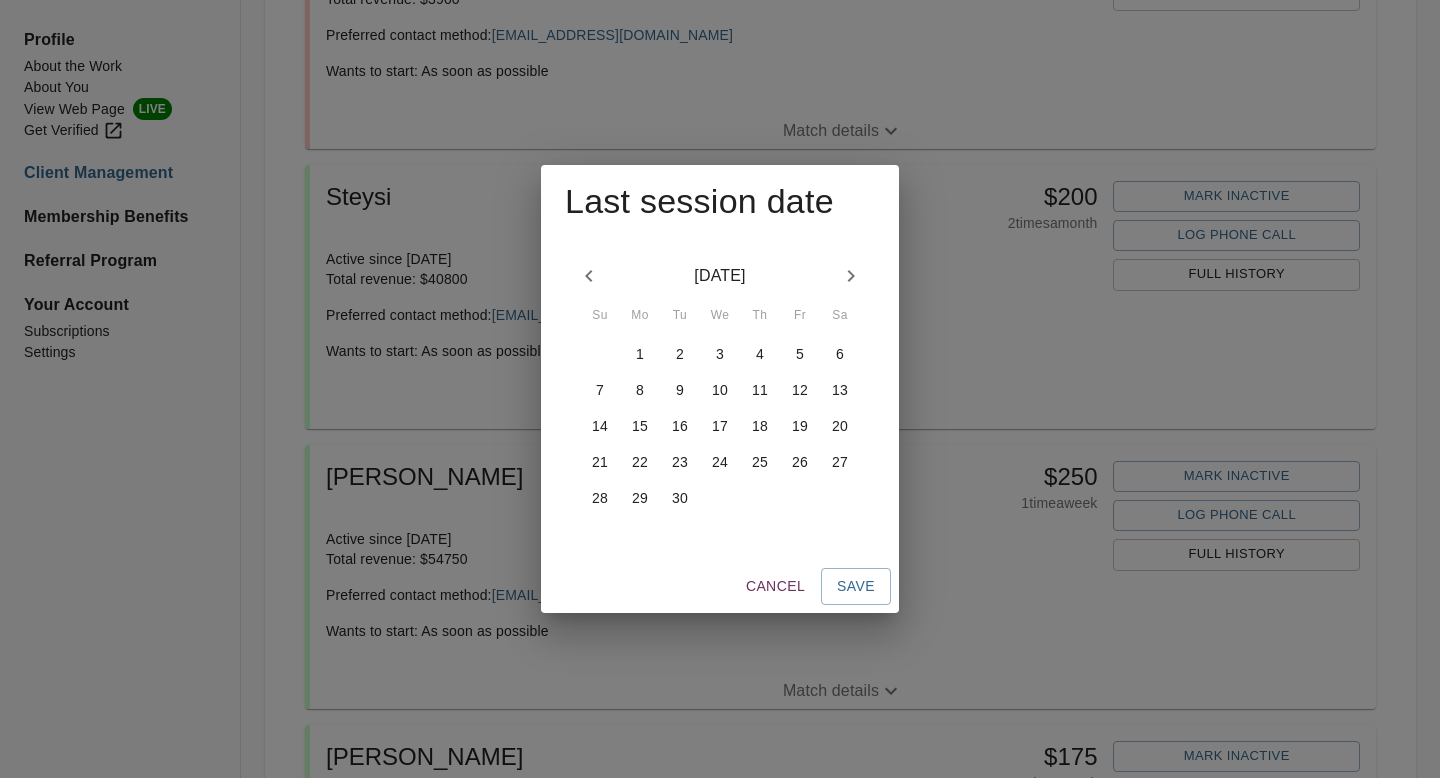 click 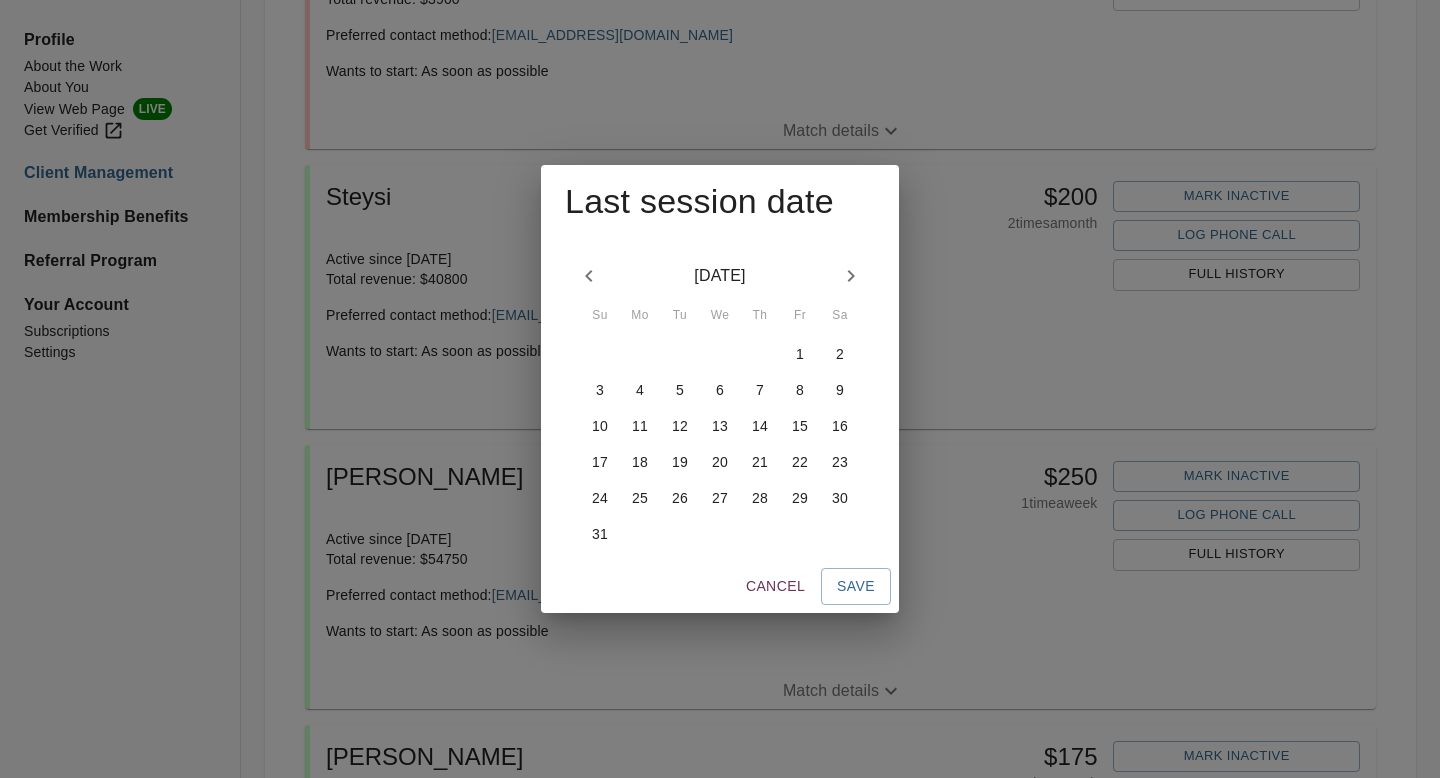 click 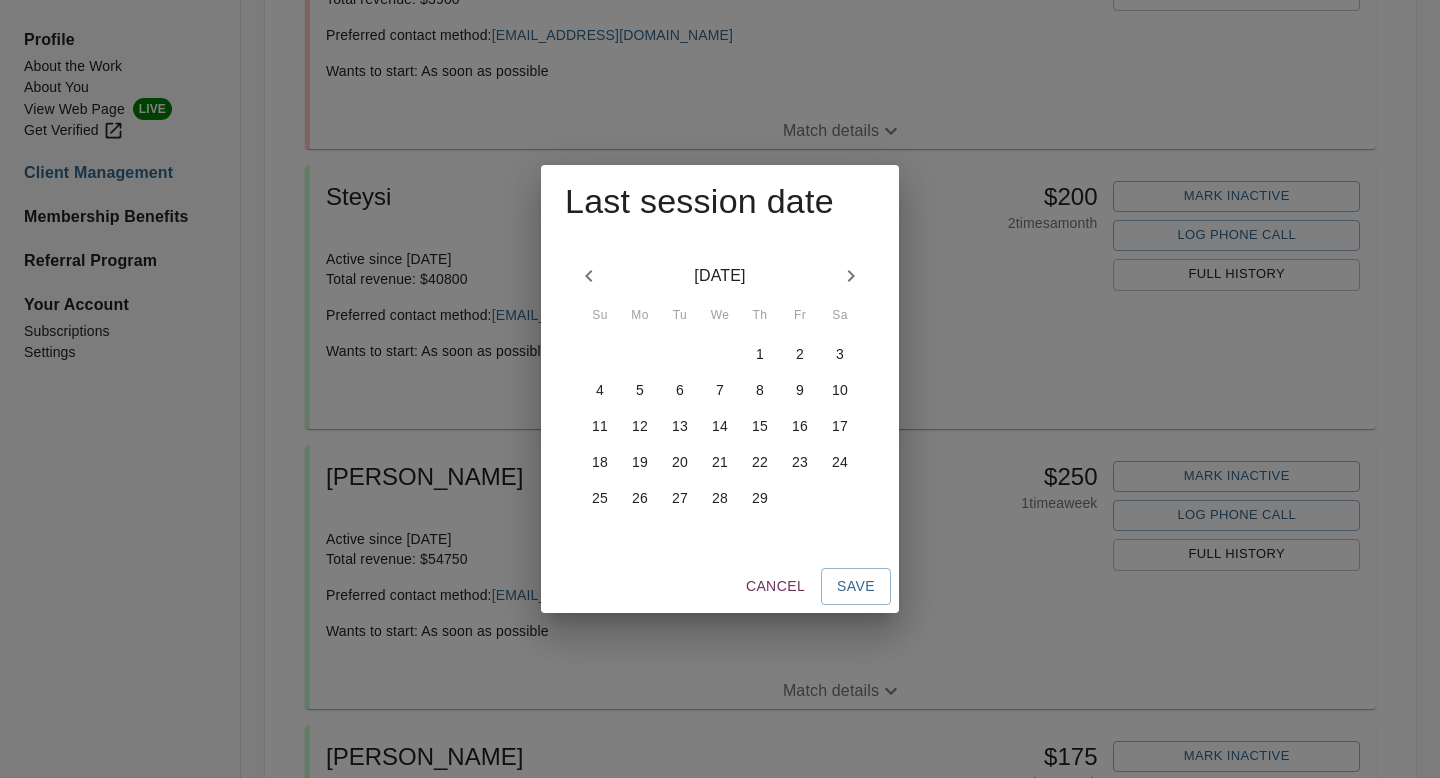 click 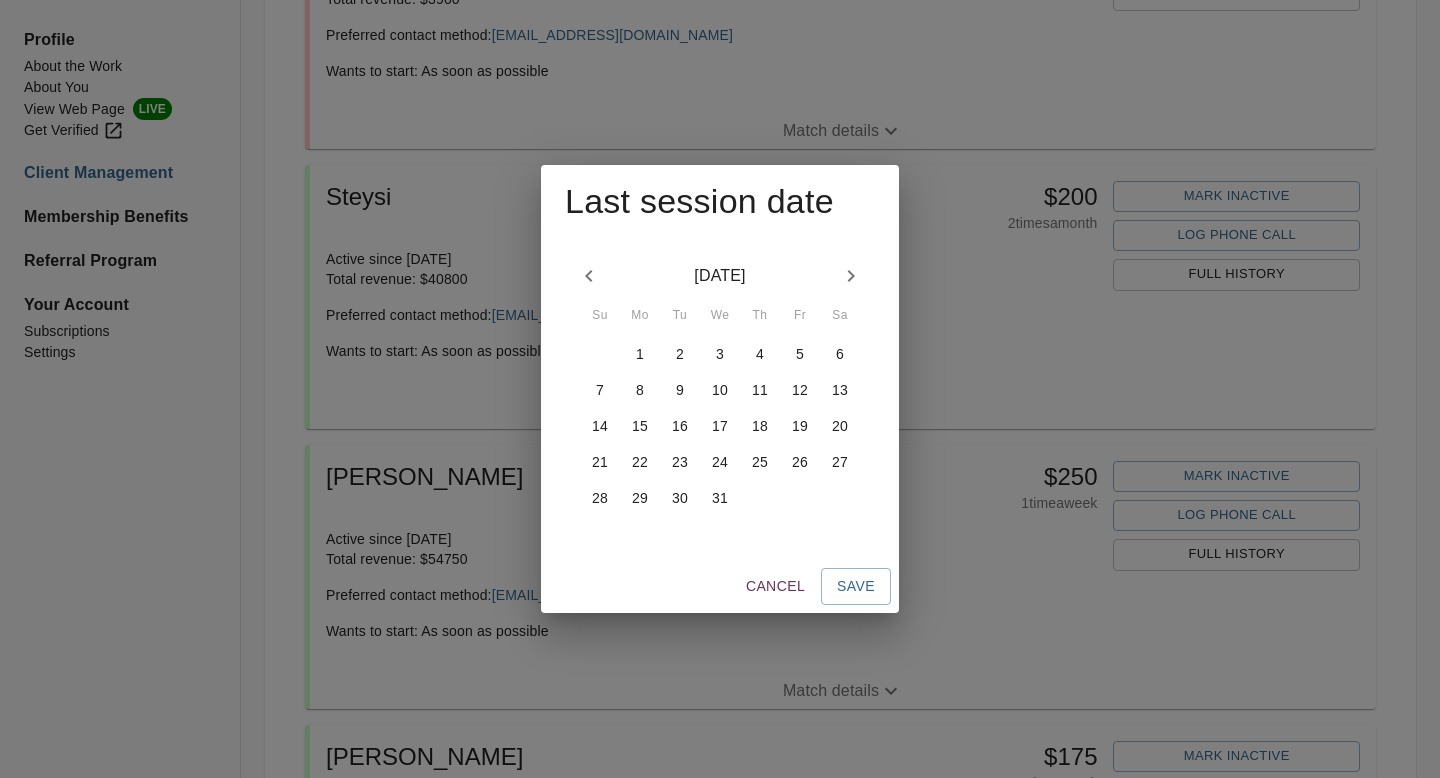 click 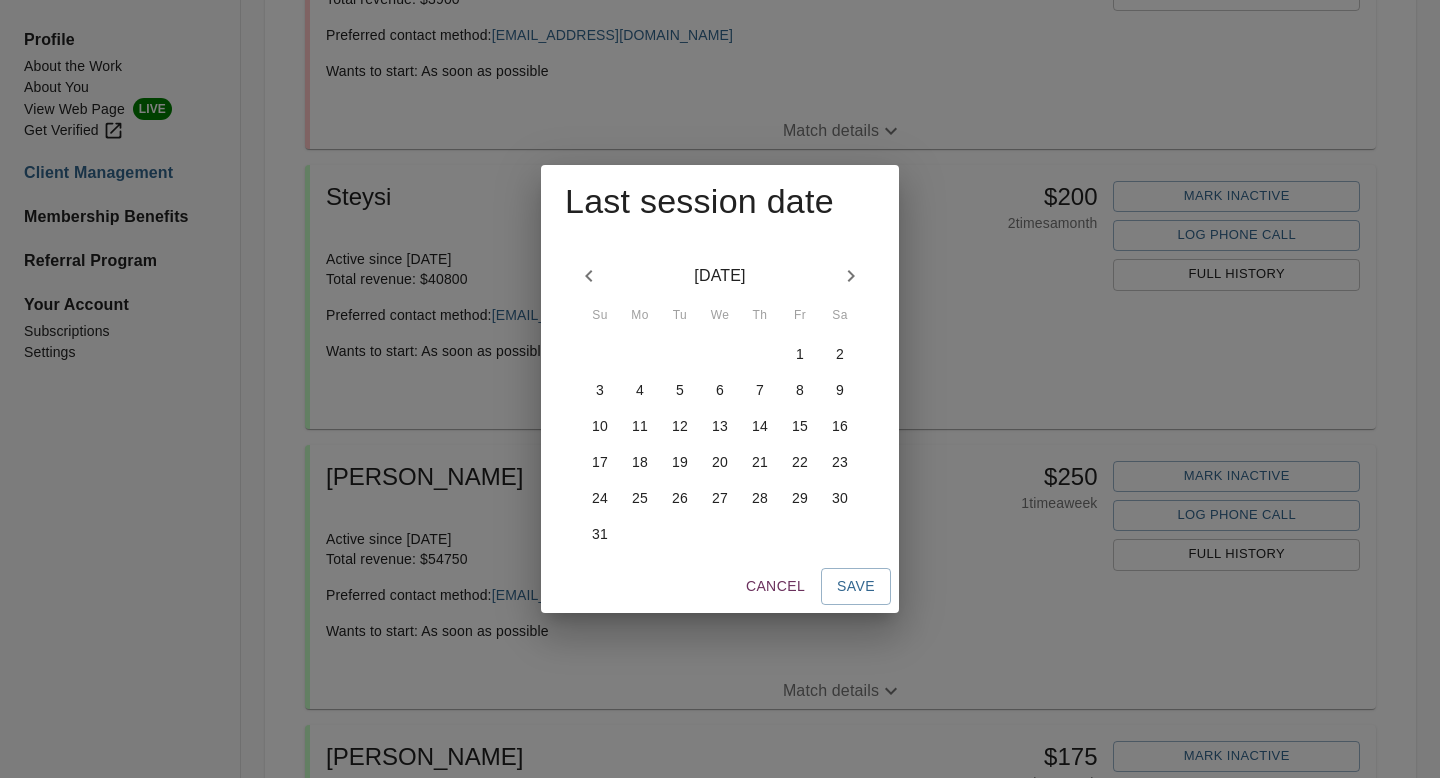 click 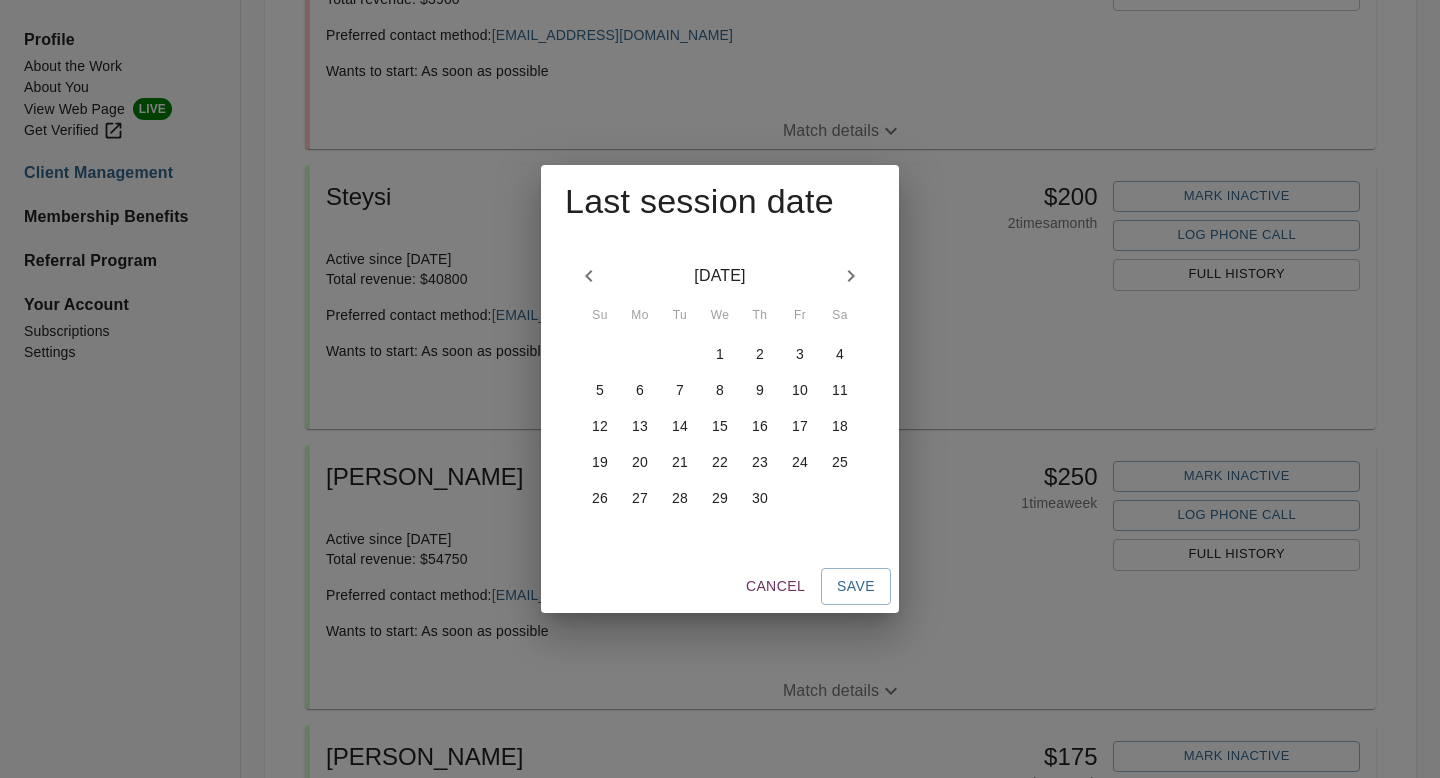 click 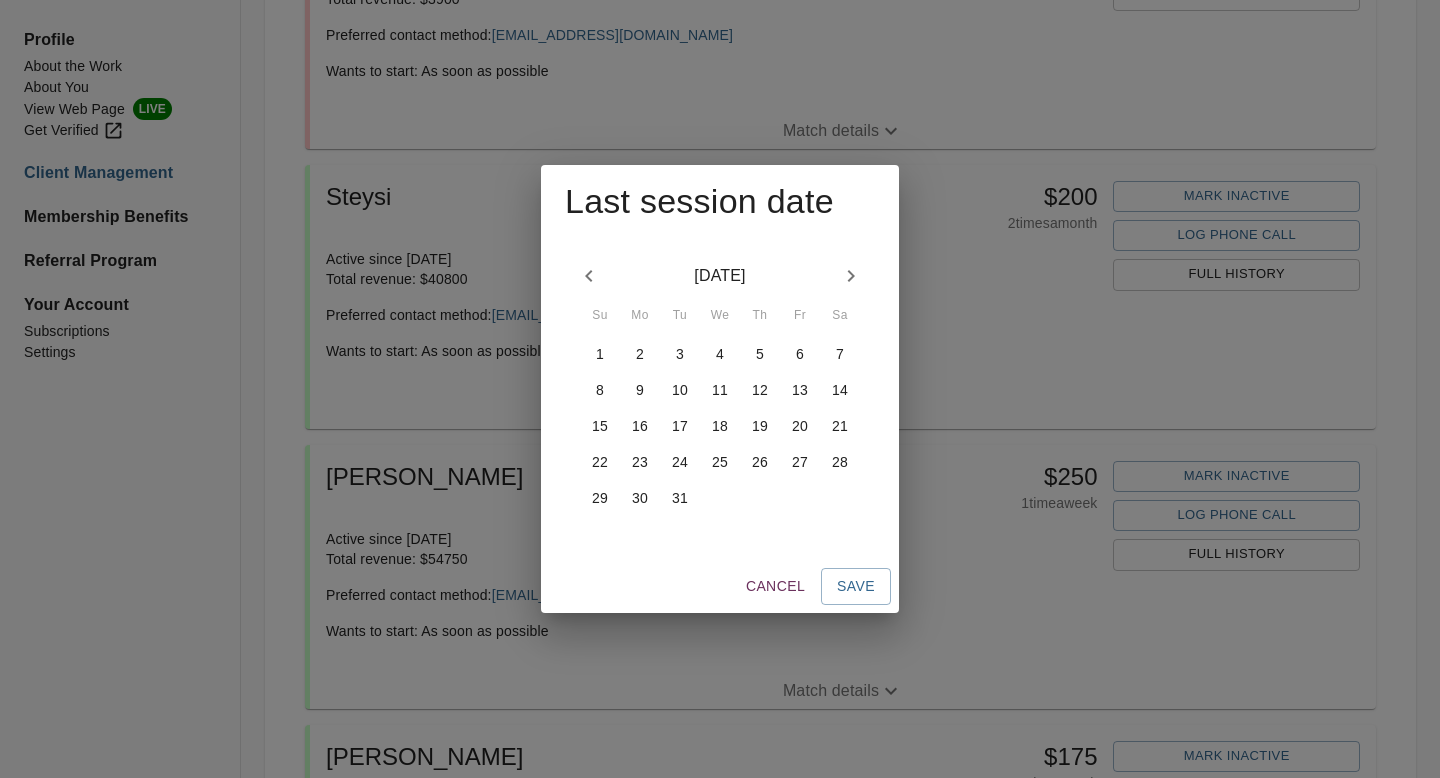 click 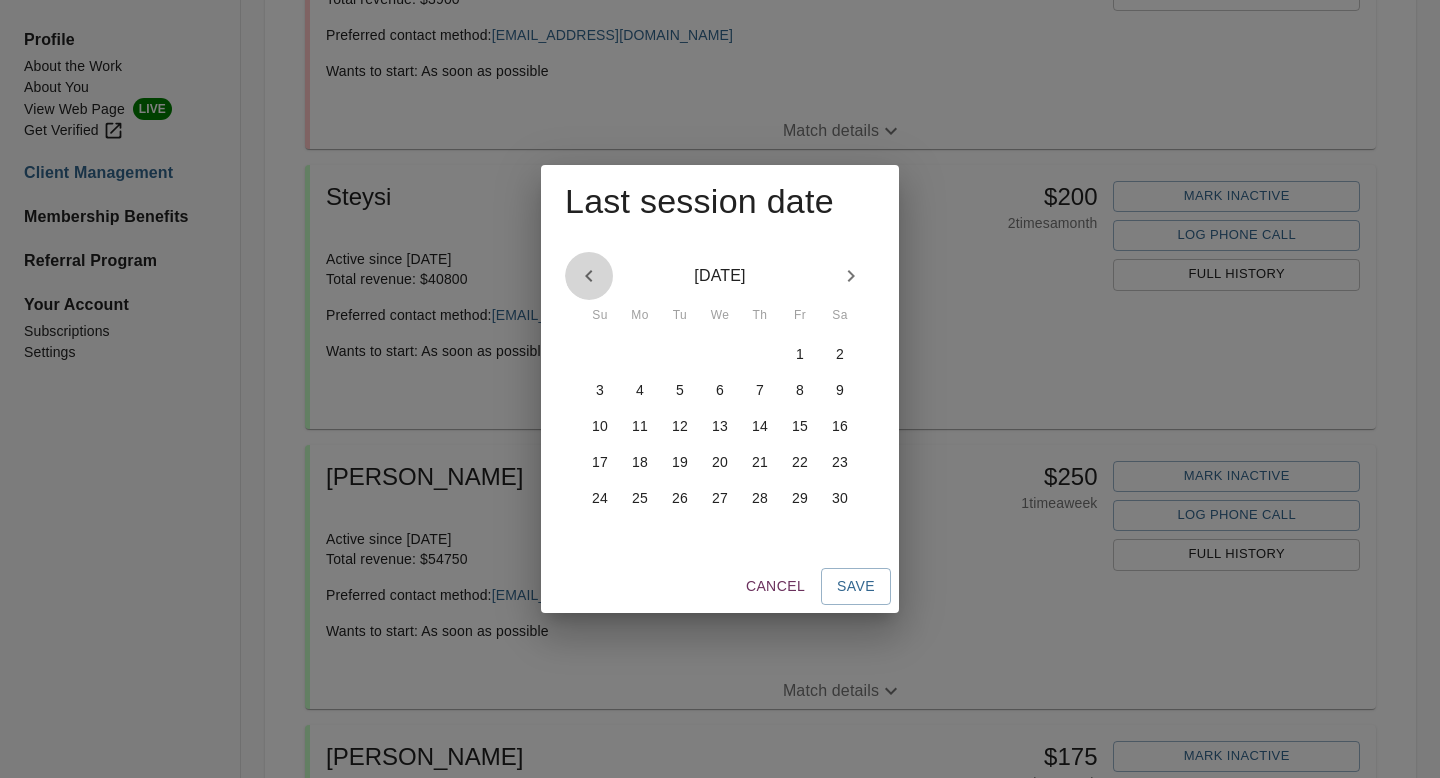 click 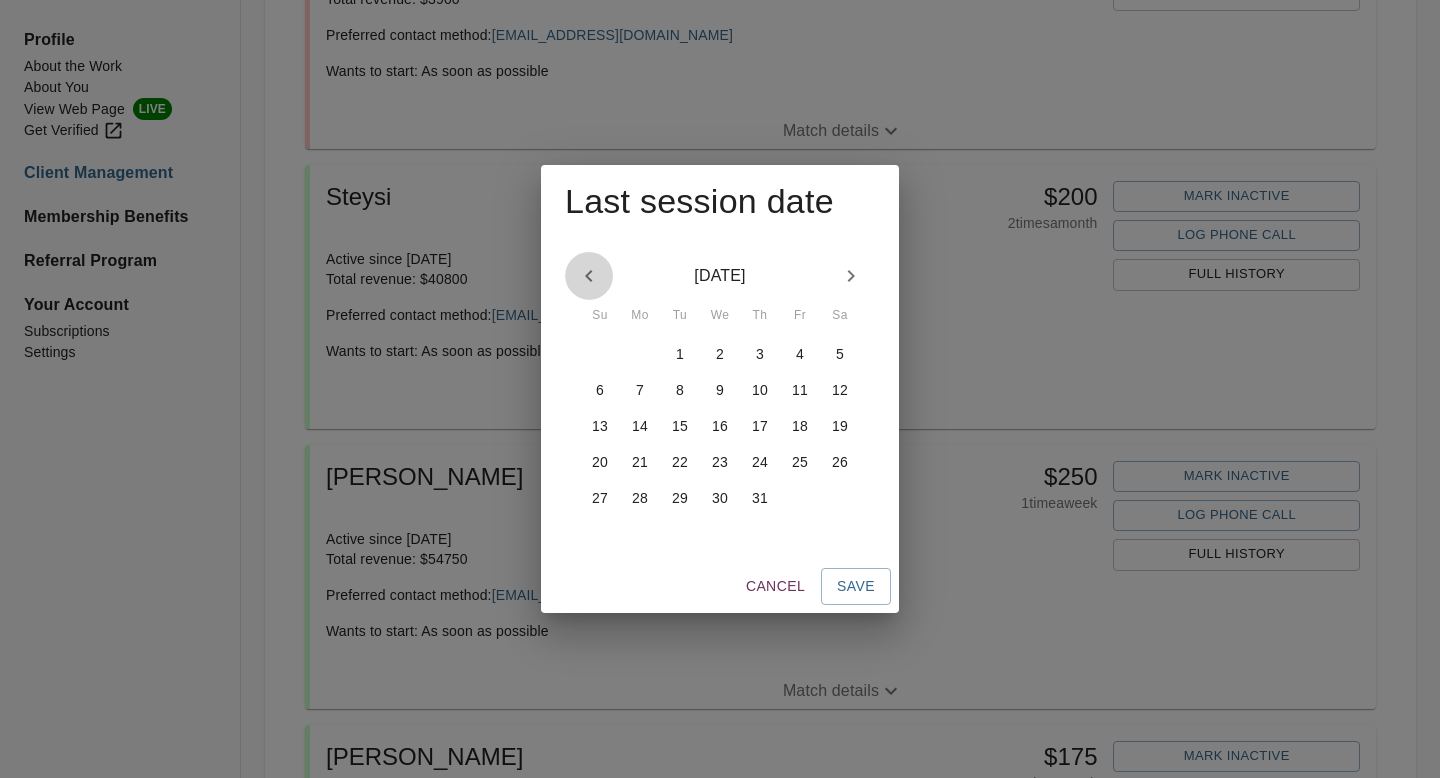 click 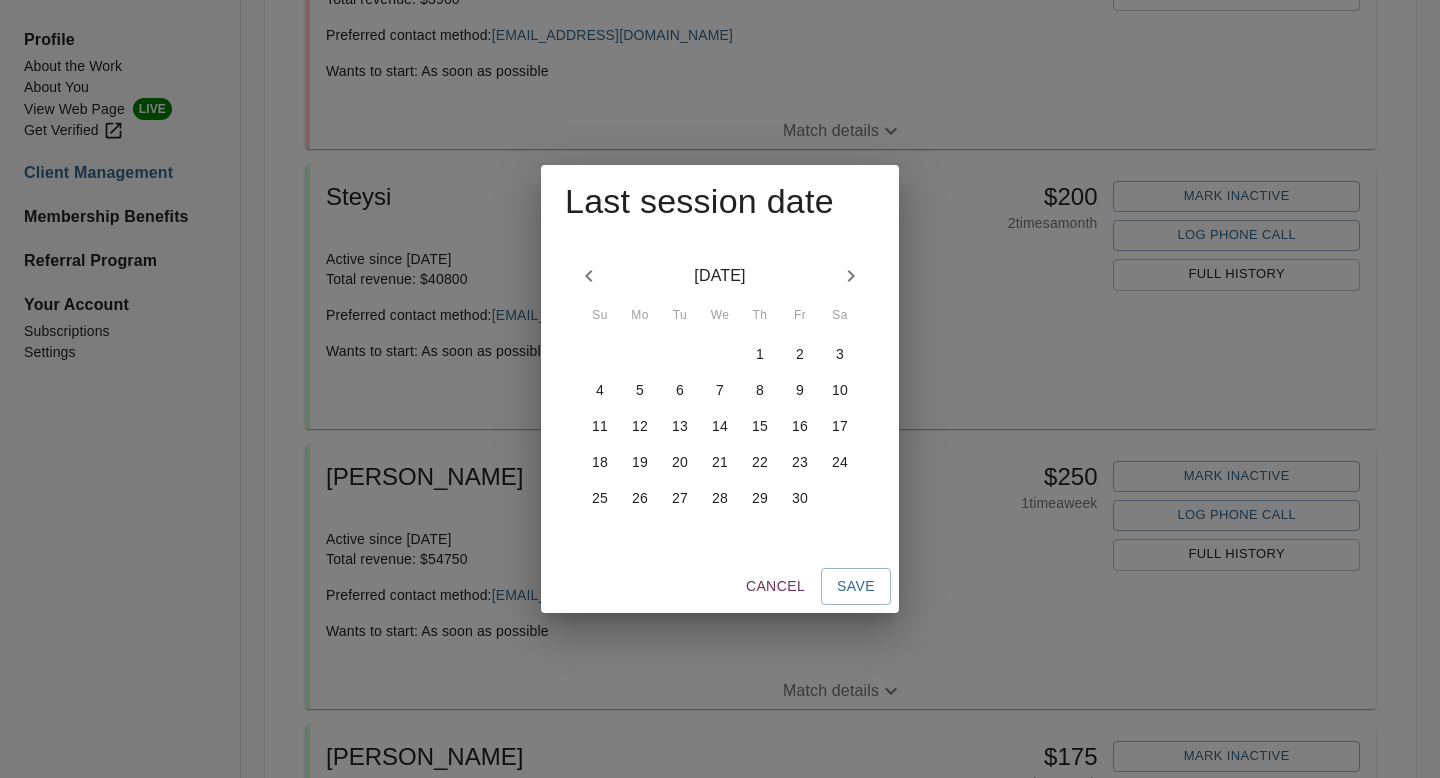 click 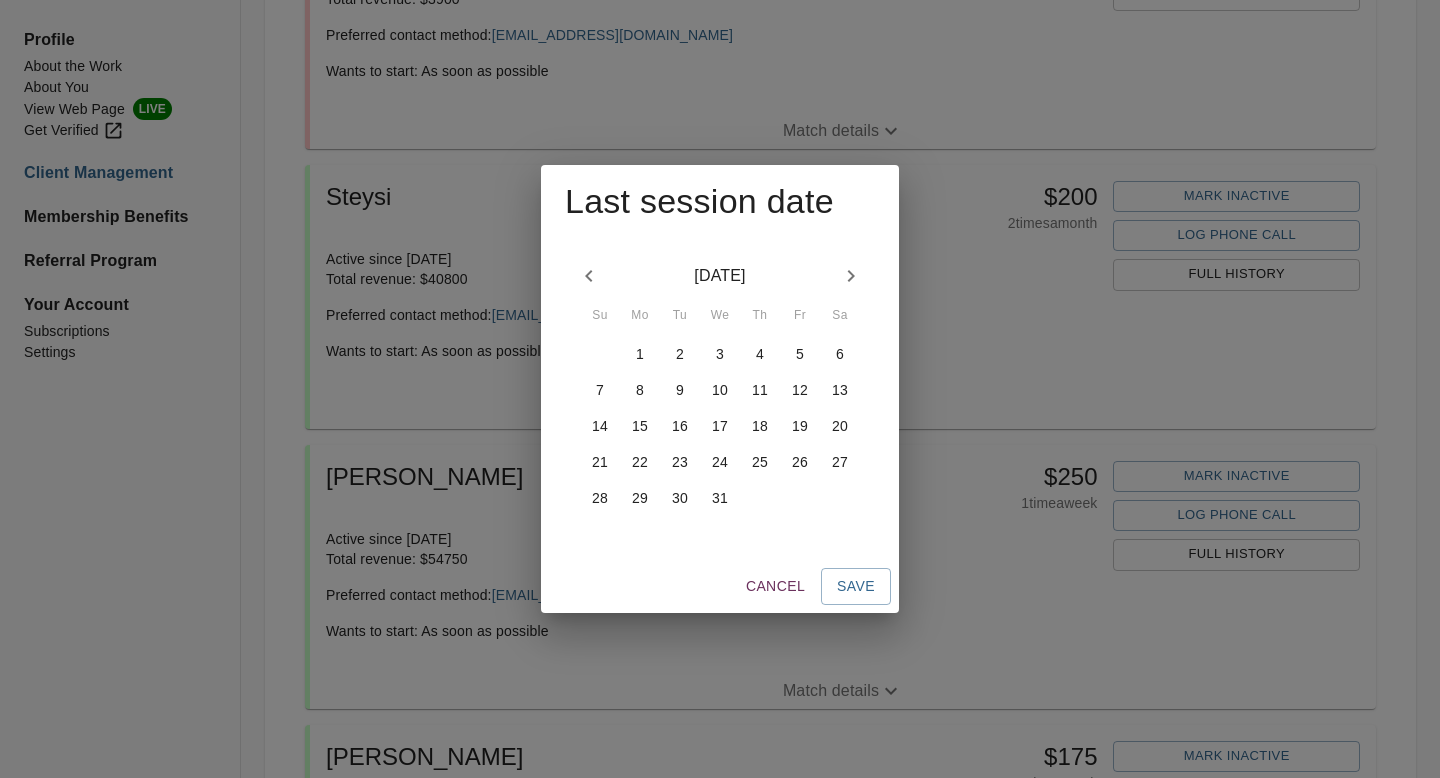 click 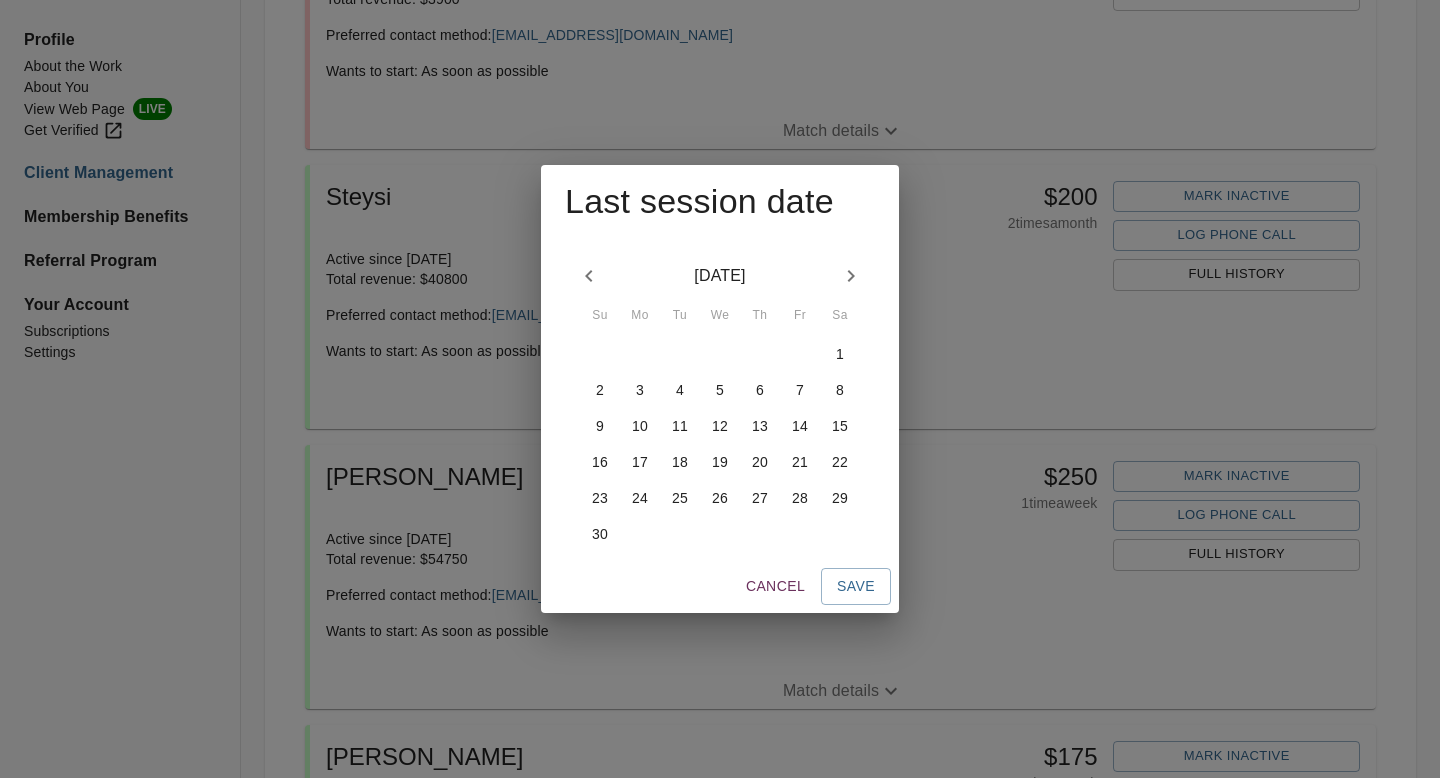 click 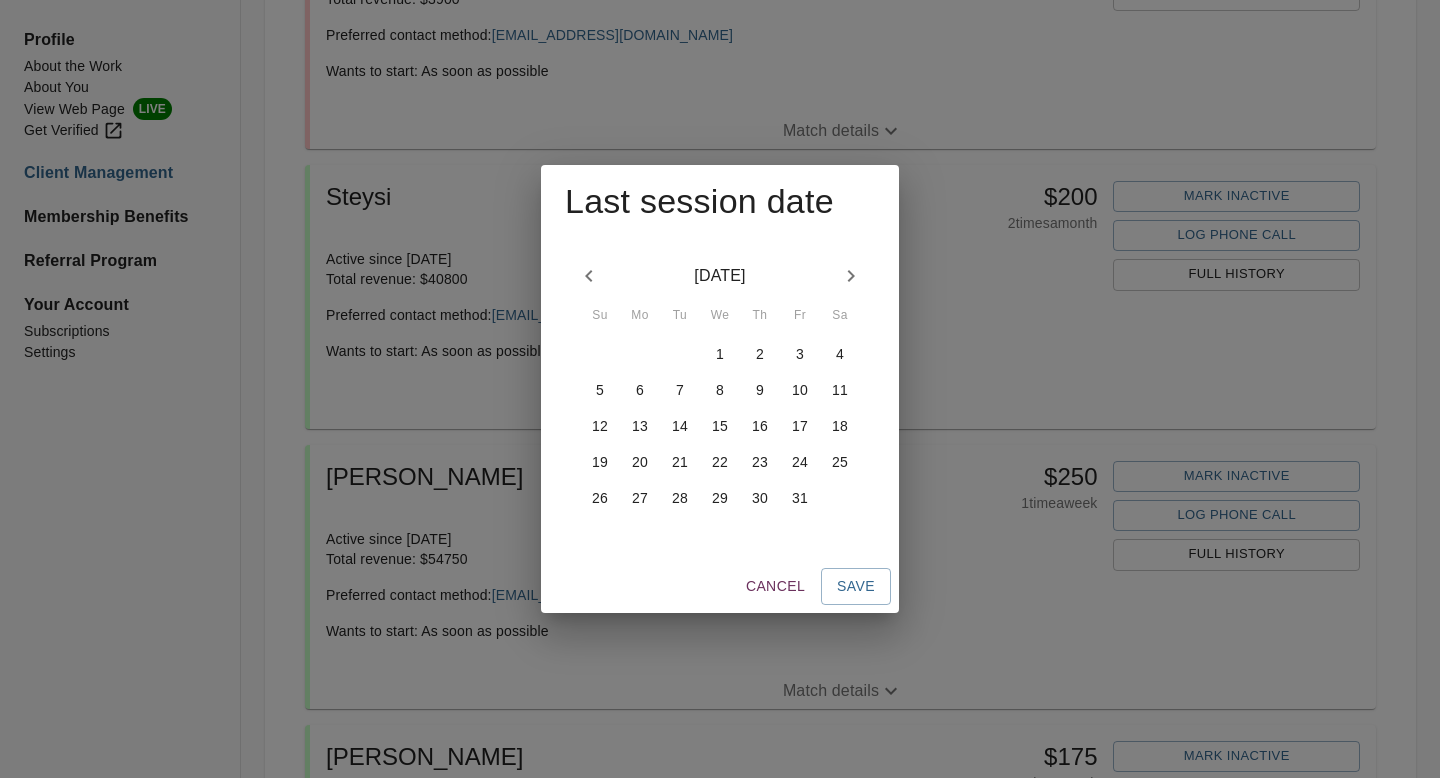 click 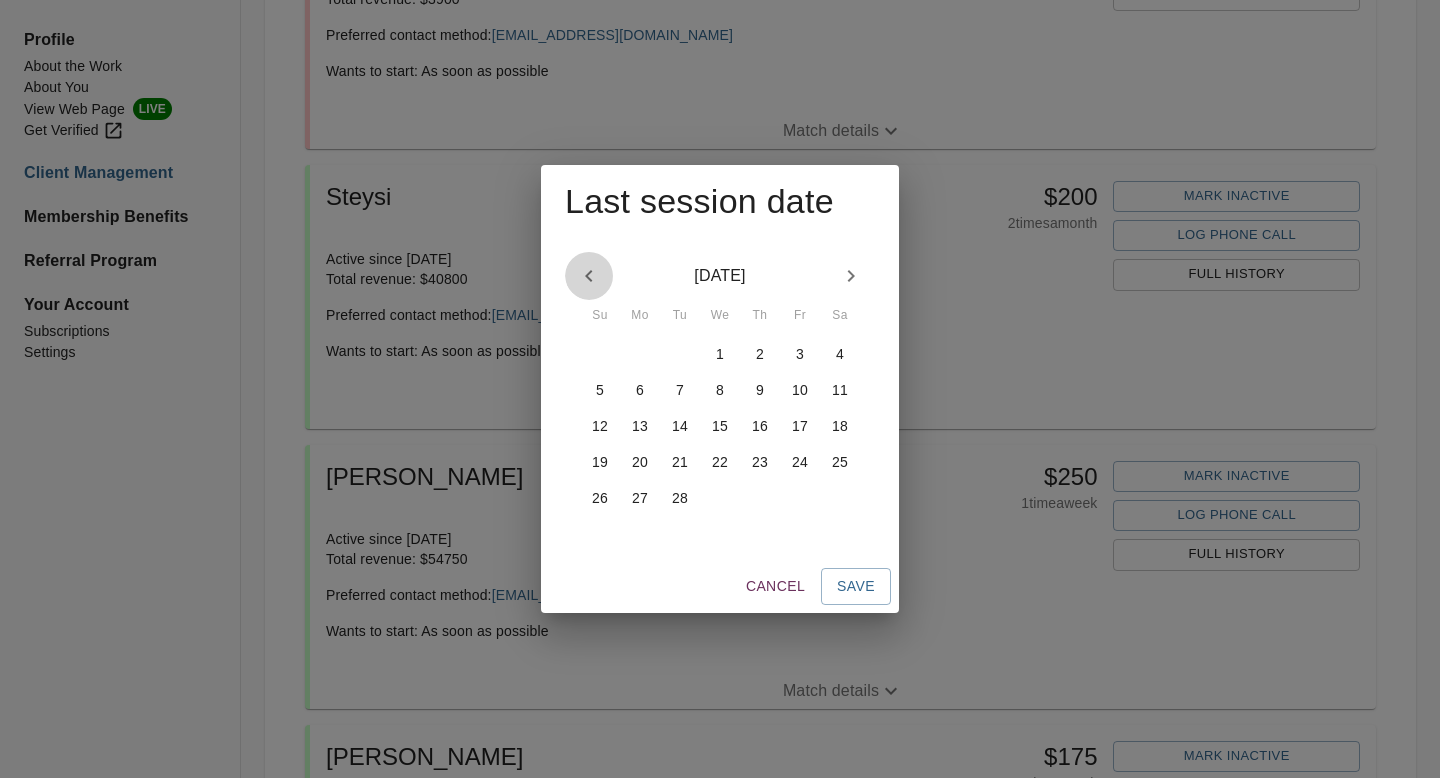 click 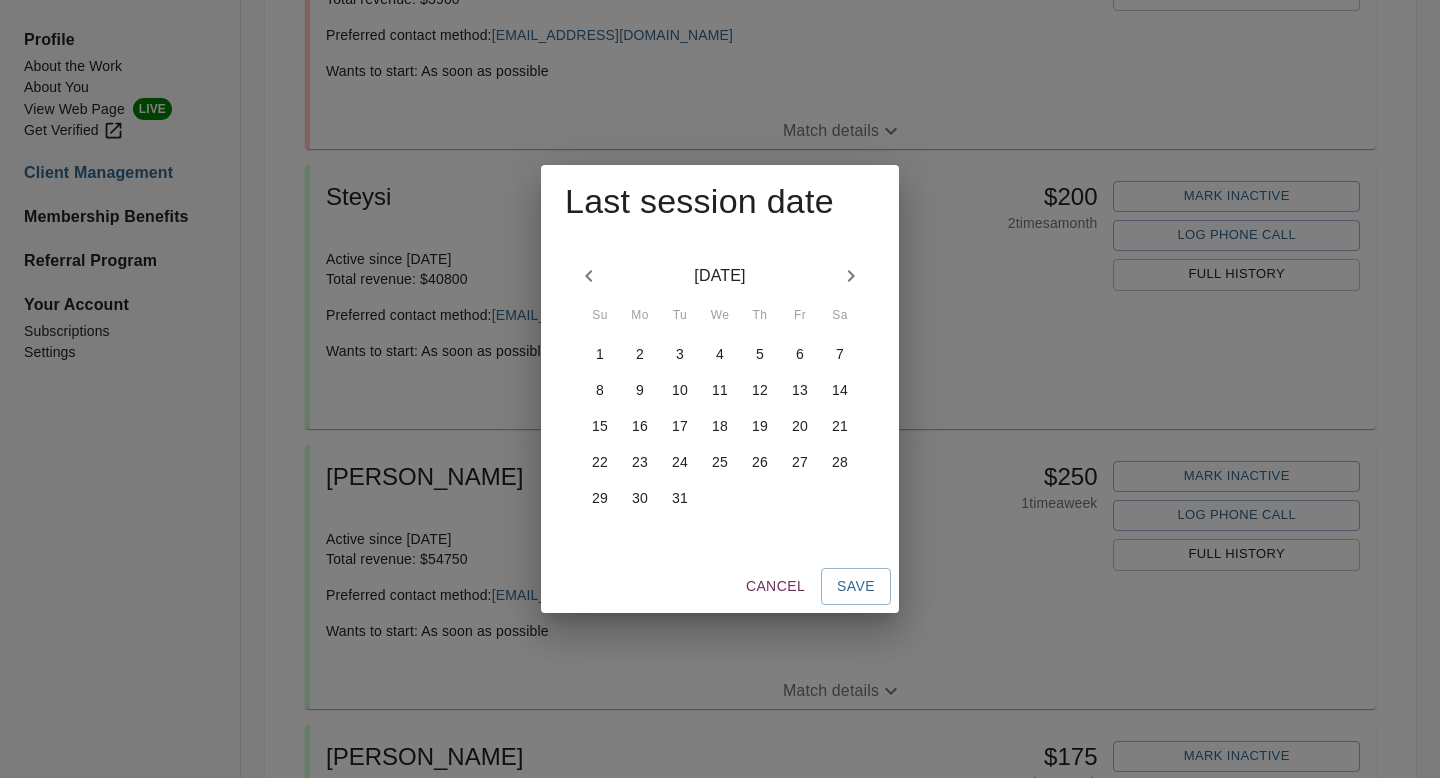 click 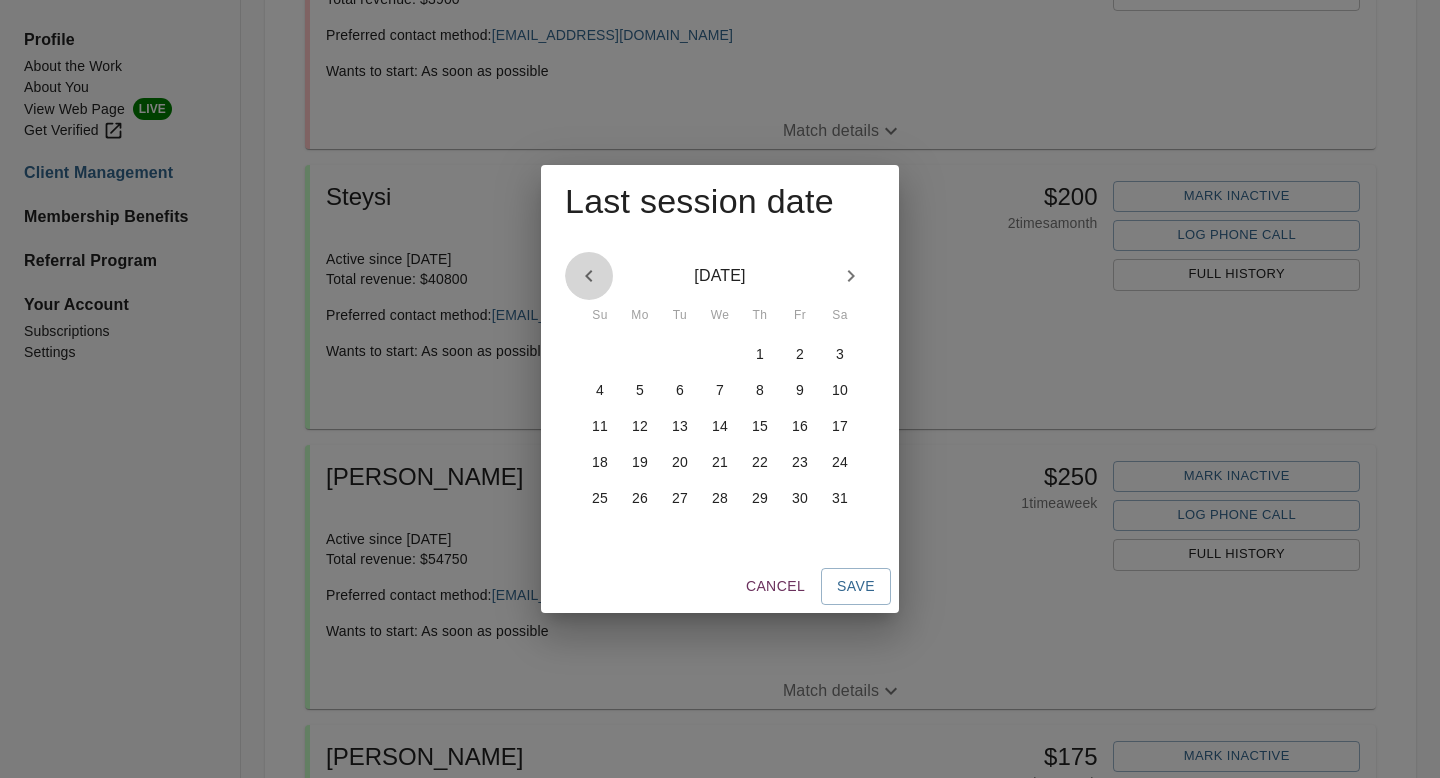 click 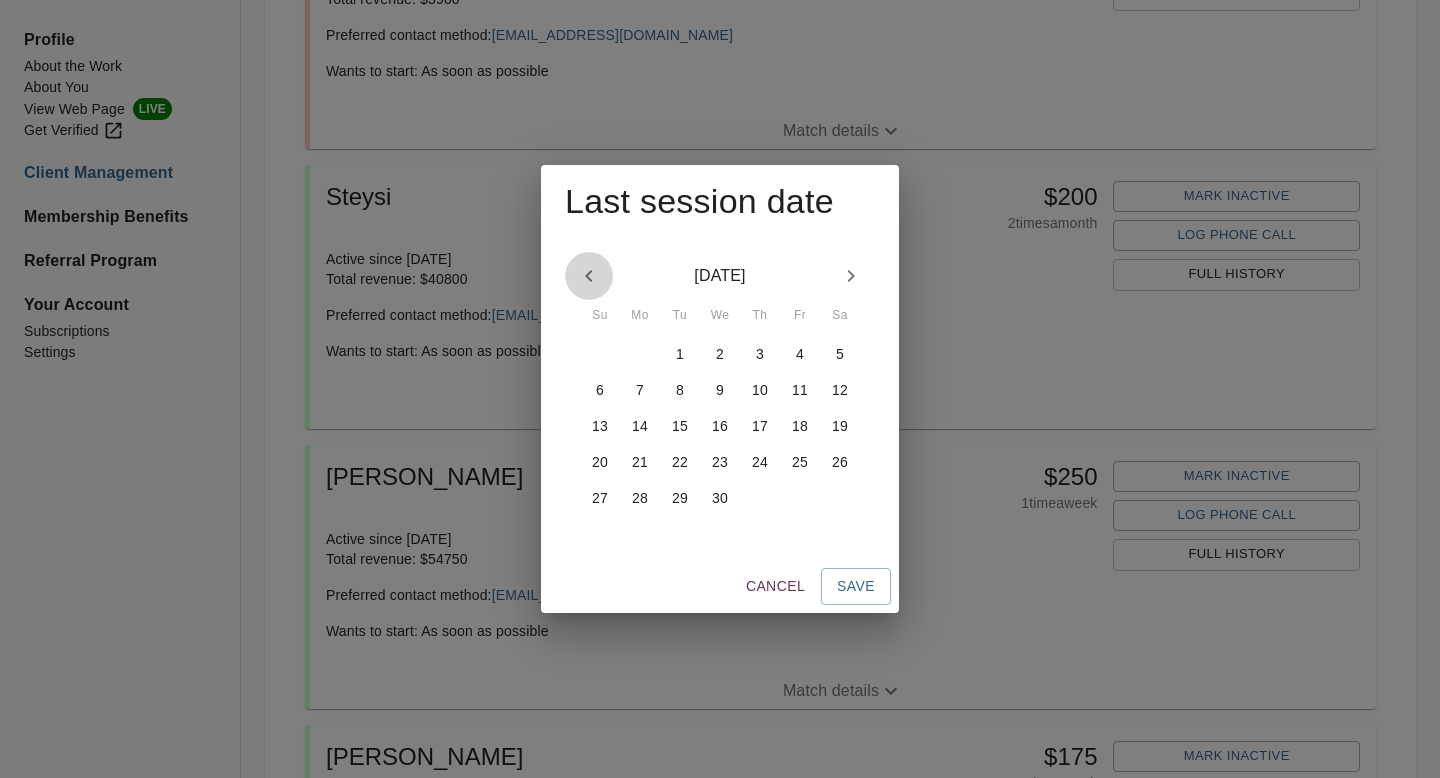 click 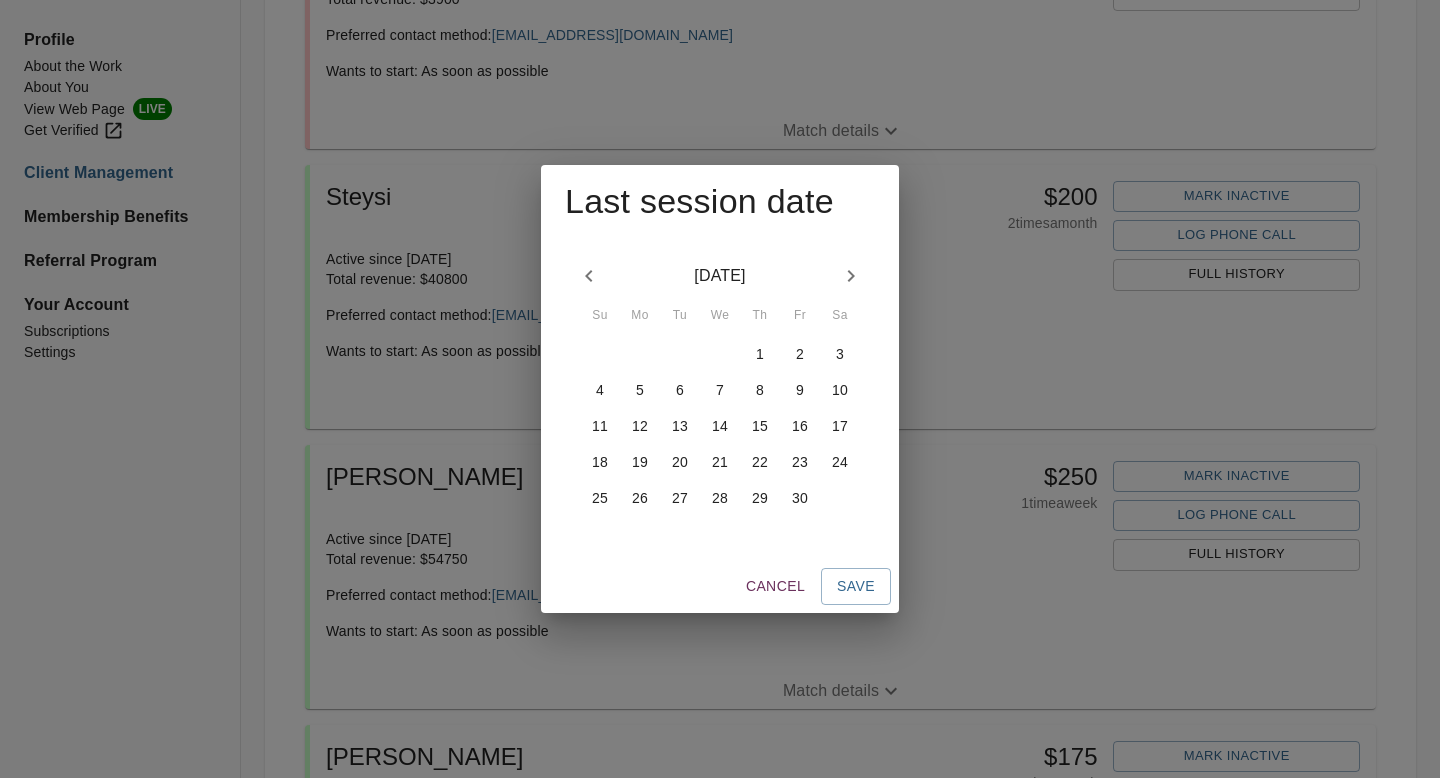 click 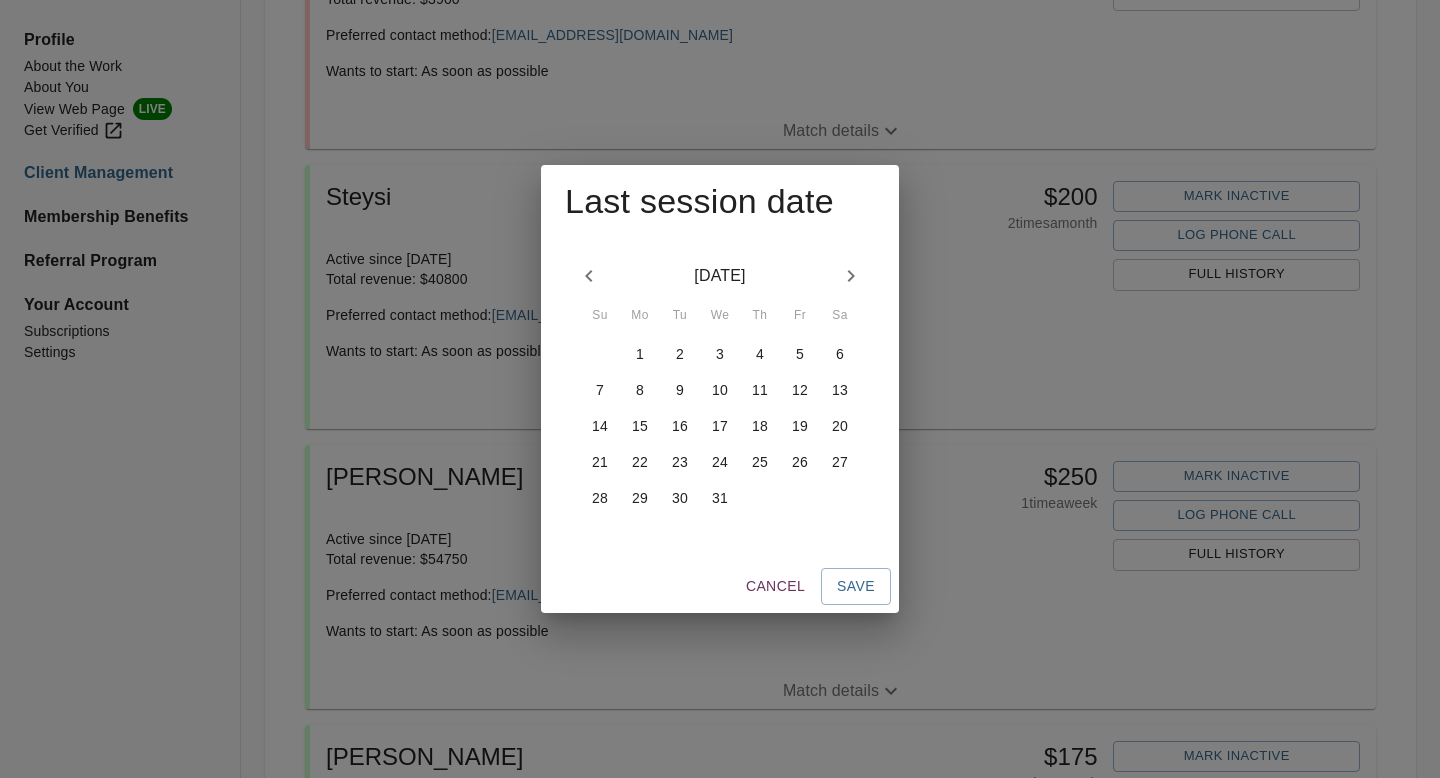 click 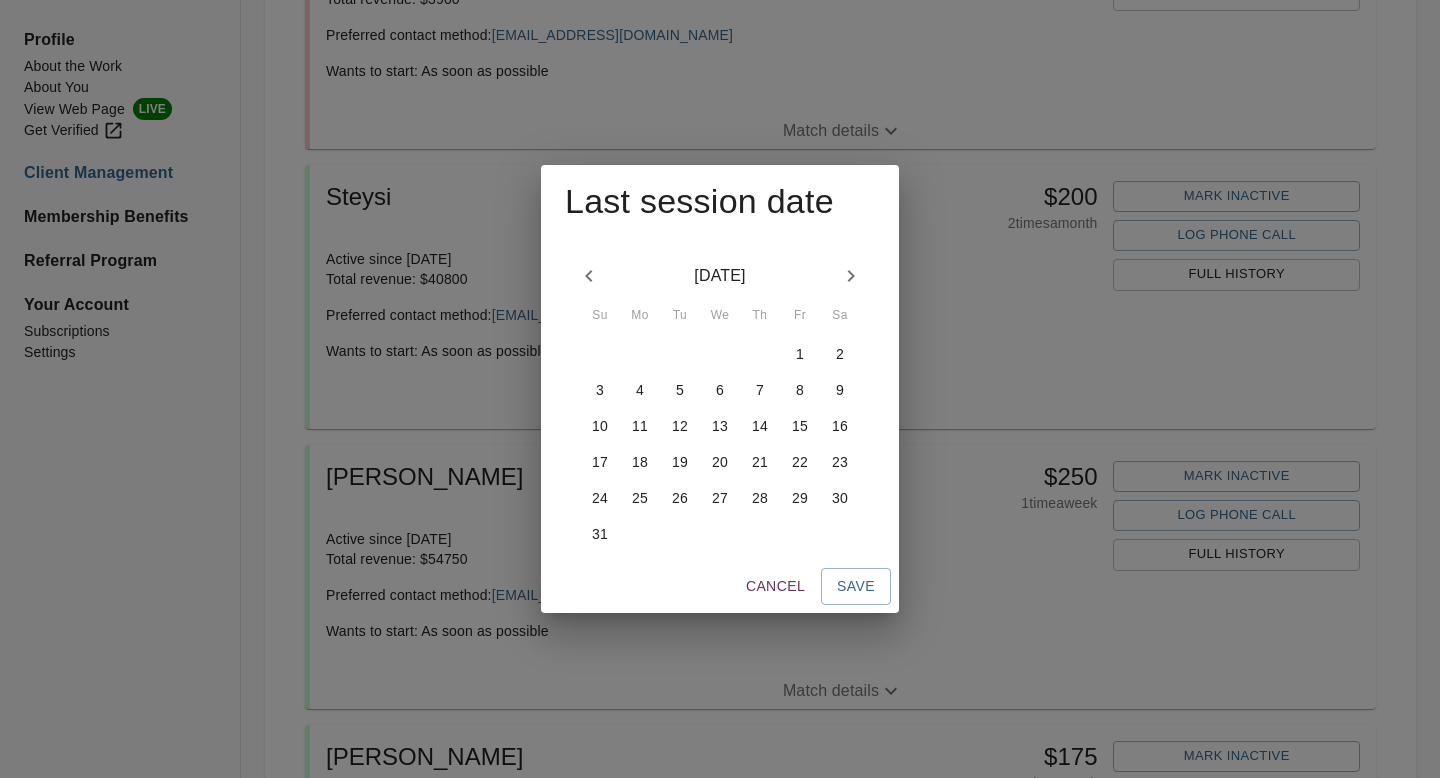 click 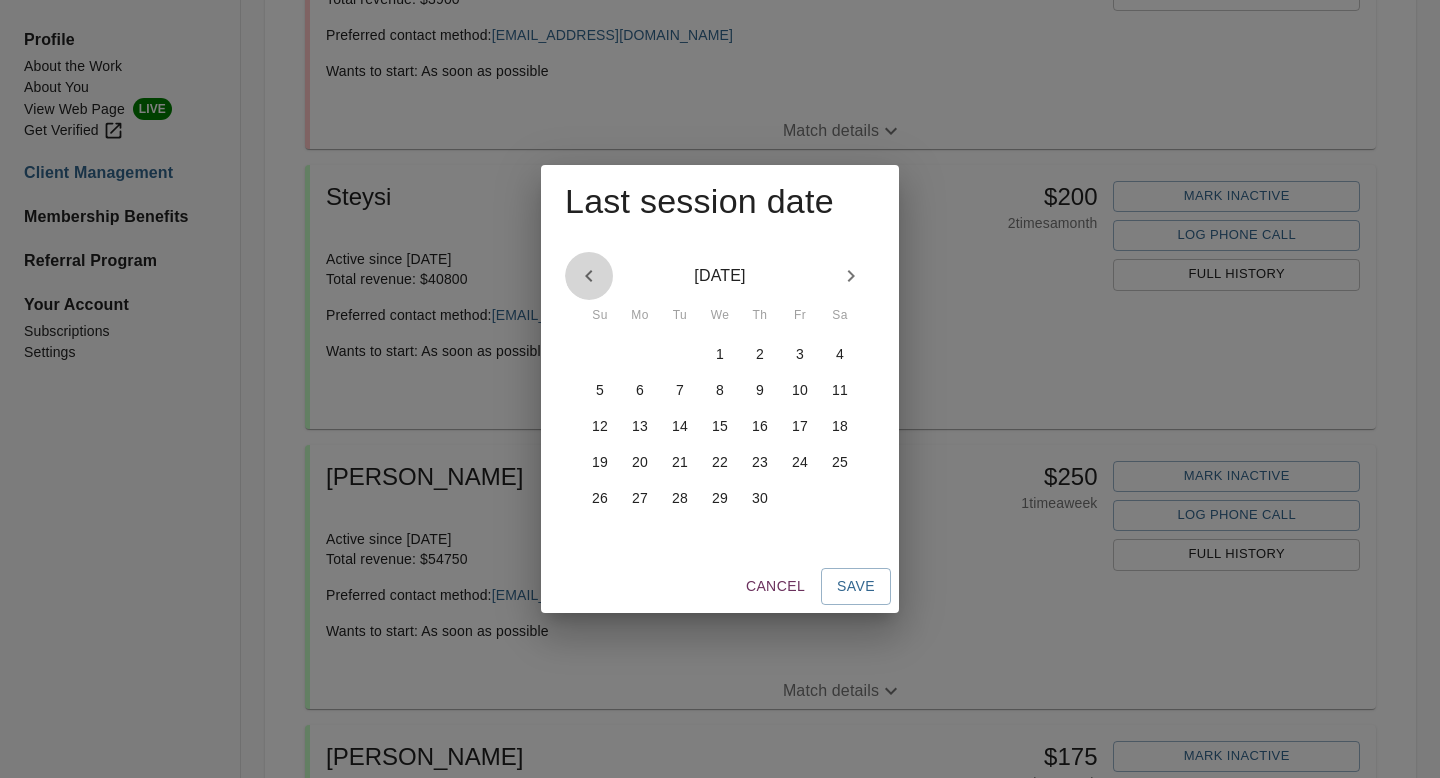 click 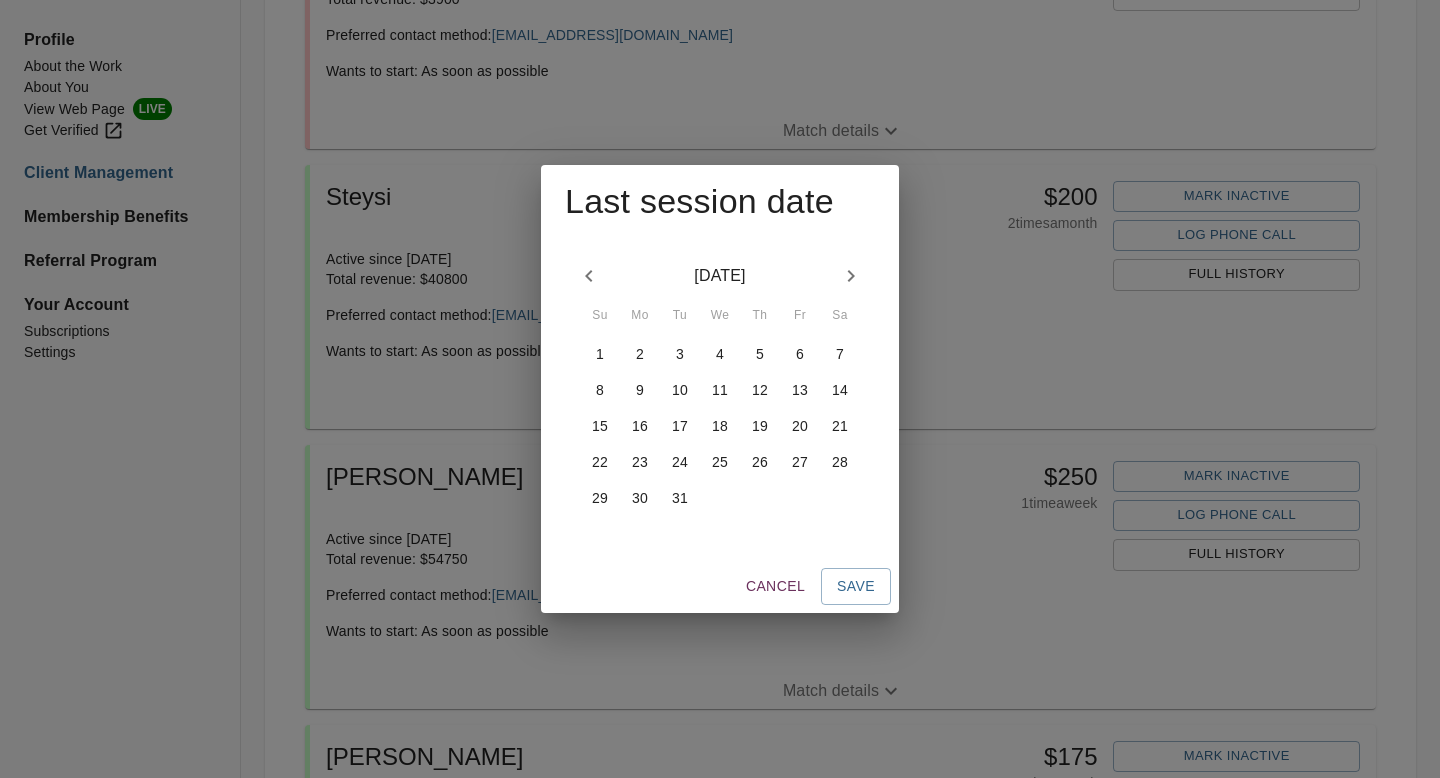 click 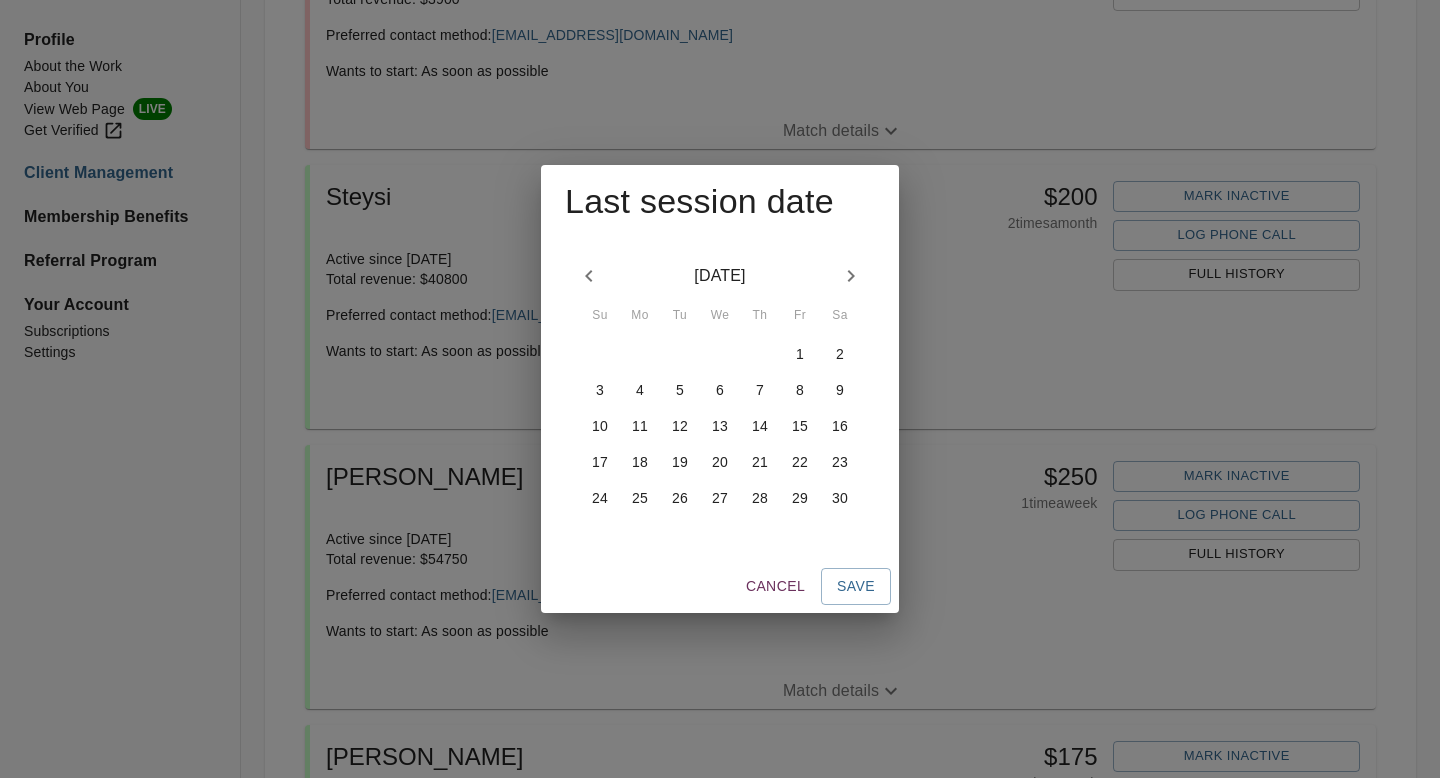 click 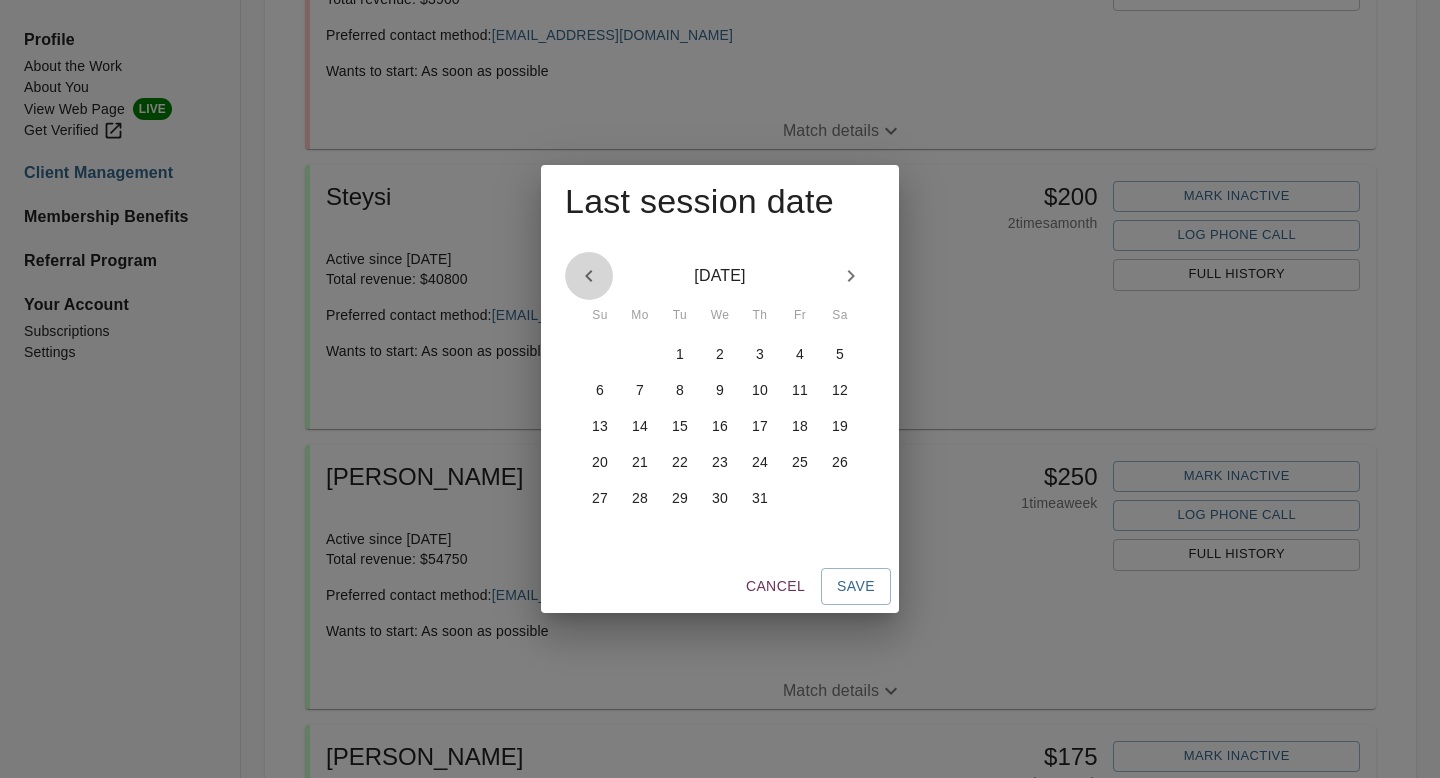 click 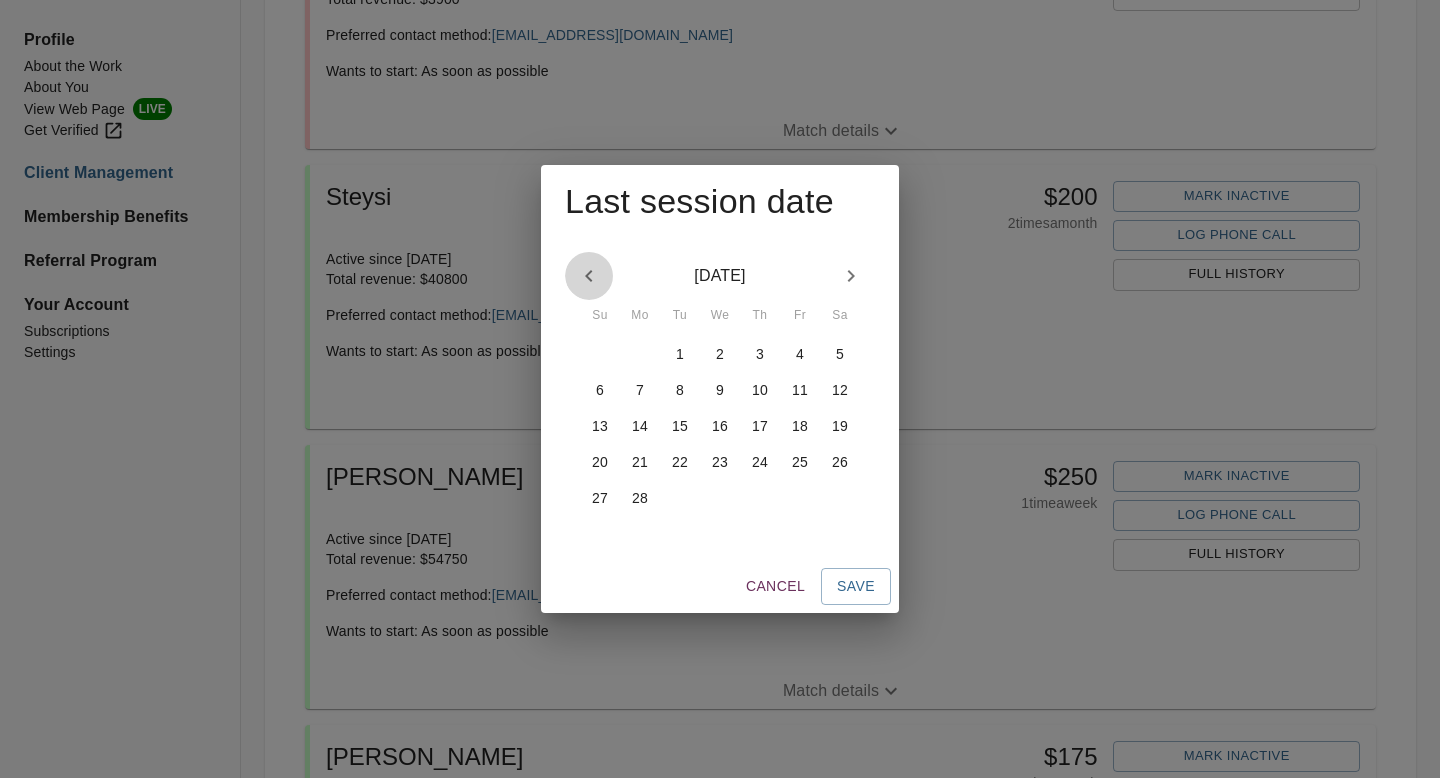click 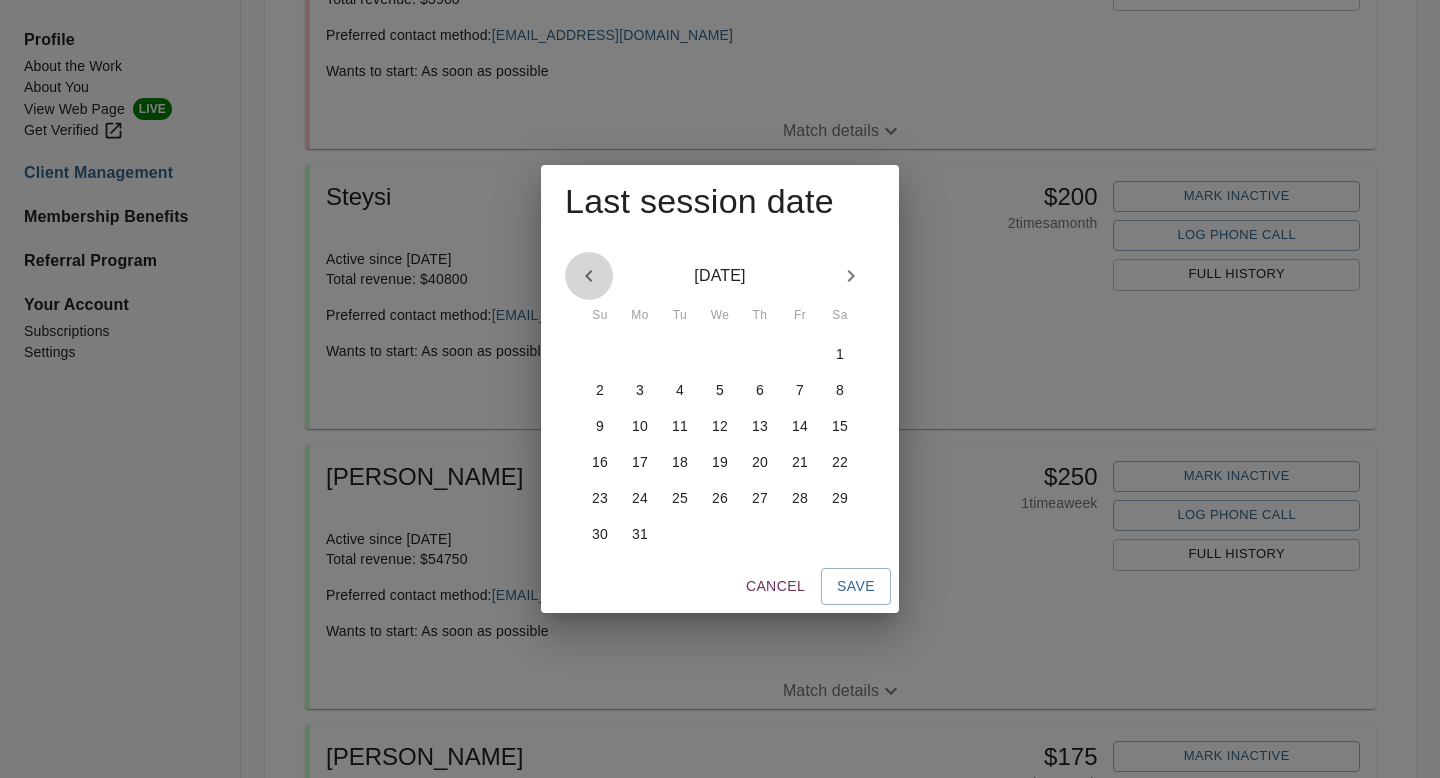 click 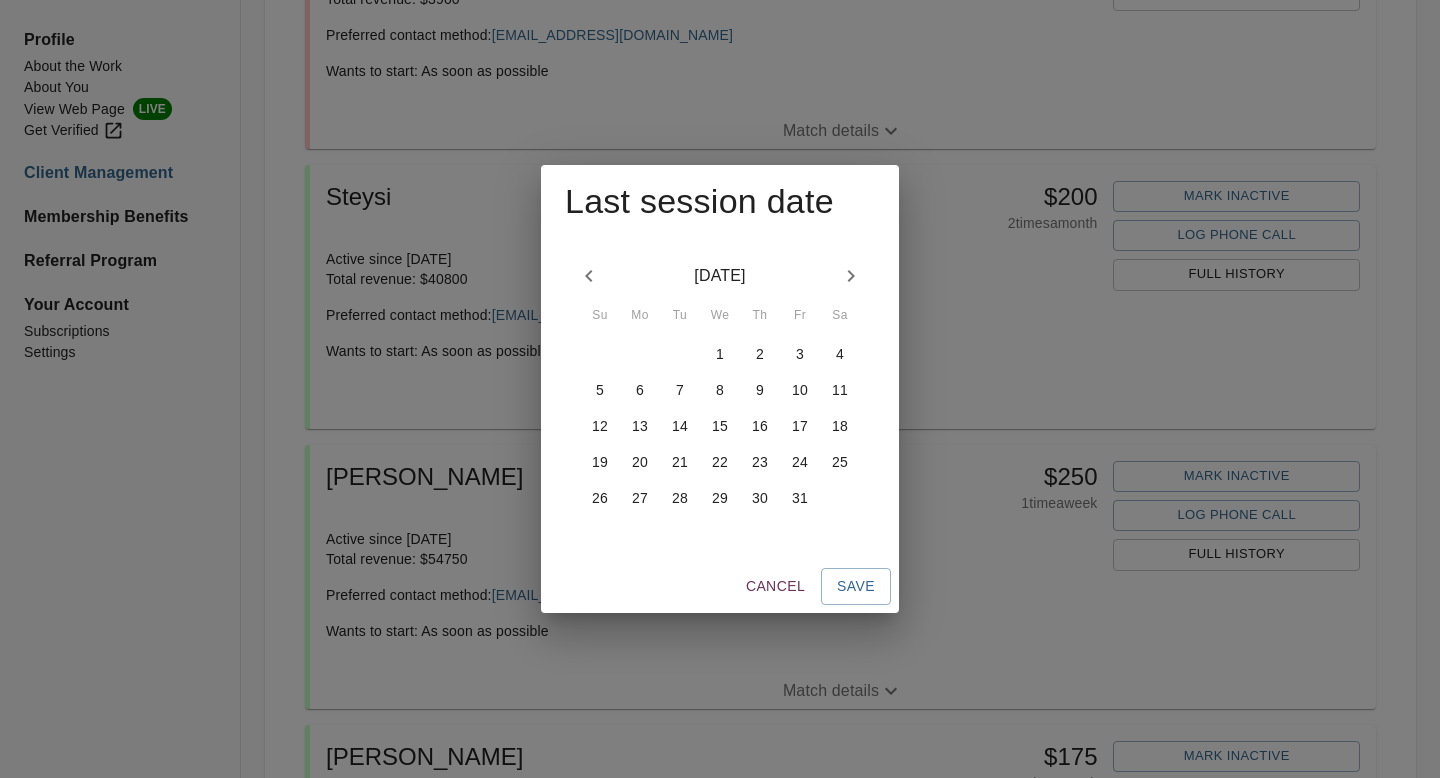 click on "31" at bounding box center [800, 498] 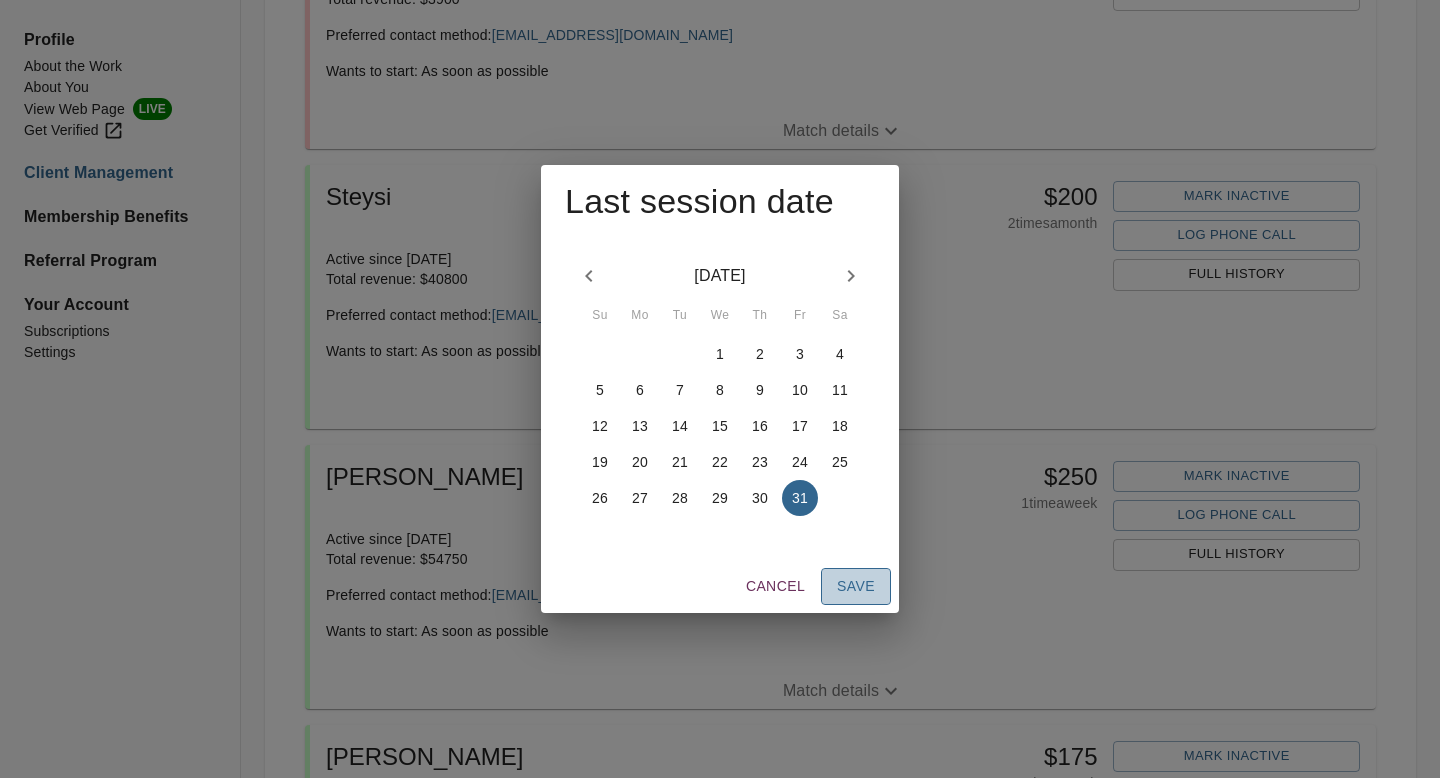click on "Save" at bounding box center (856, 586) 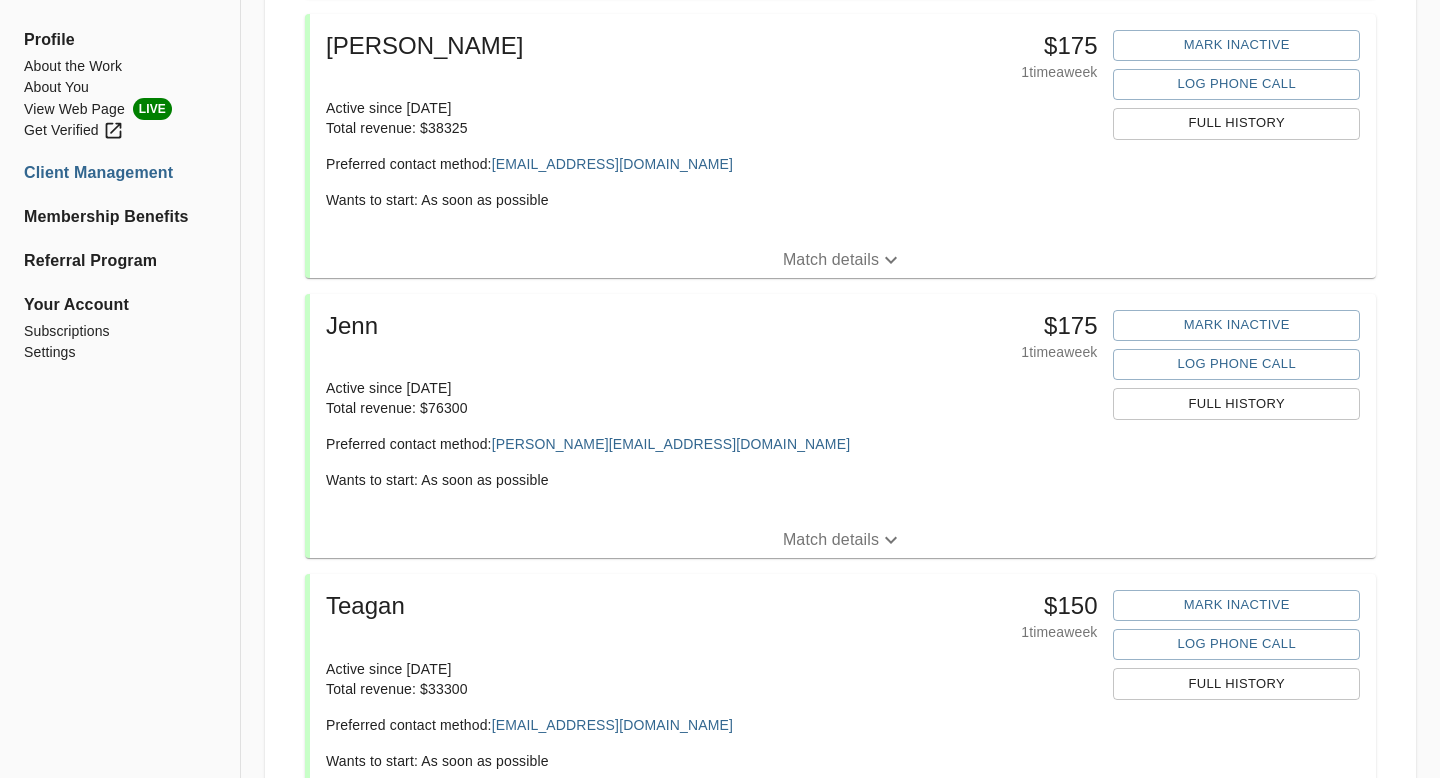 scroll, scrollTop: 1242, scrollLeft: 0, axis: vertical 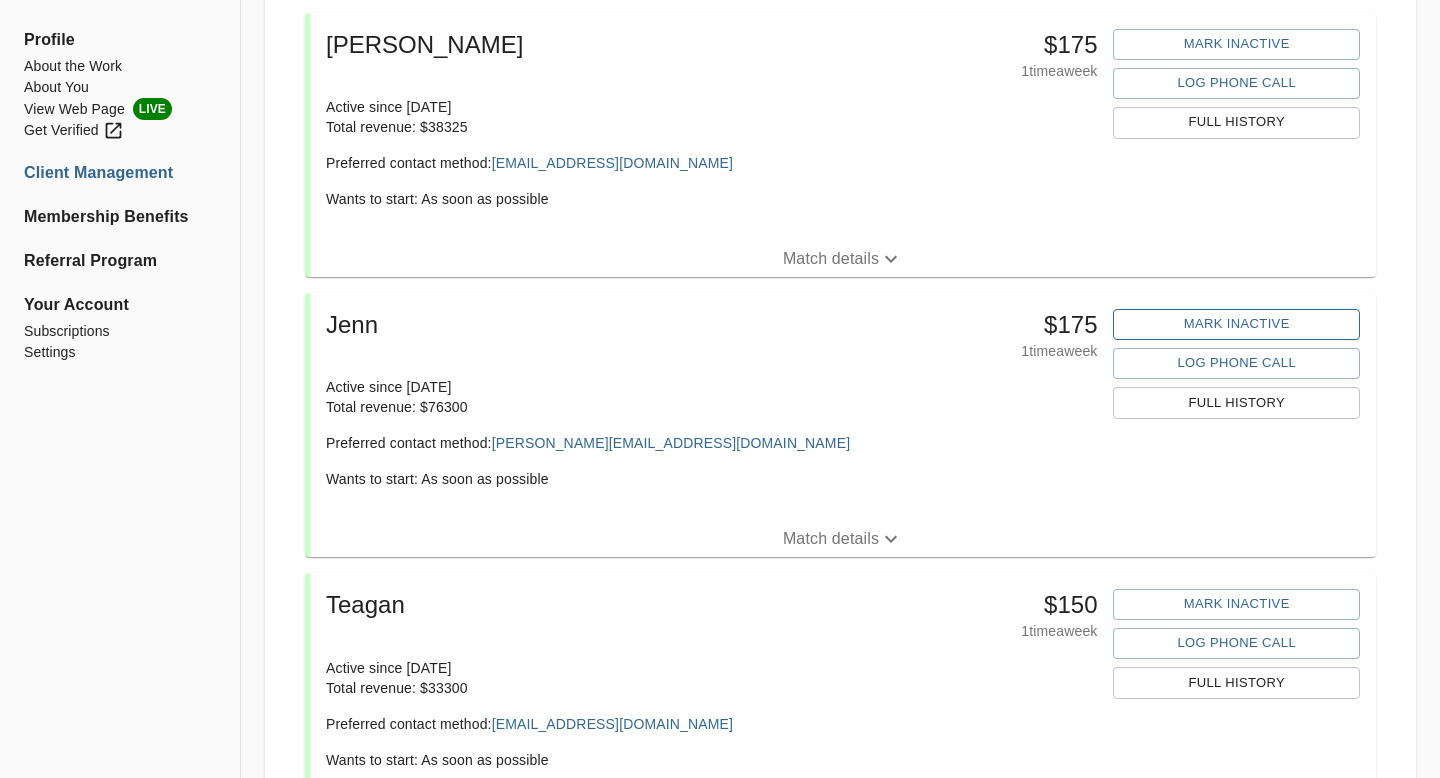 click on "Mark Inactive" at bounding box center [1236, 324] 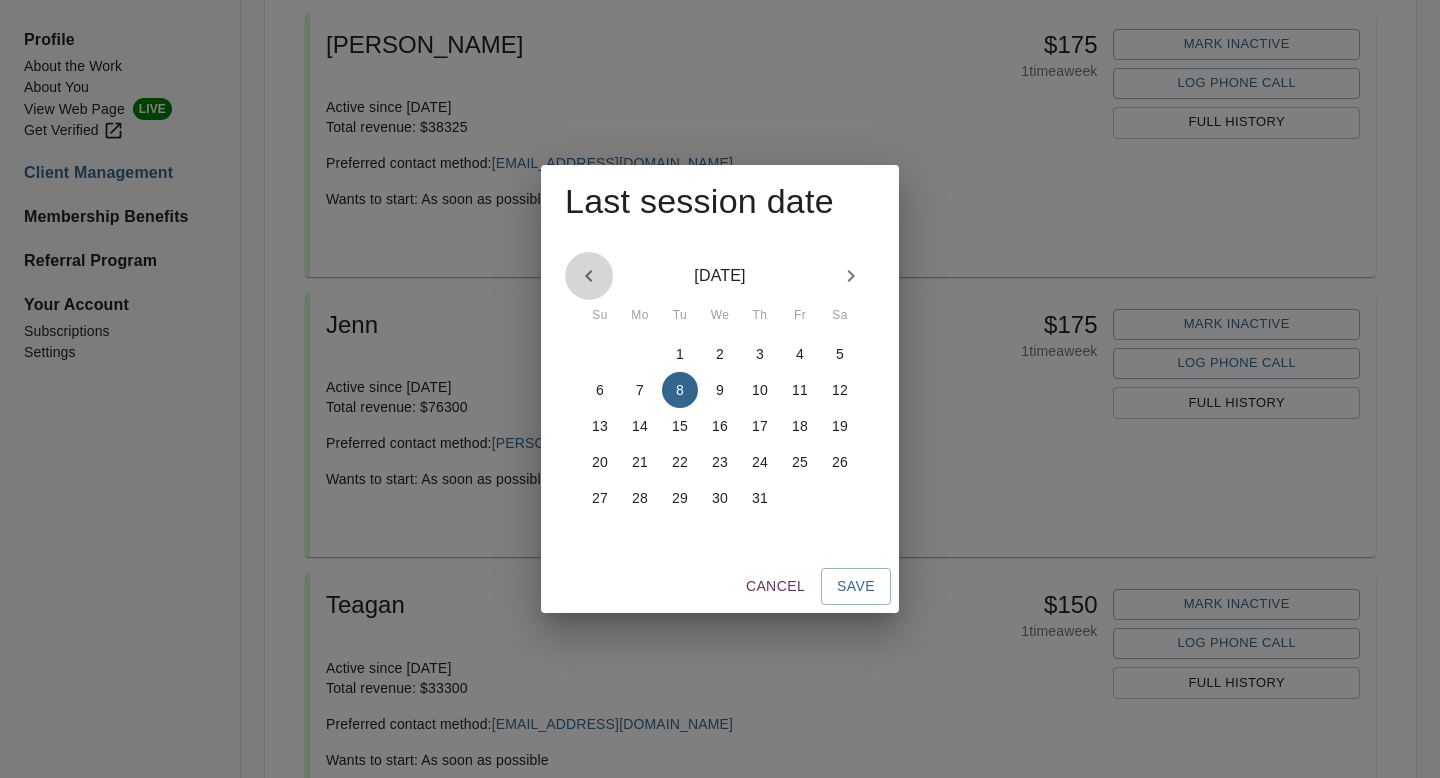 click 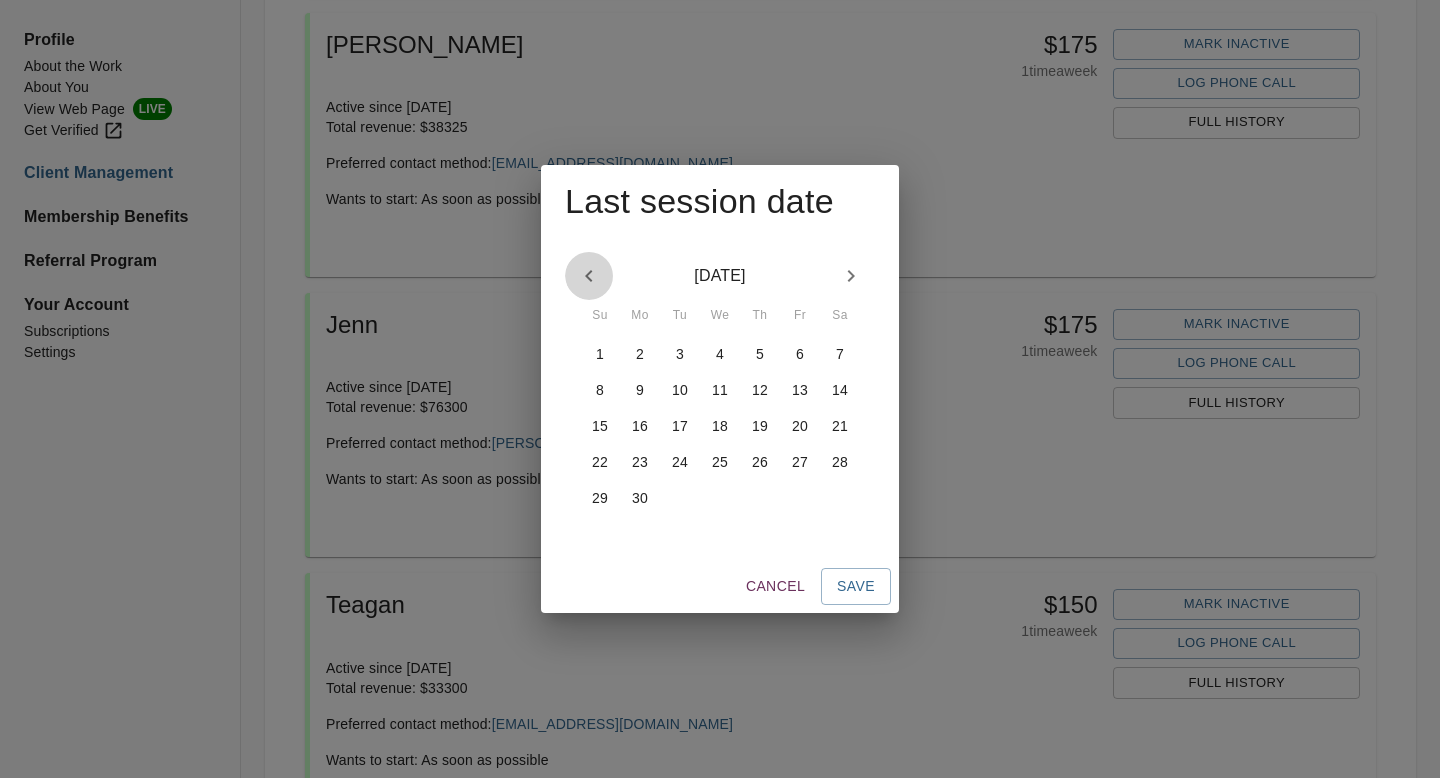click 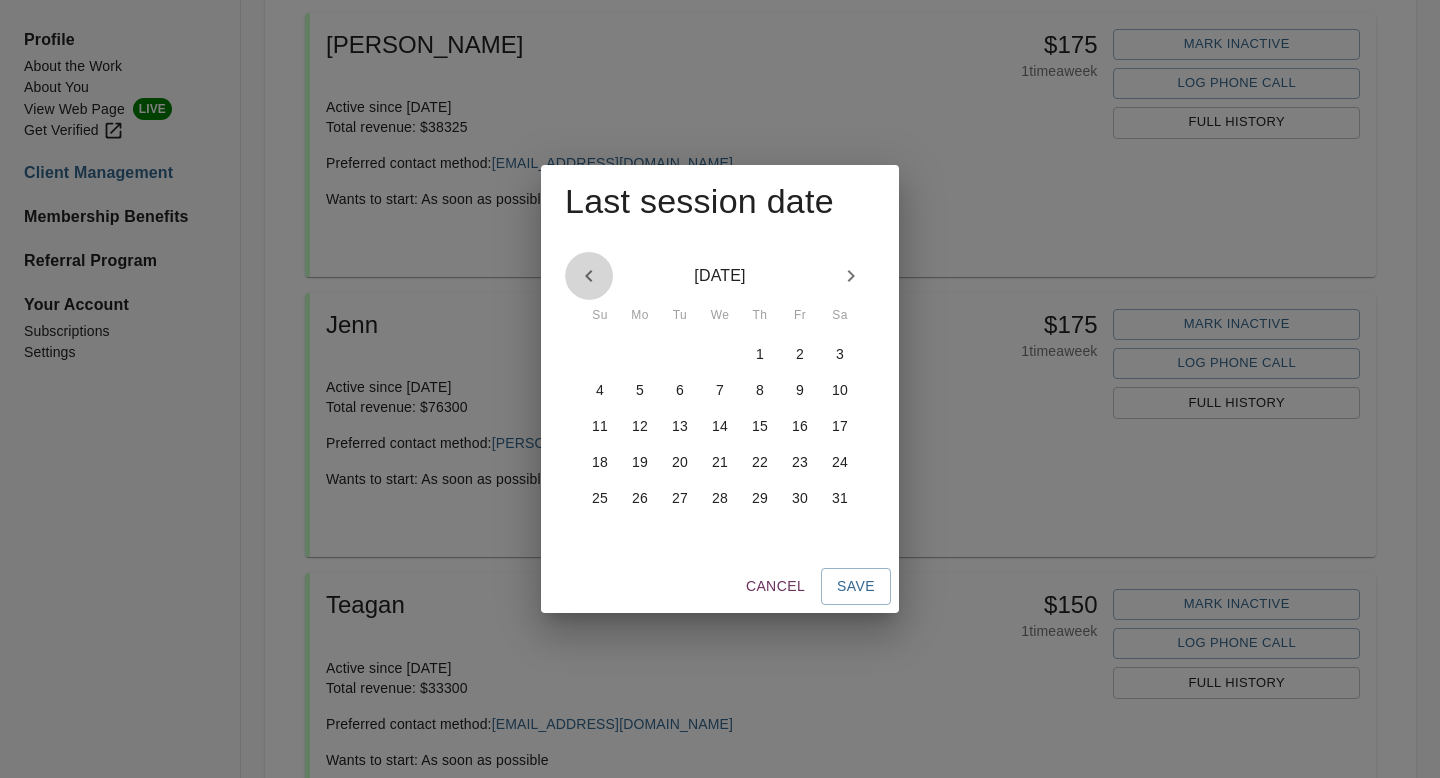 click 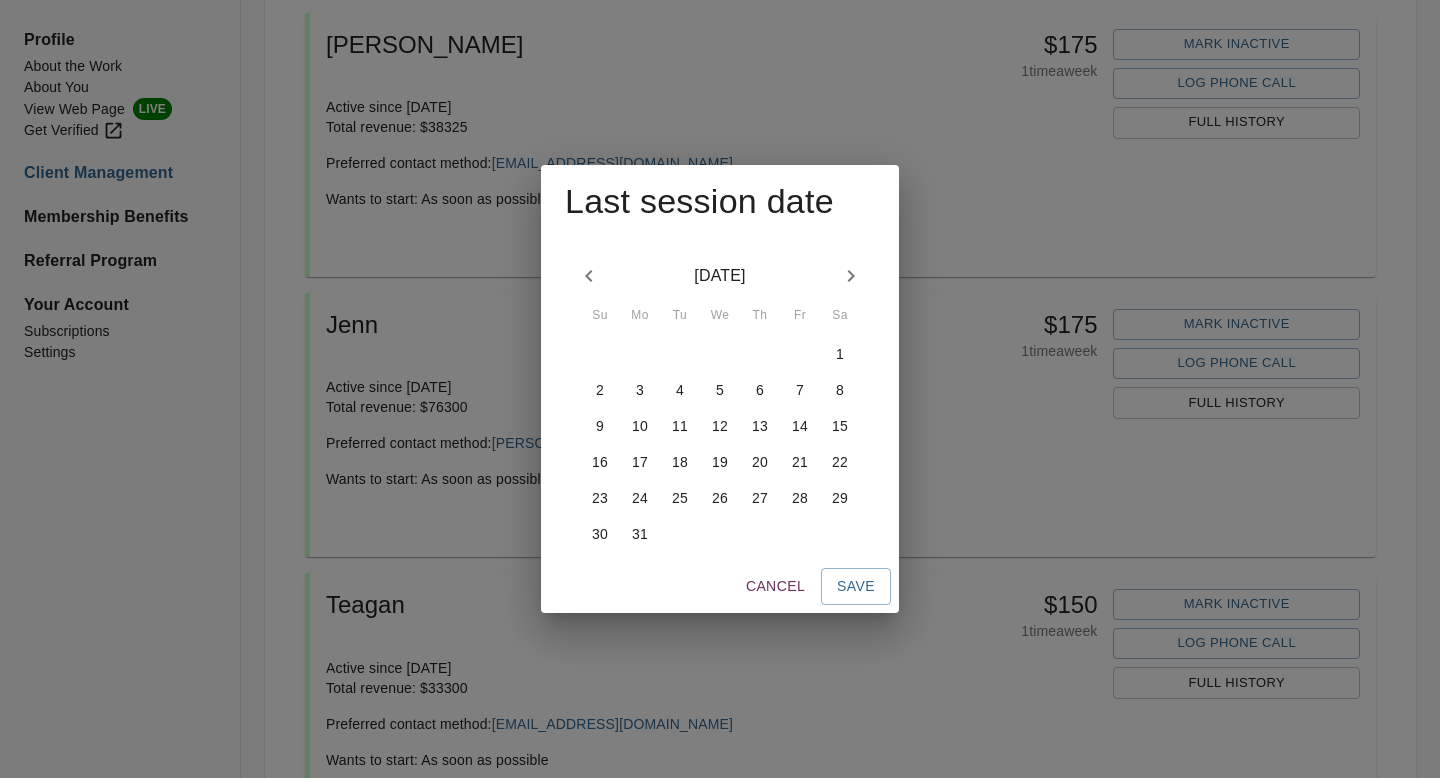 click 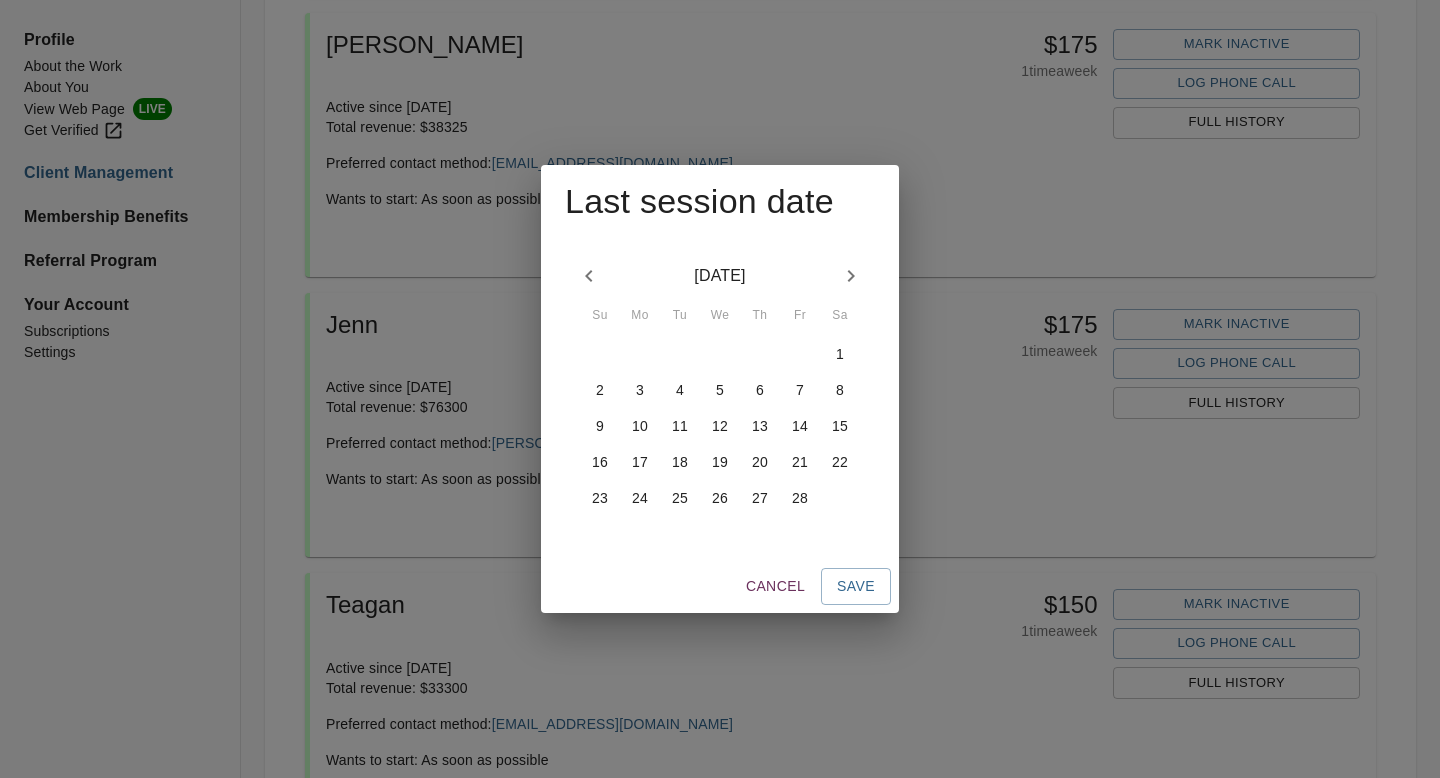 click 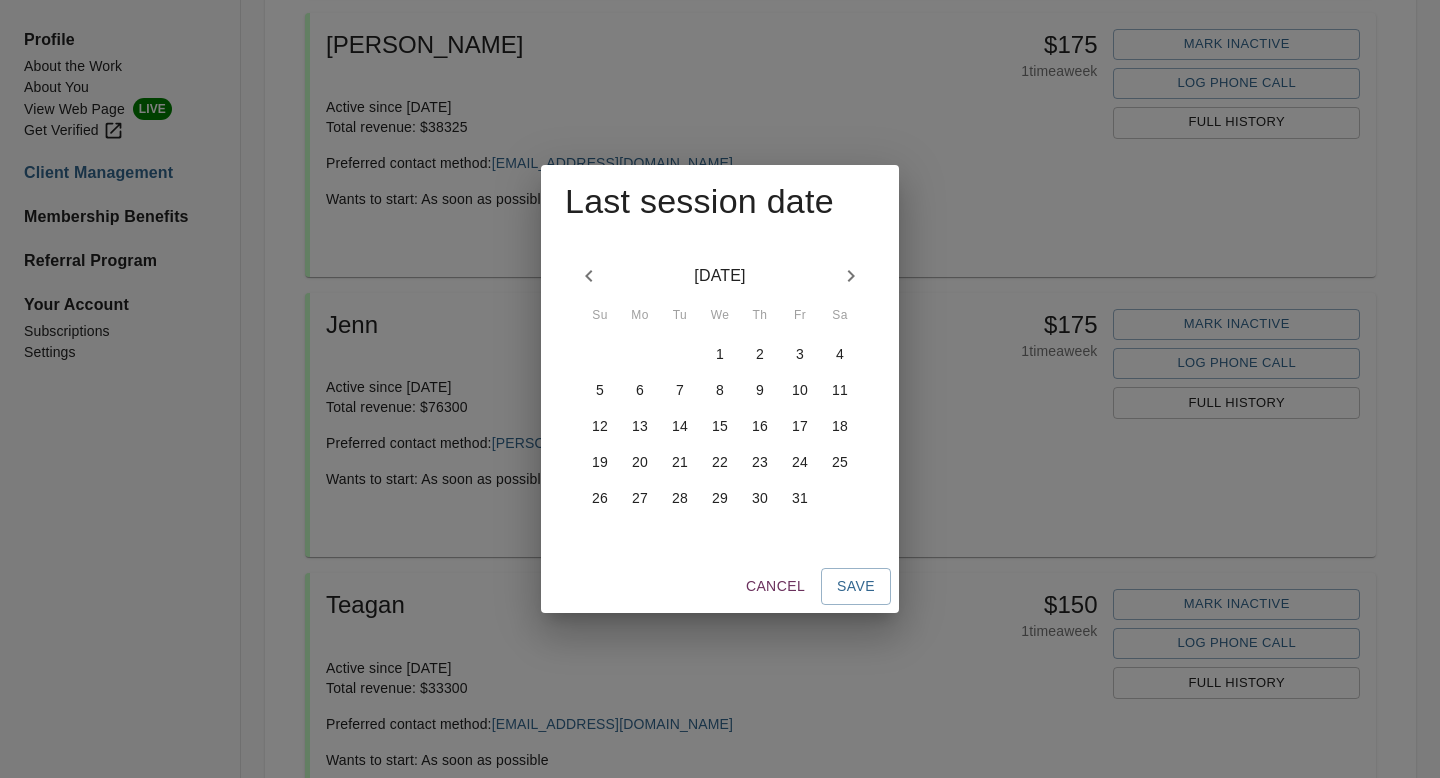 click 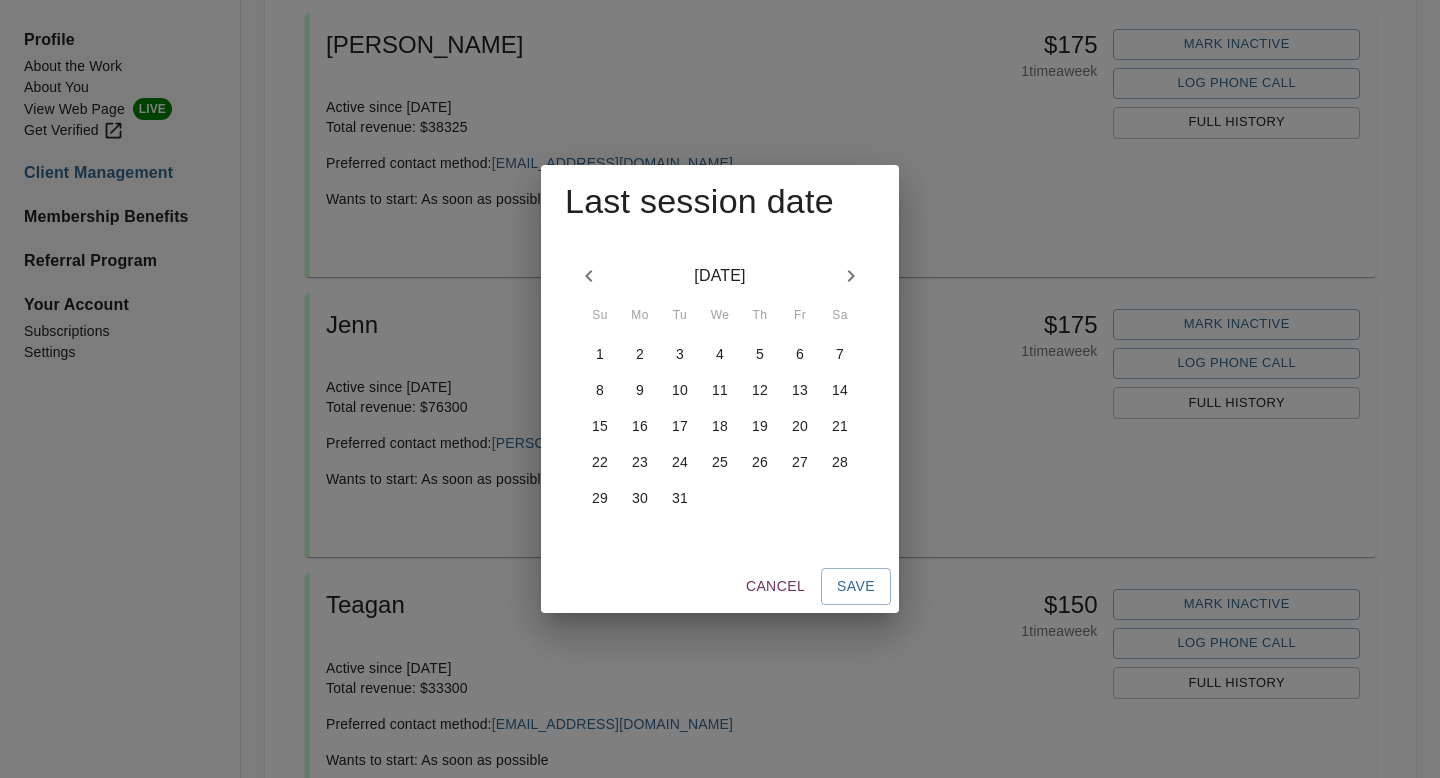 click on "31" at bounding box center (680, 498) 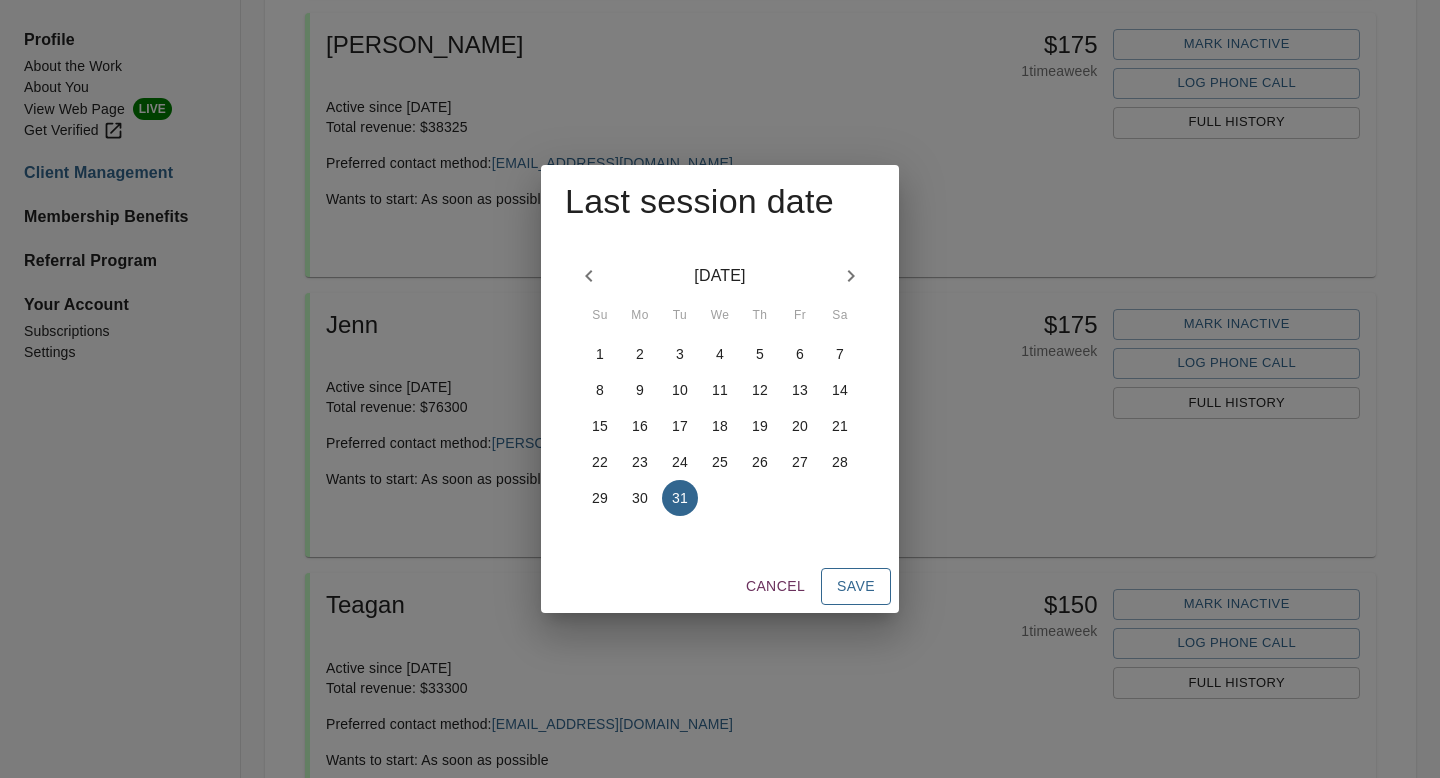 click on "Save" at bounding box center (856, 586) 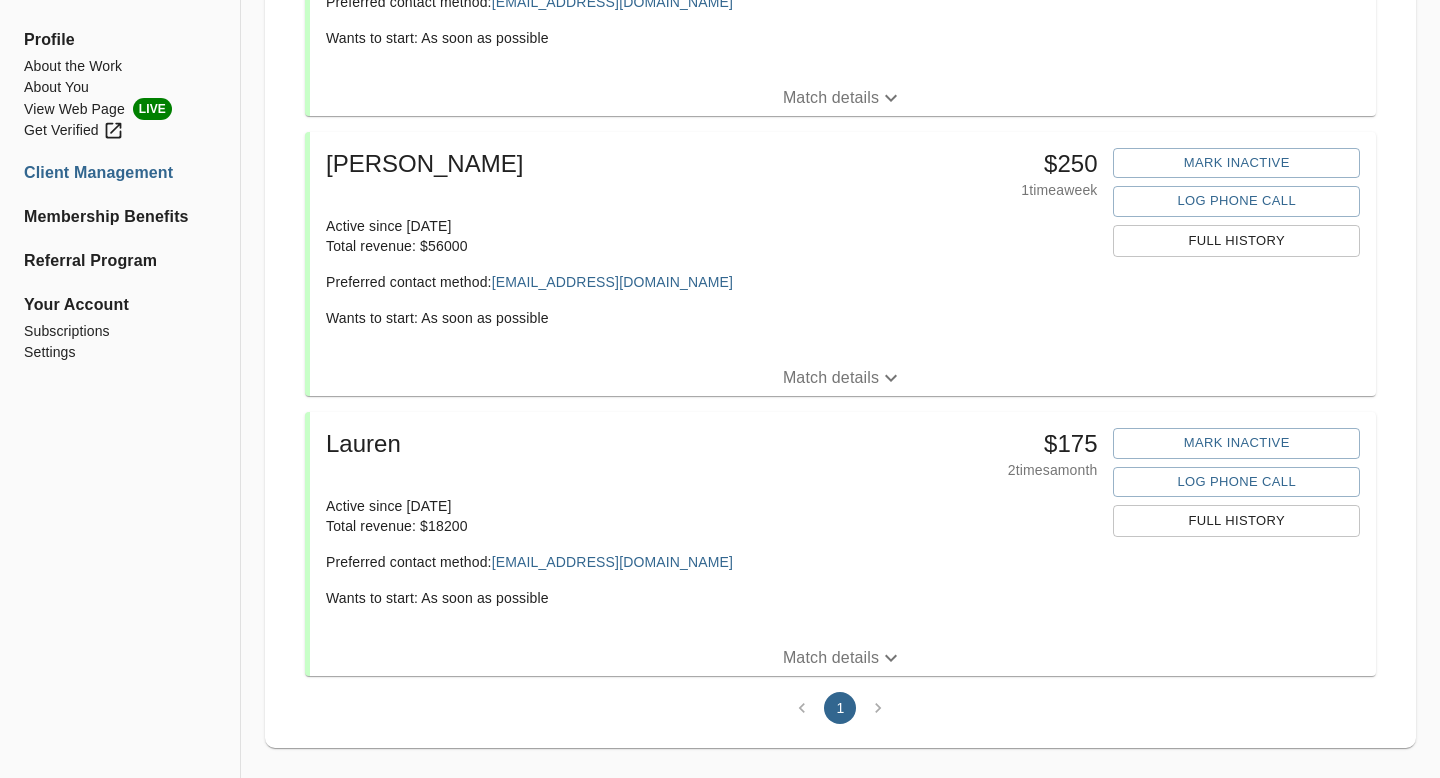 scroll, scrollTop: 2270, scrollLeft: 0, axis: vertical 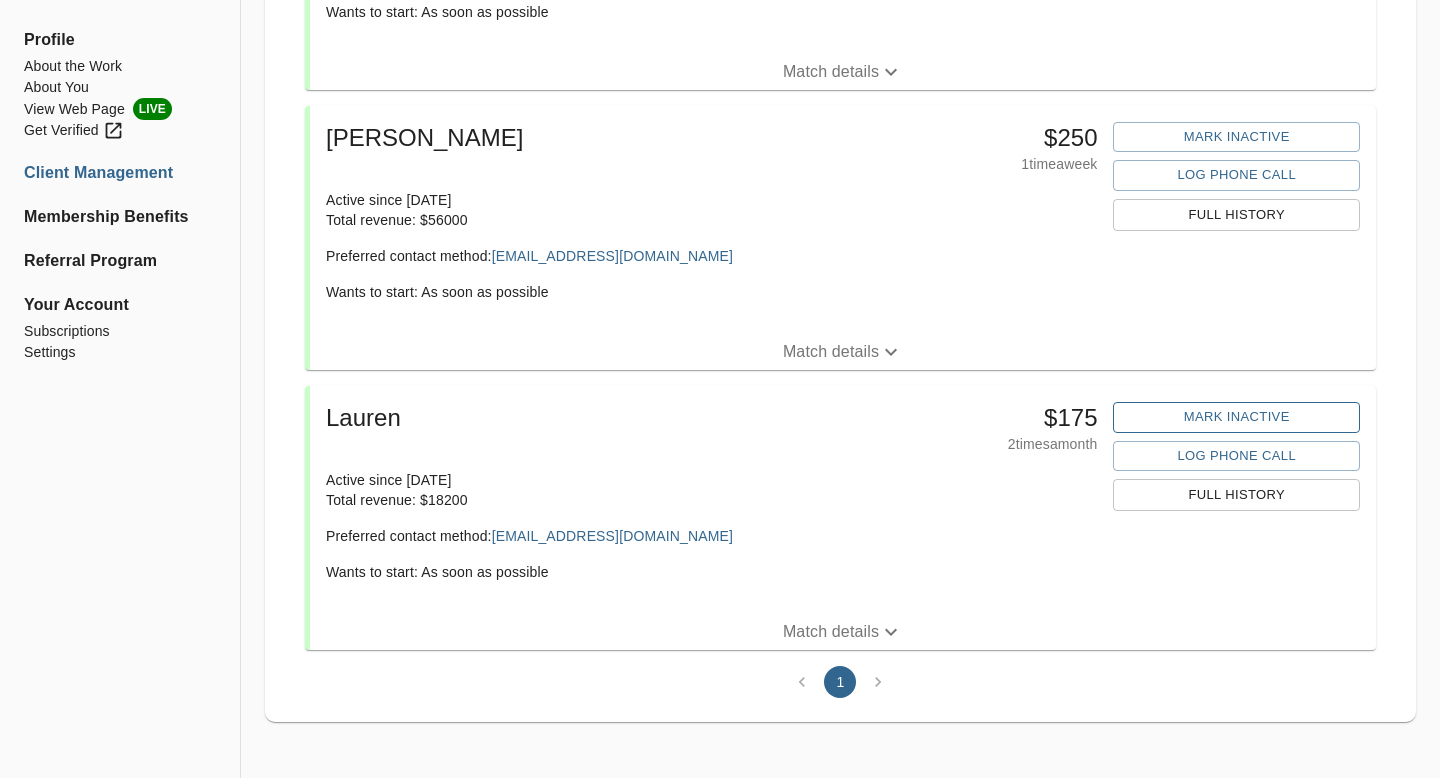 click on "Mark Inactive" at bounding box center (1236, 417) 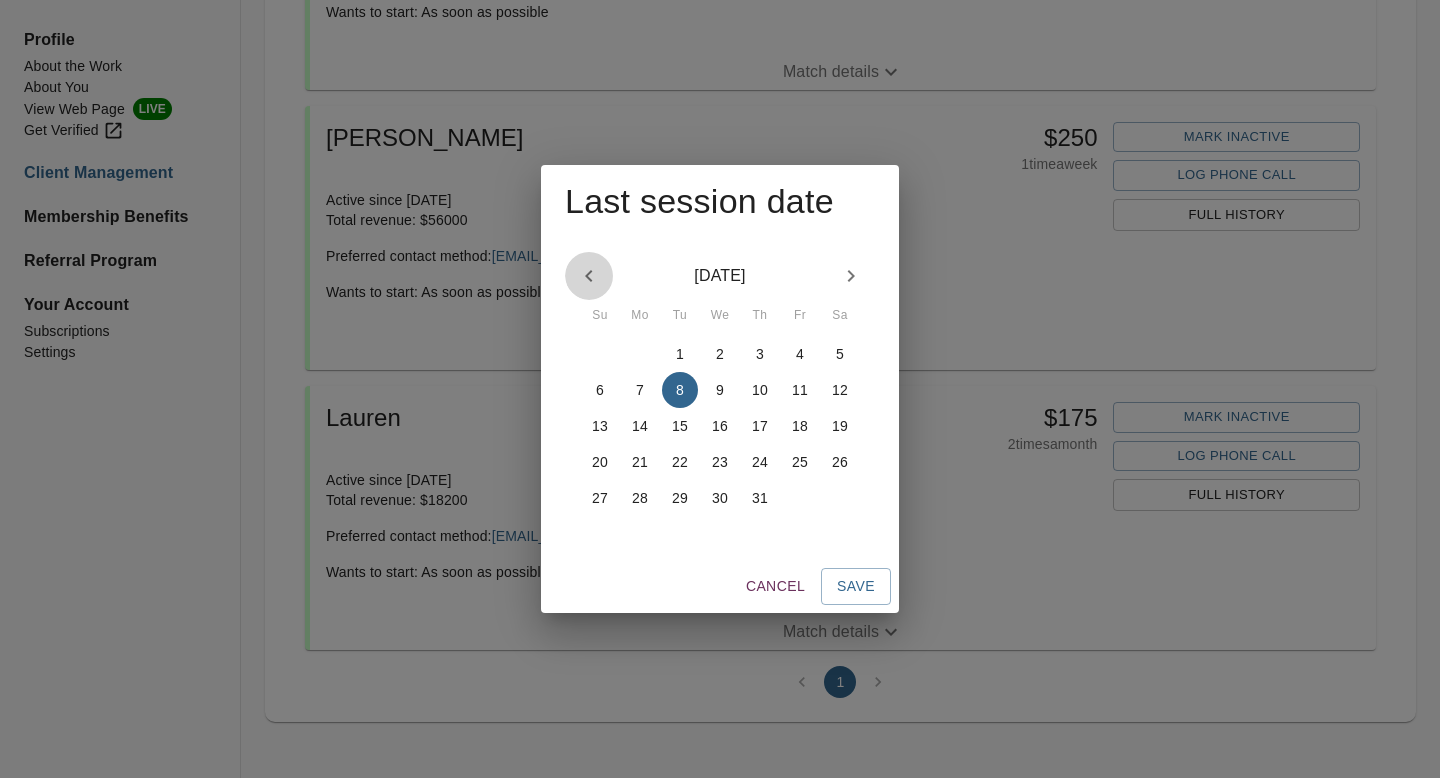 click 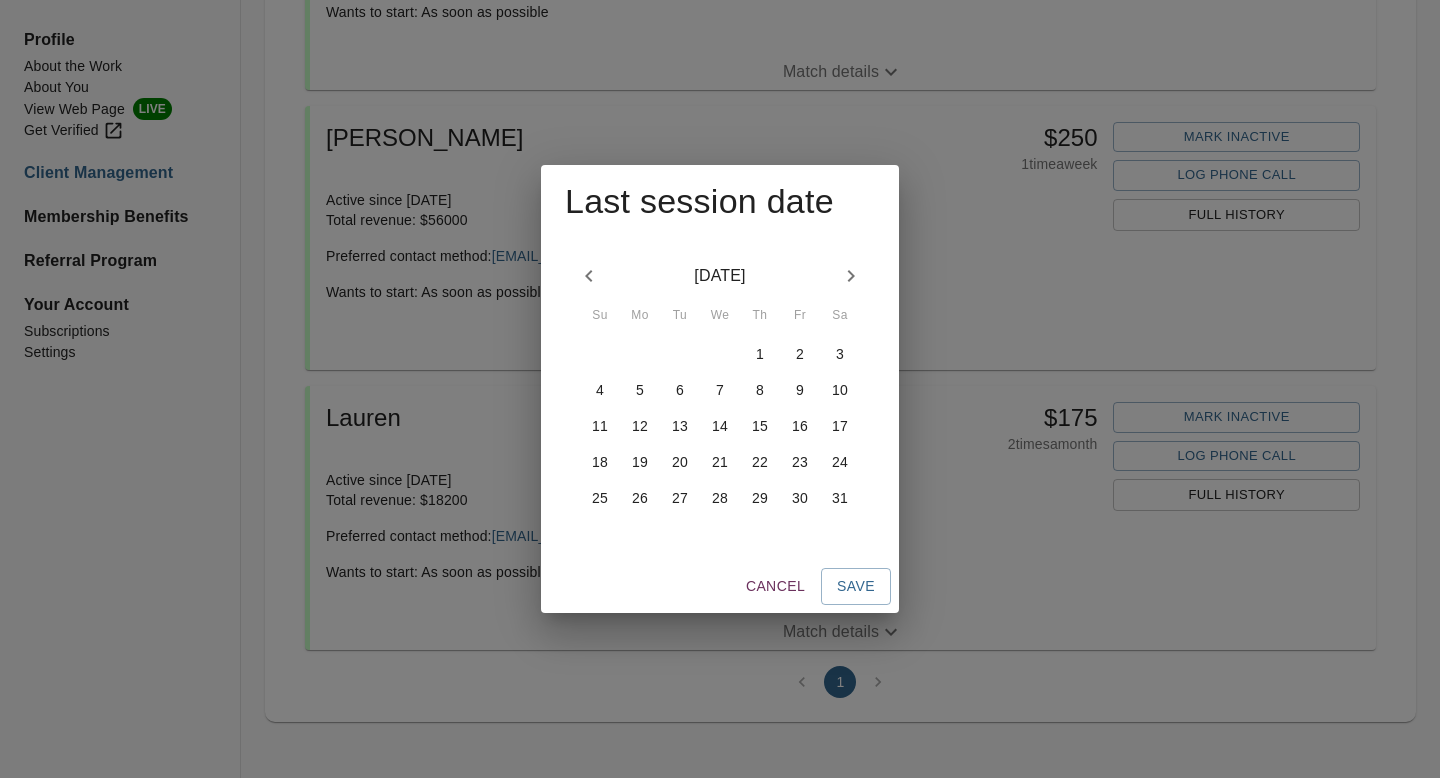 click 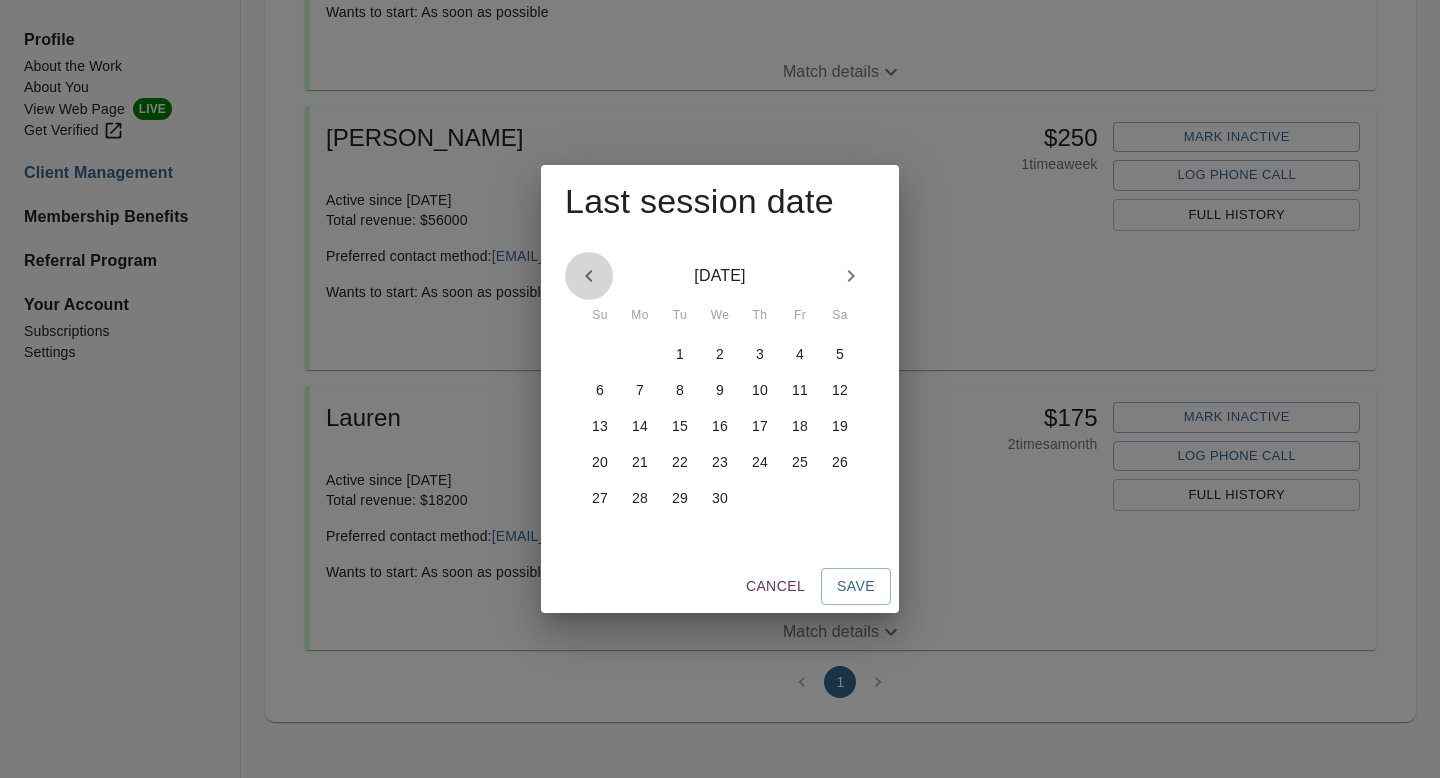 click 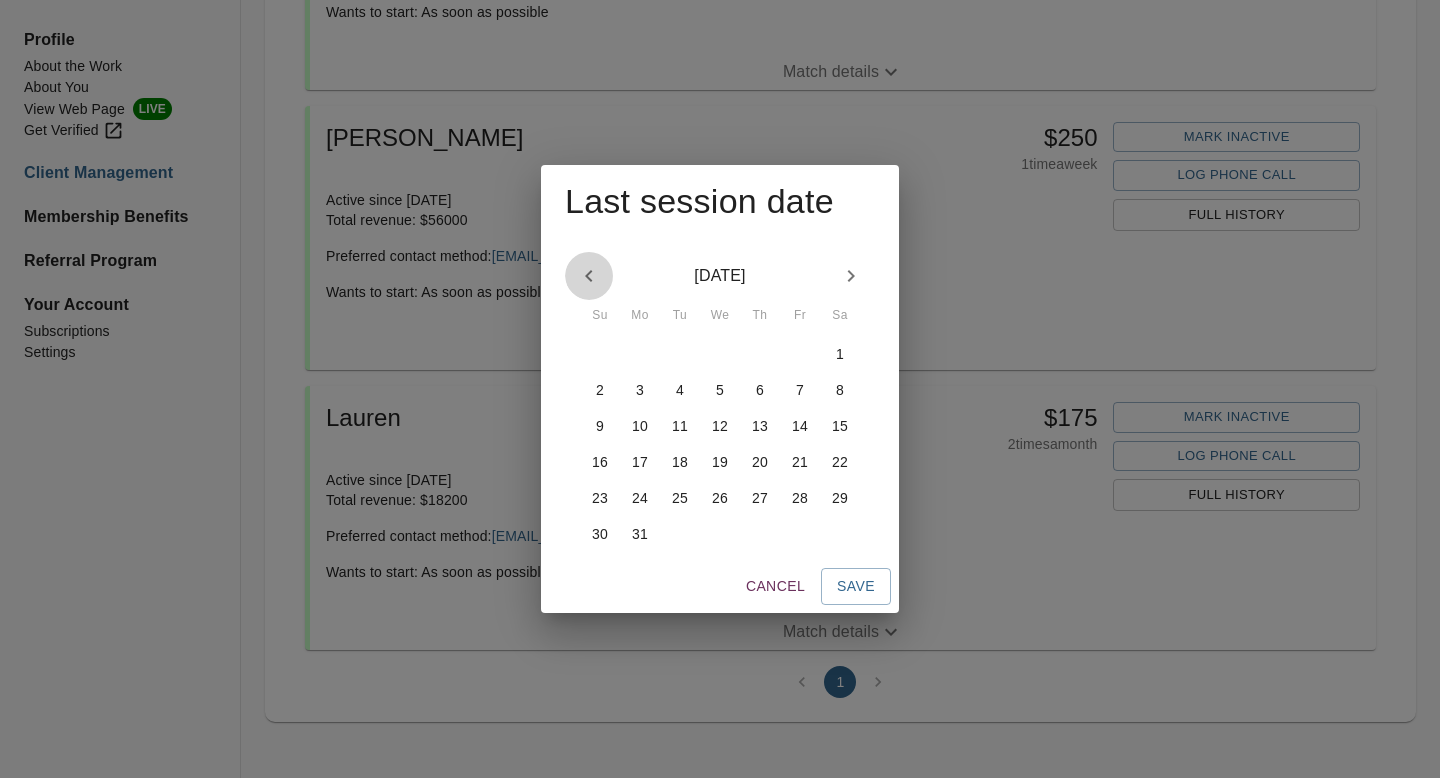 click 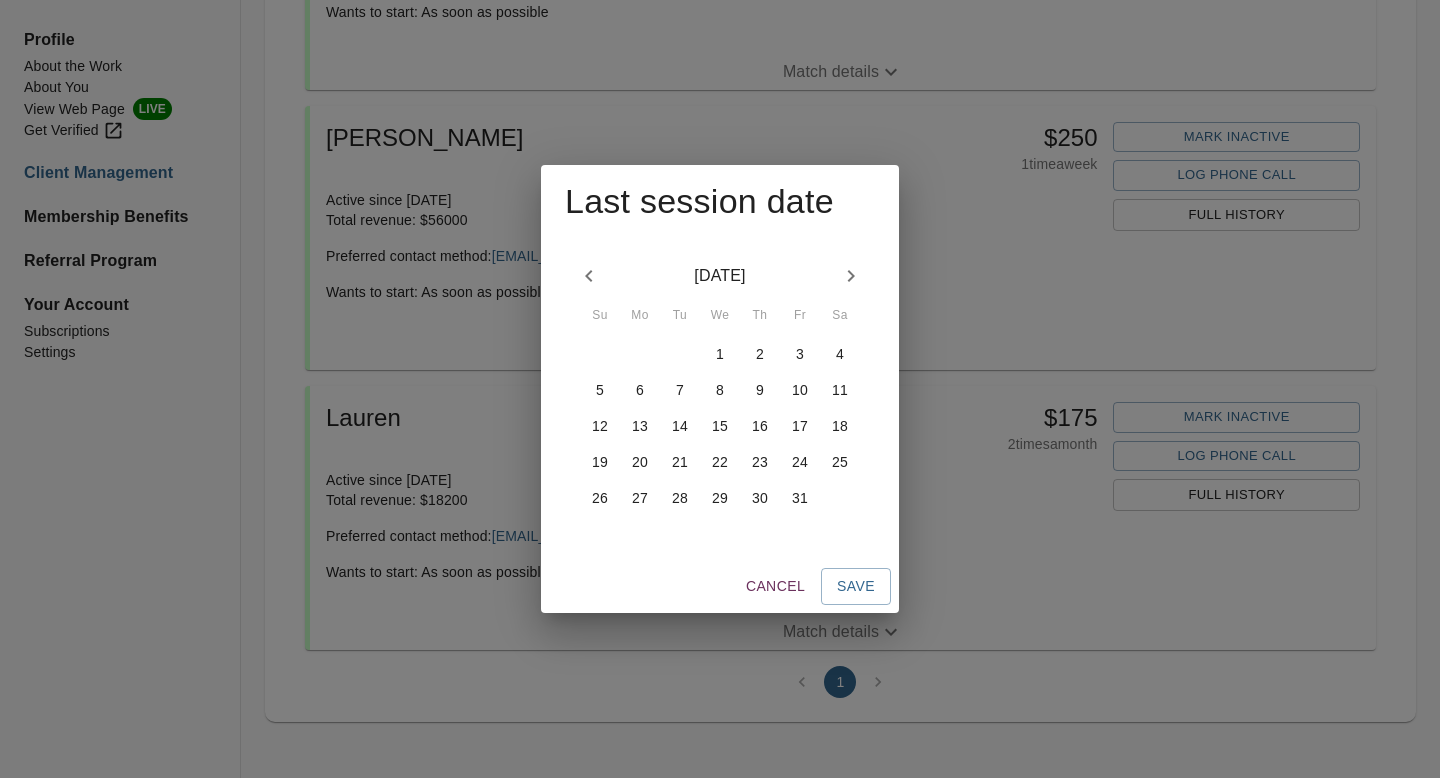 click 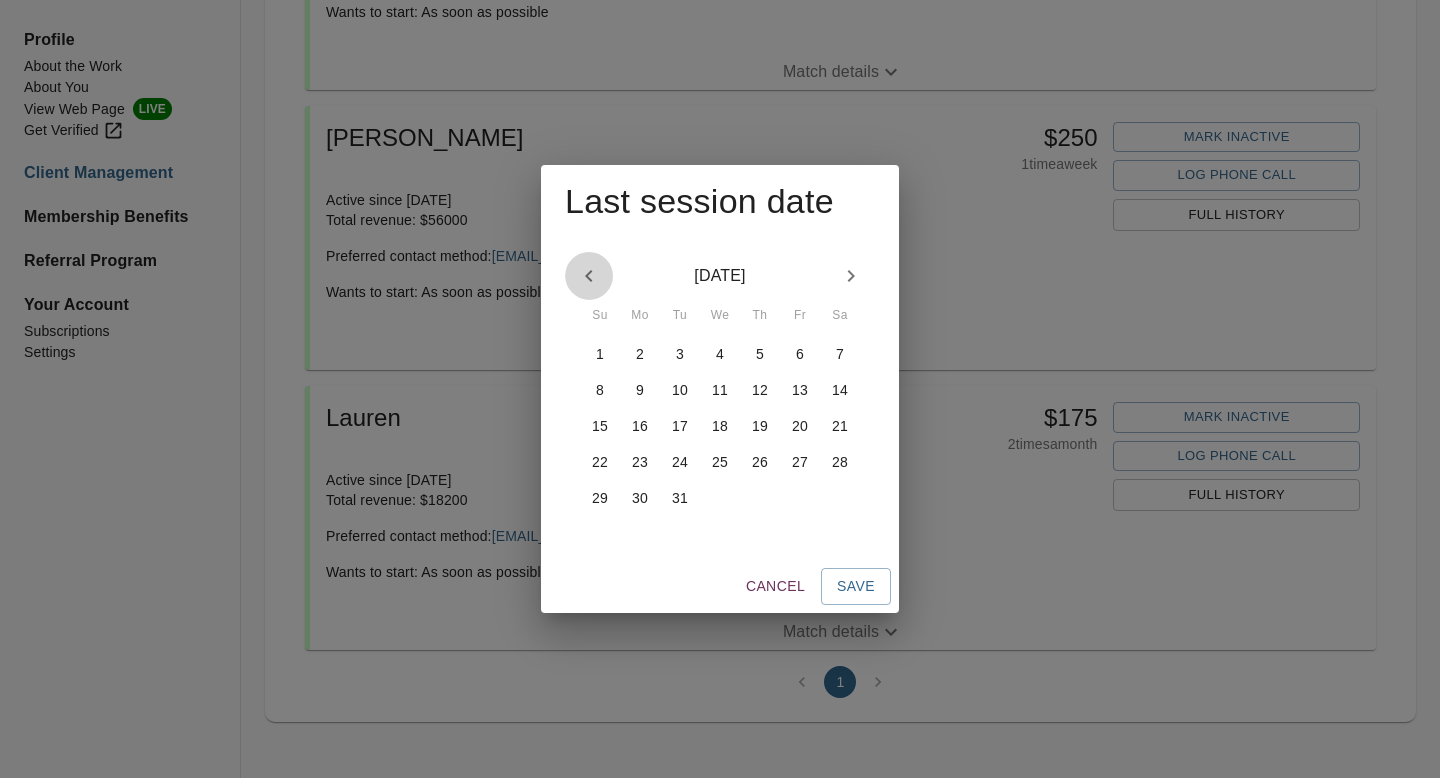 click 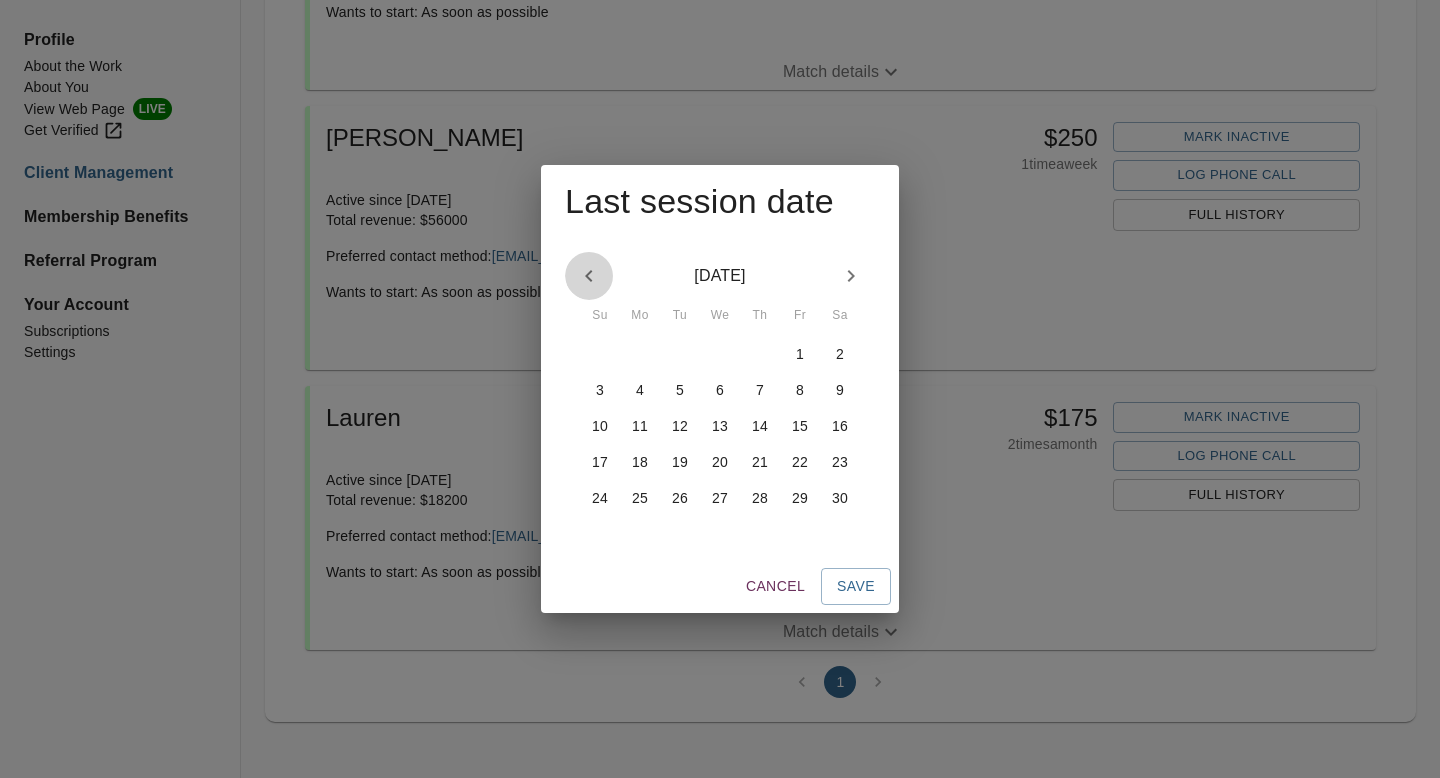 click 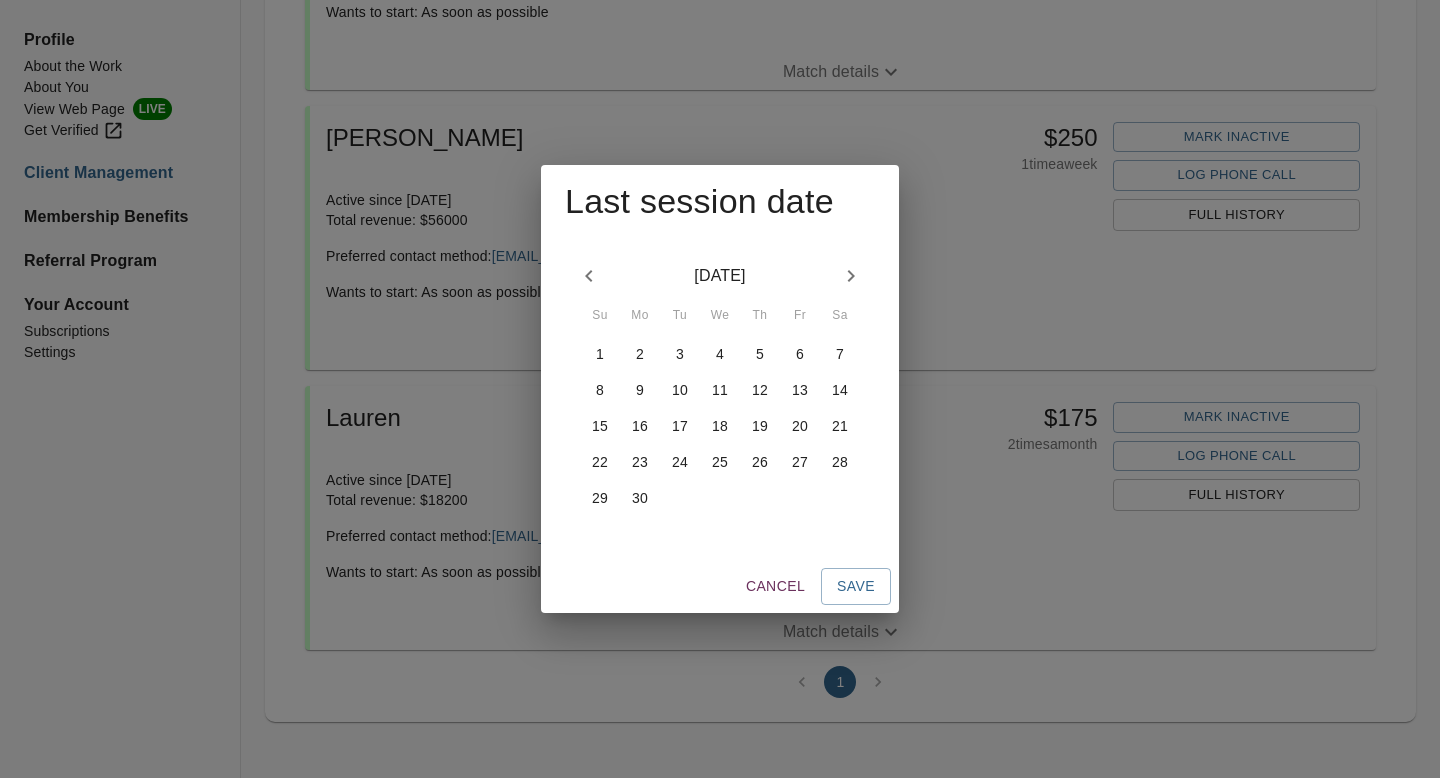 click 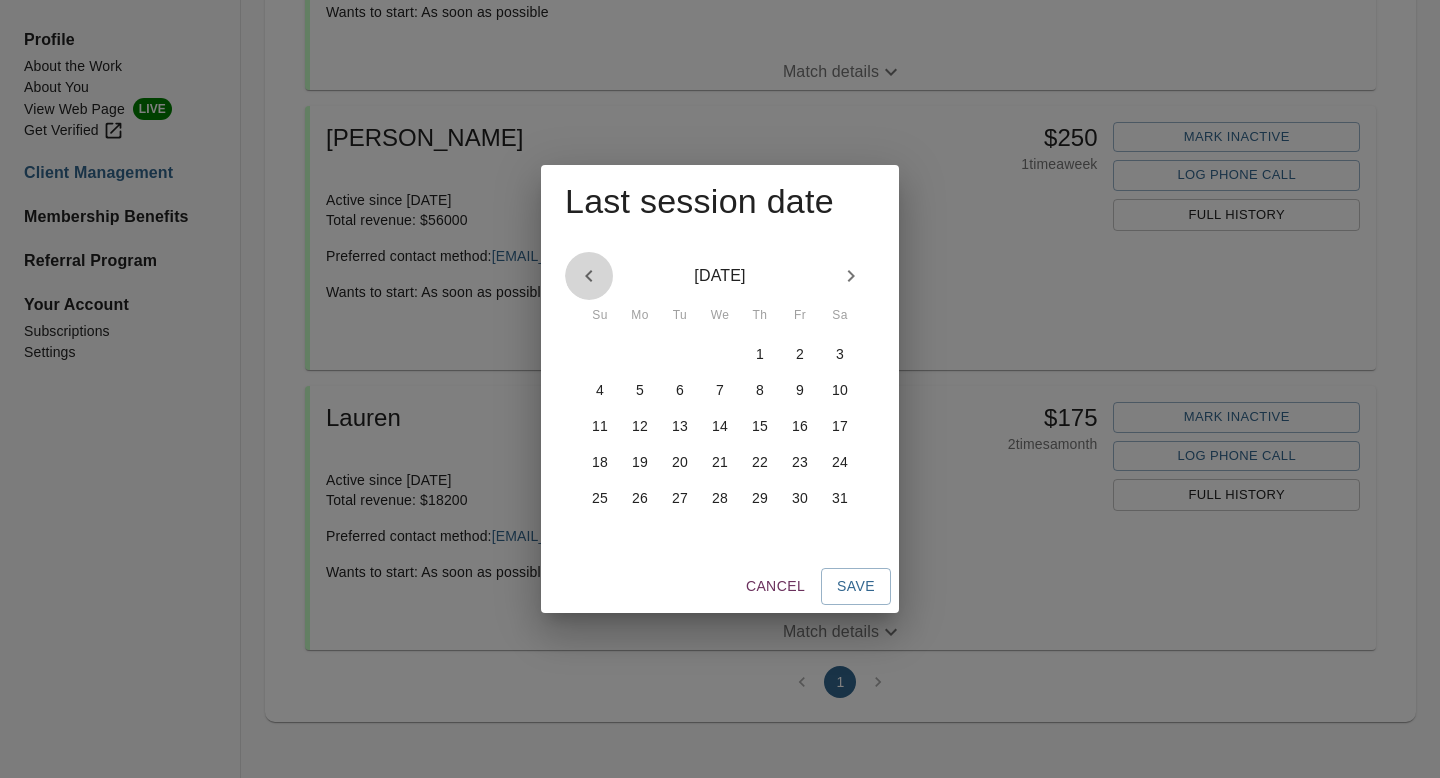 click 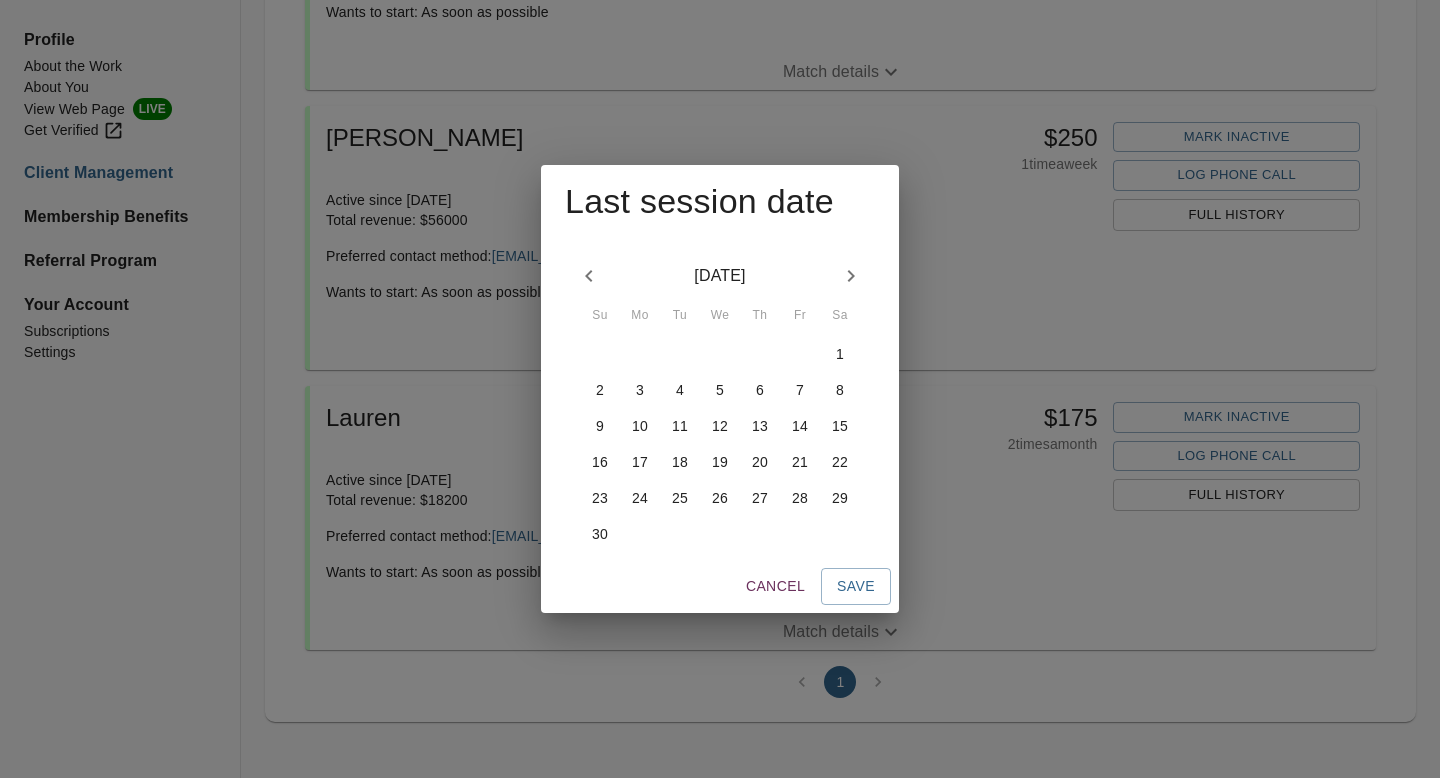 click 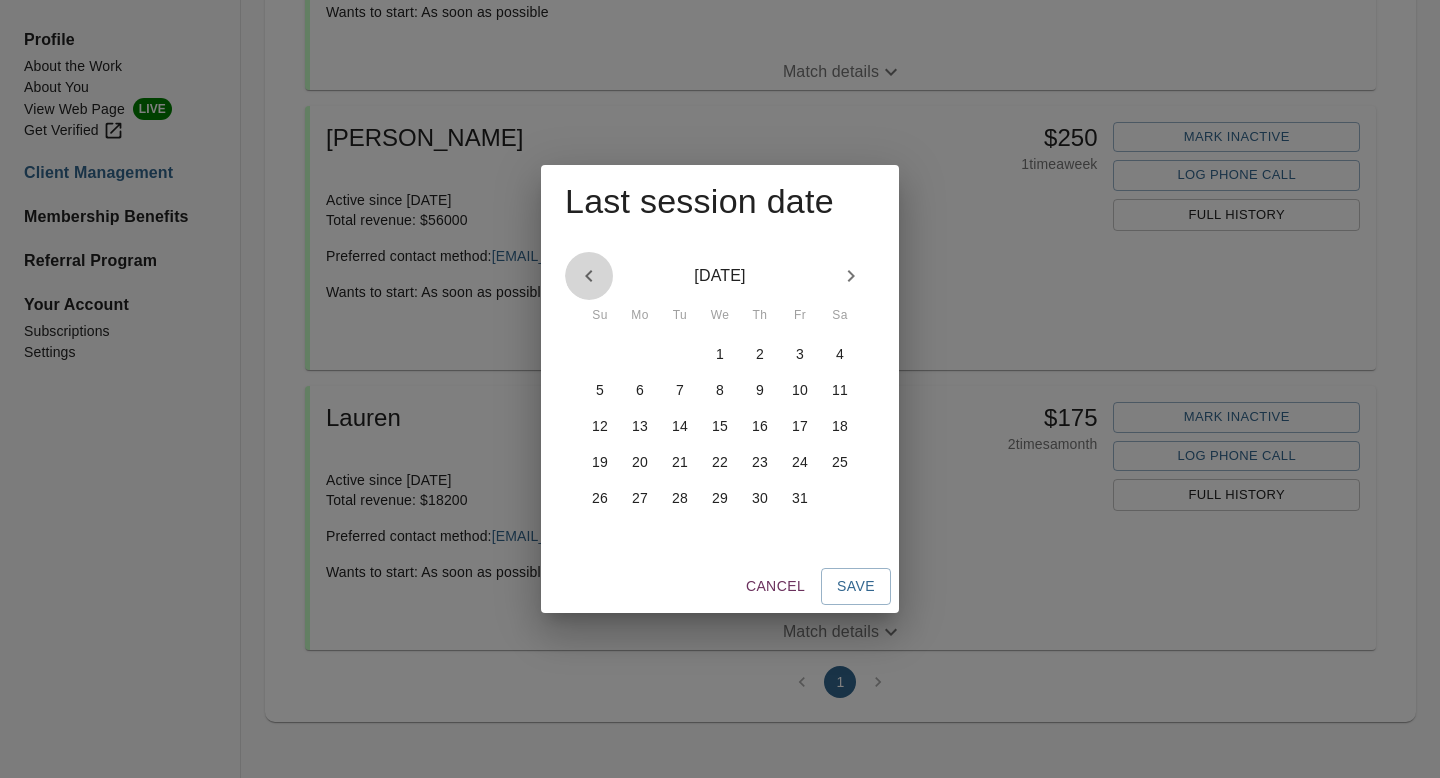 click 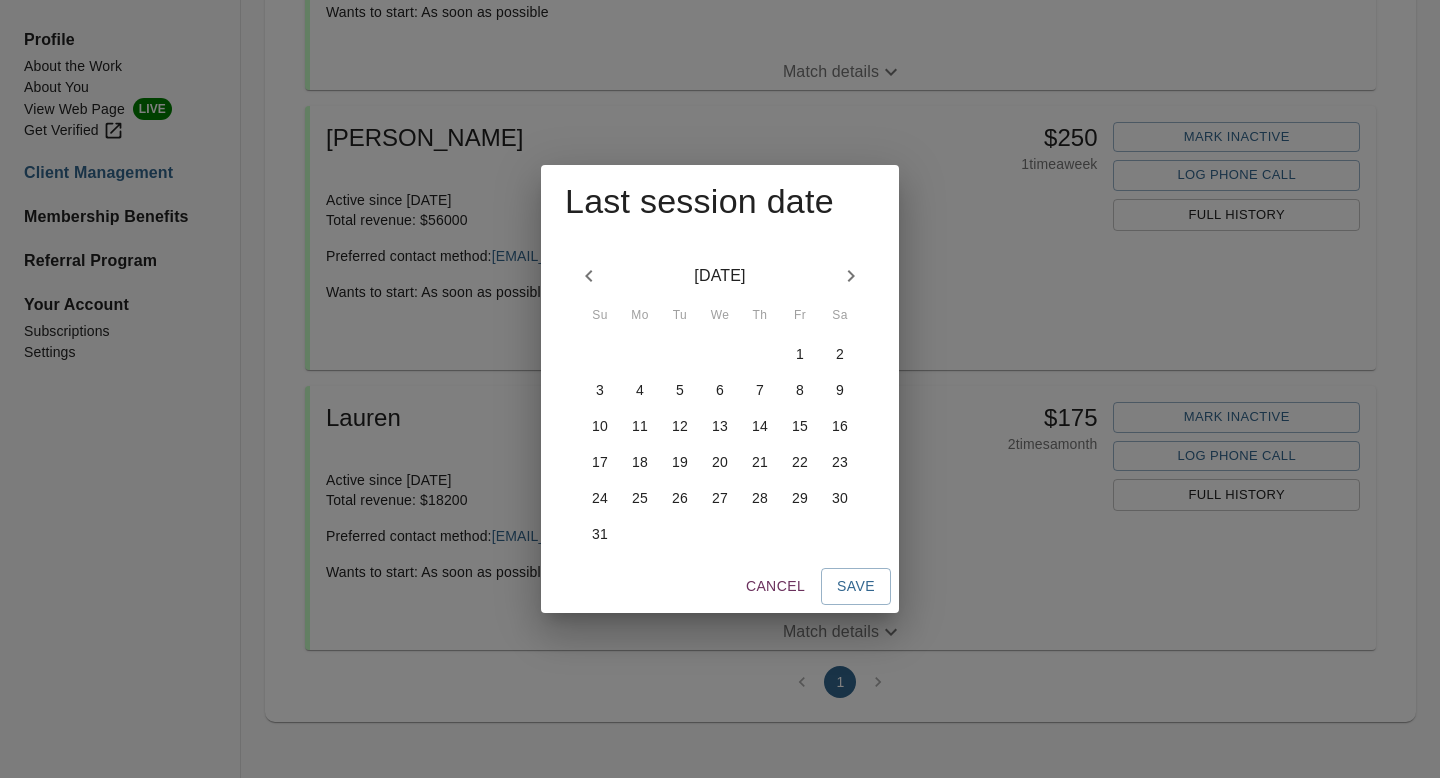 click 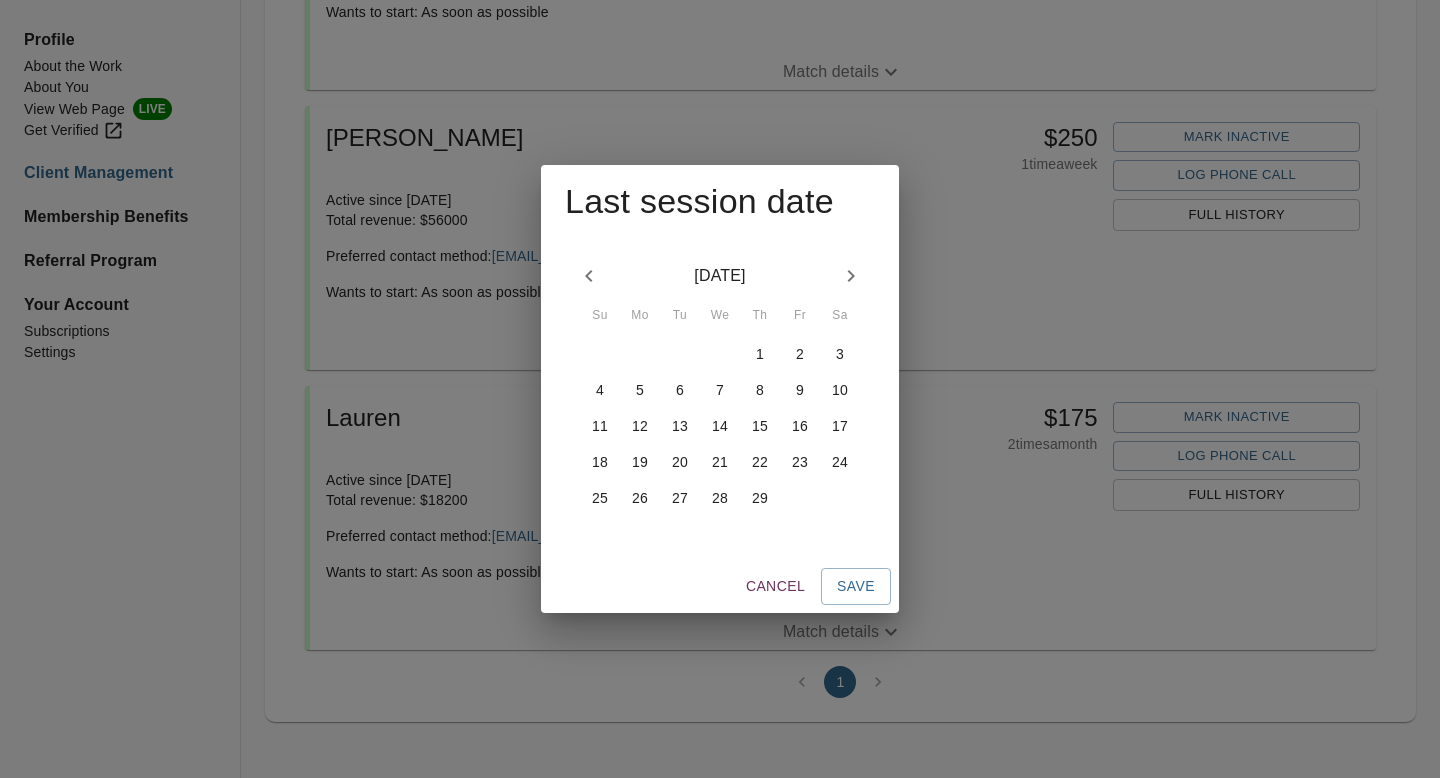 click 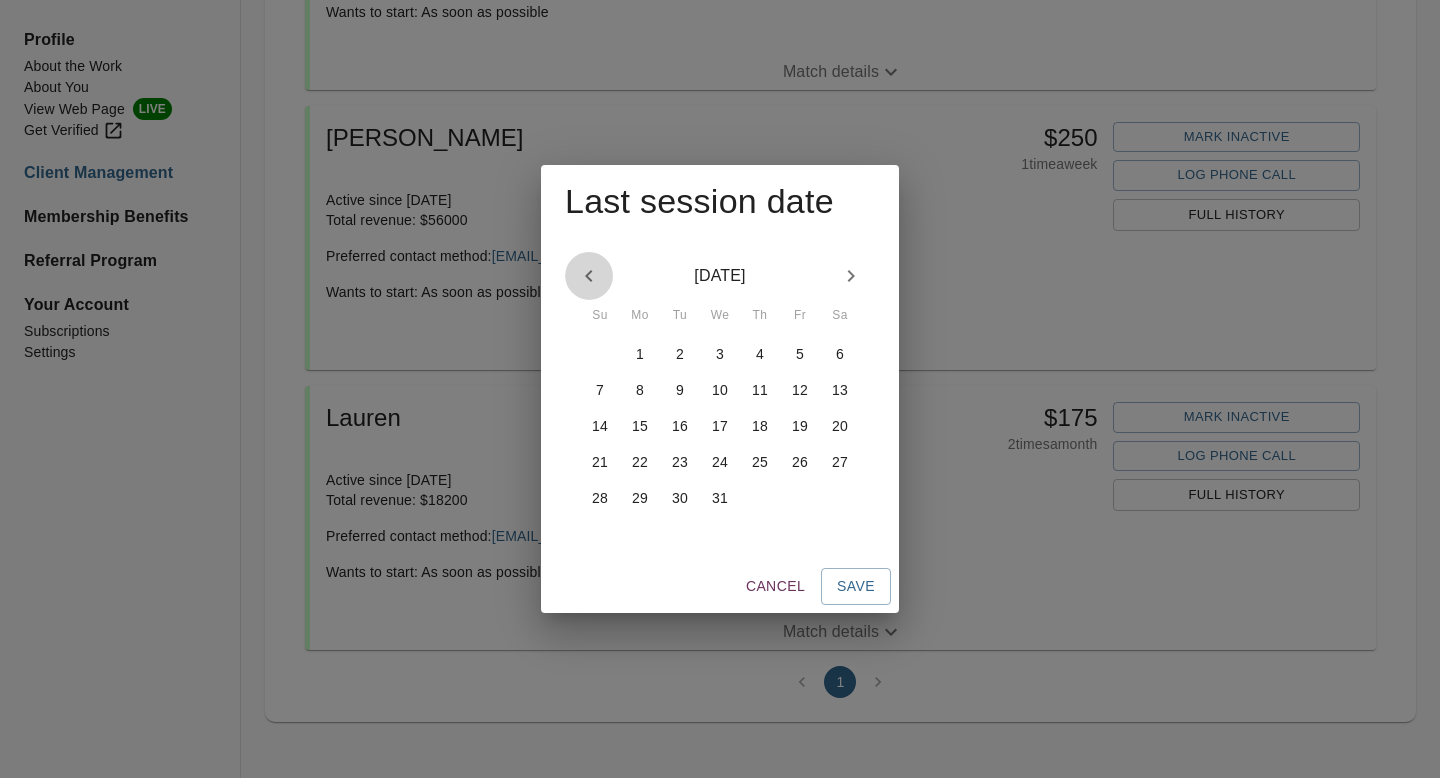 click 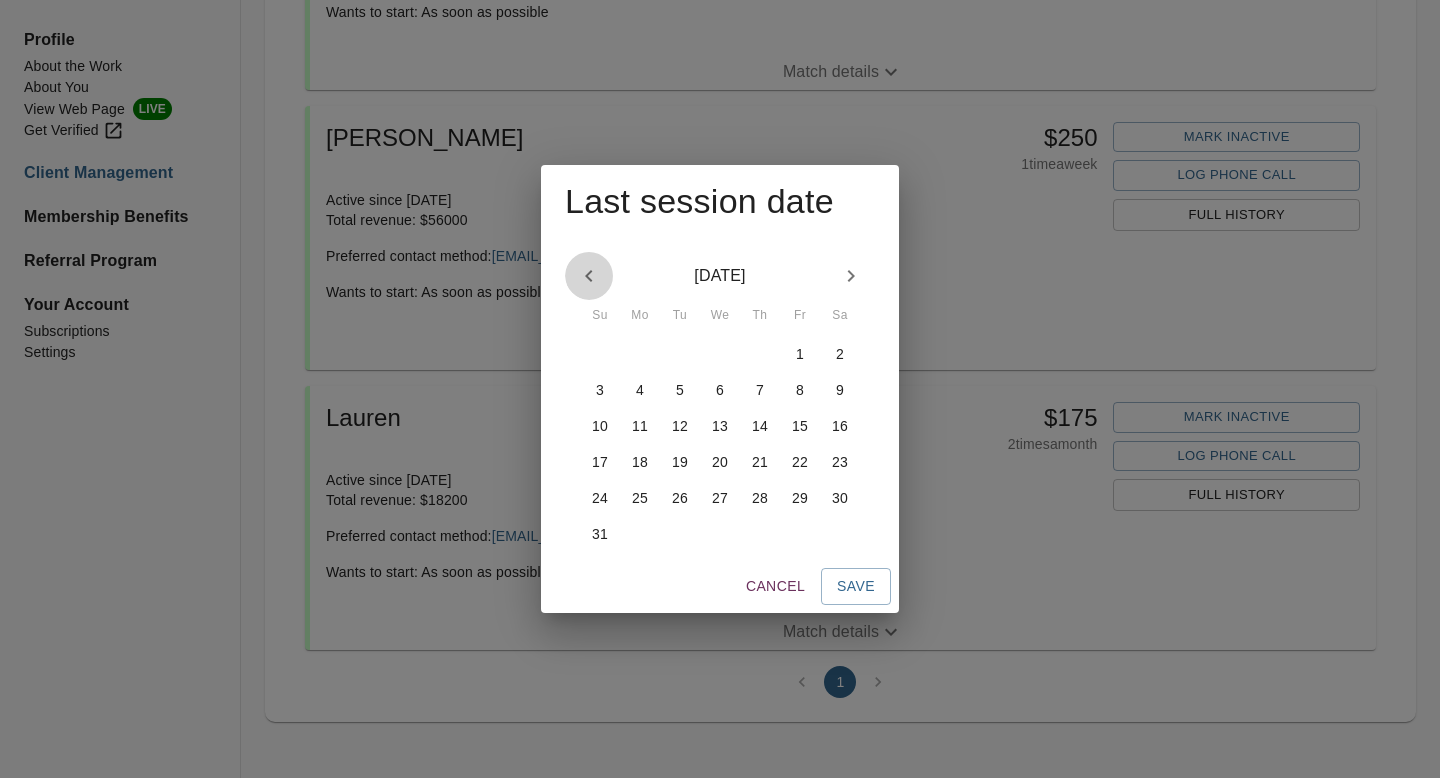 click 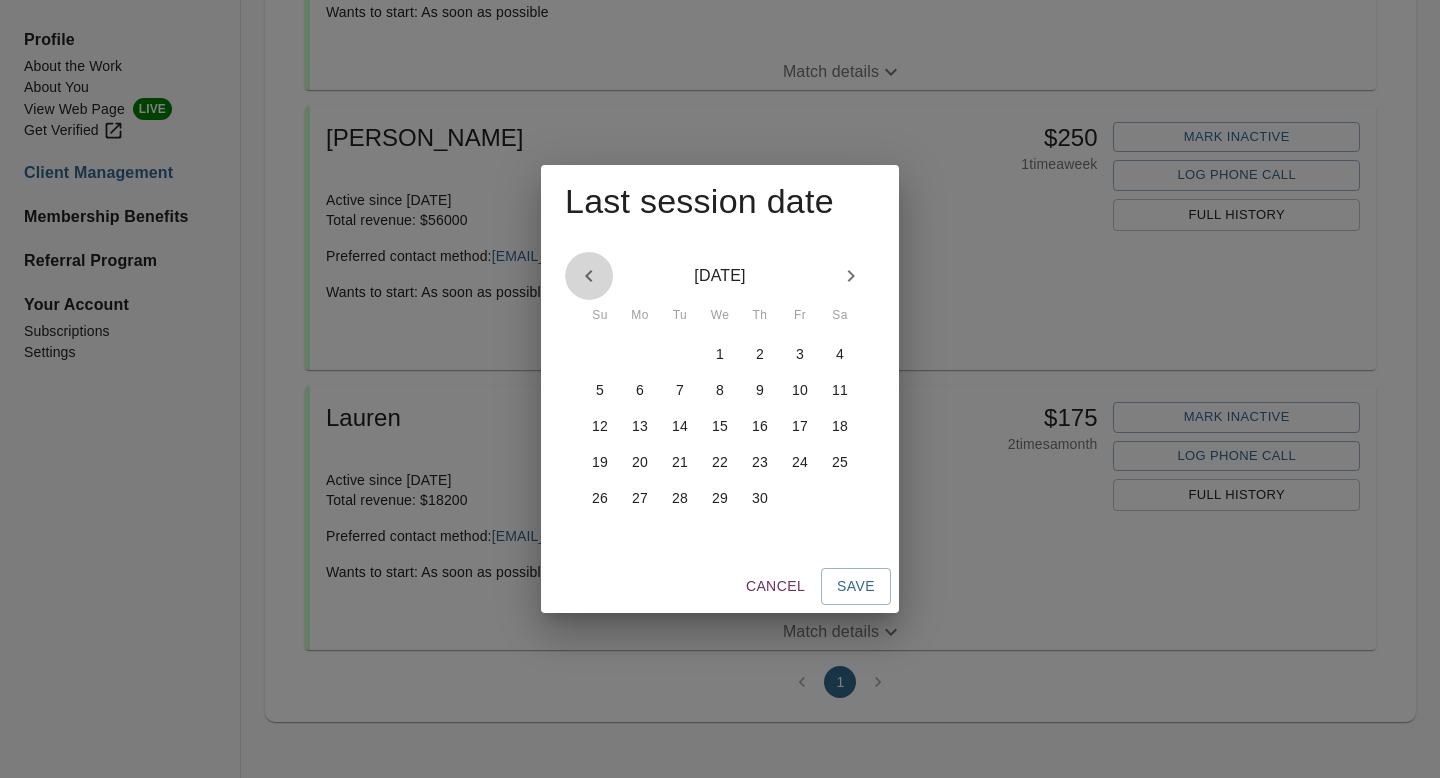 click 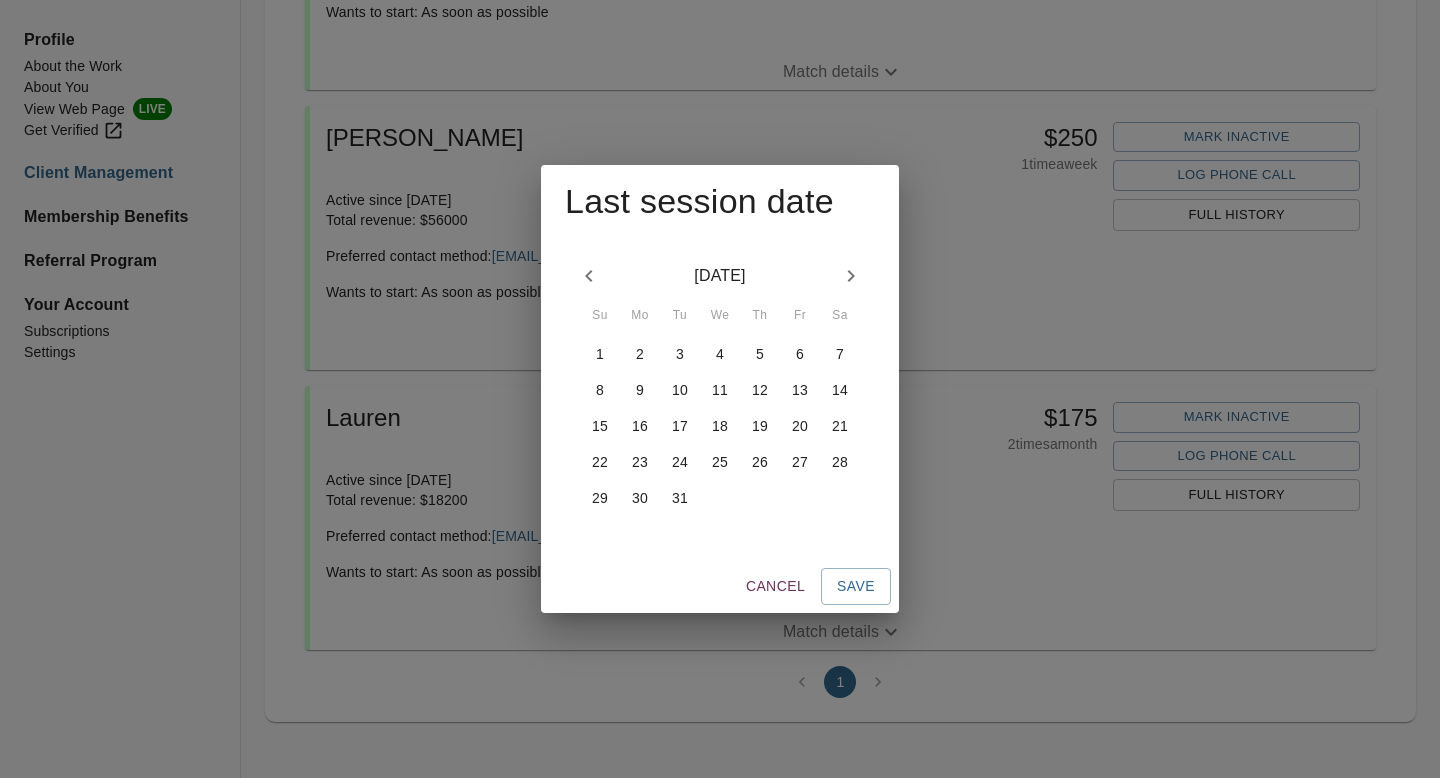 click 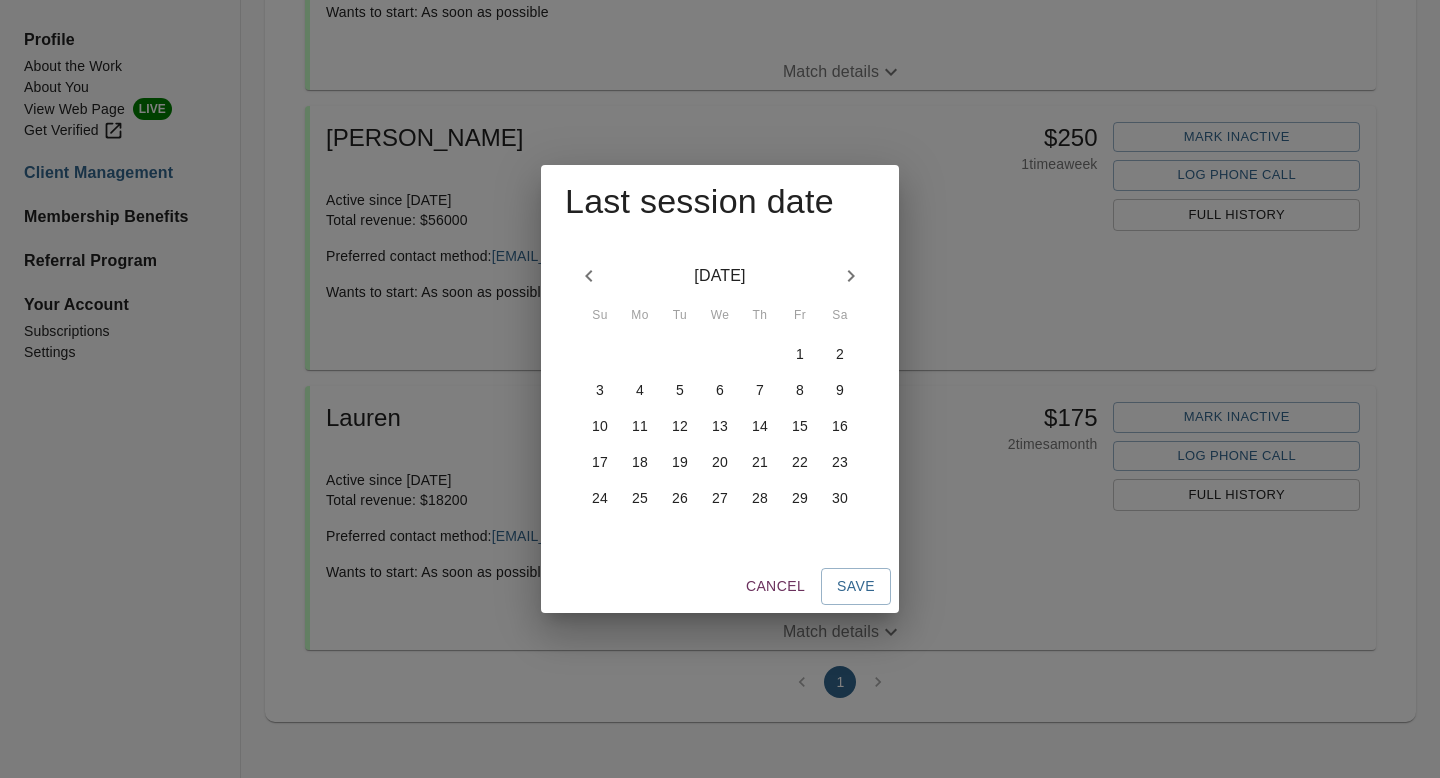 click 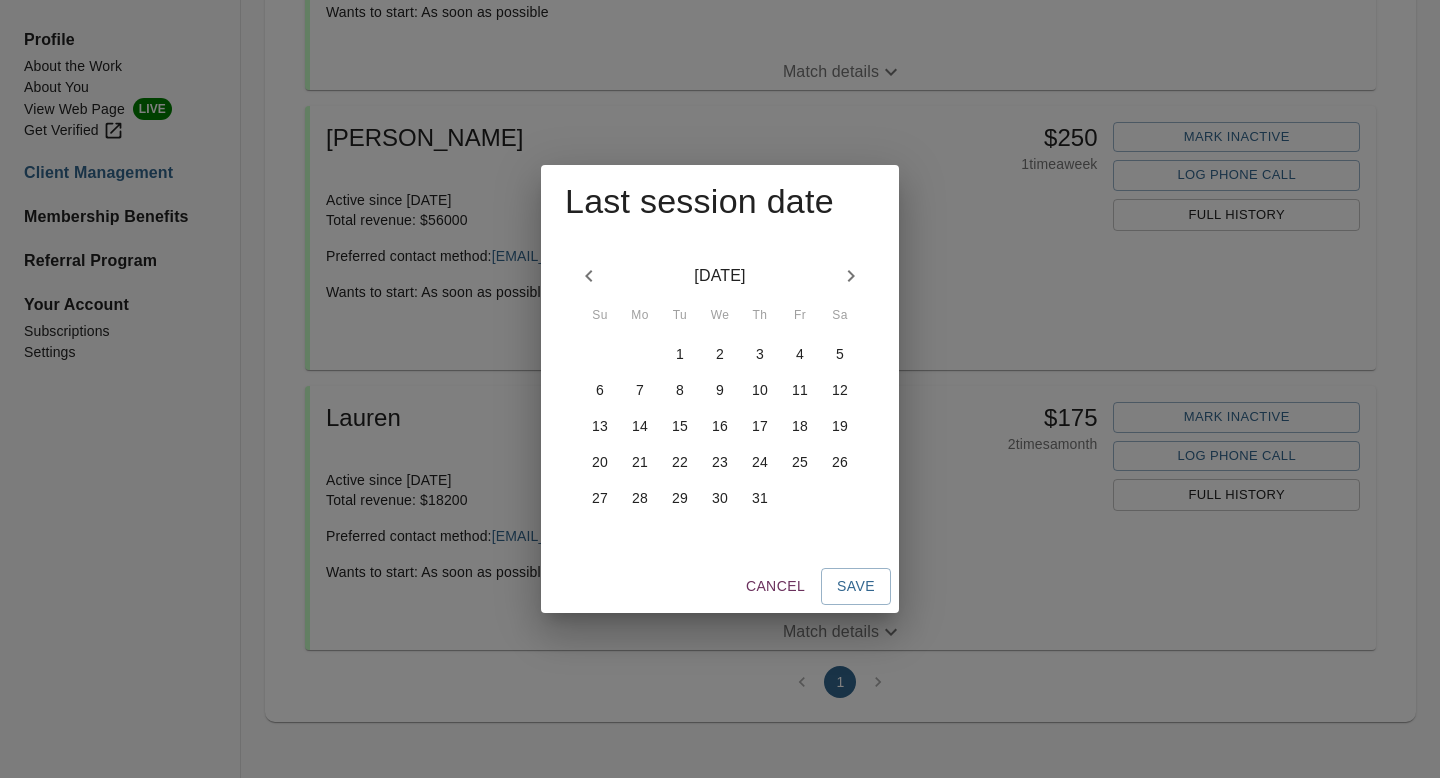click 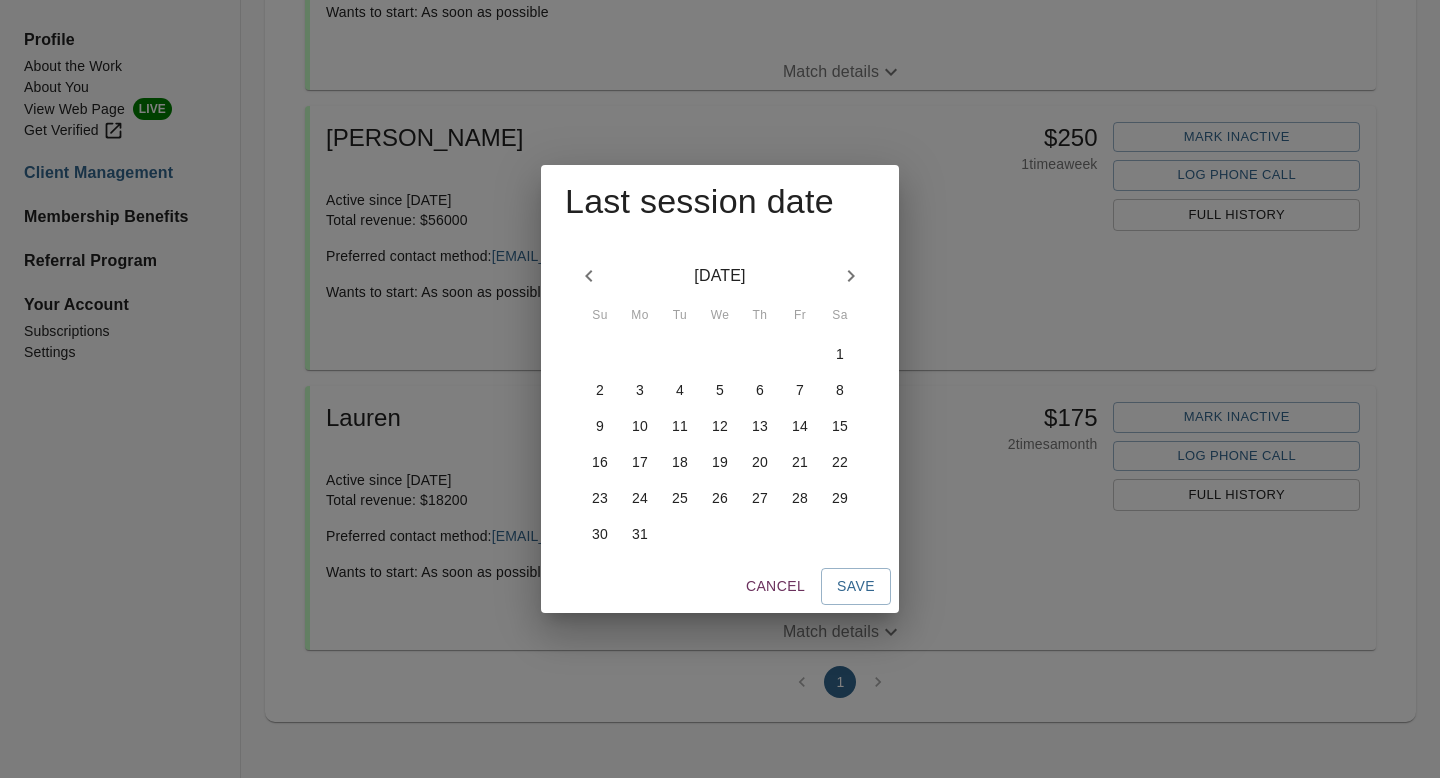 click 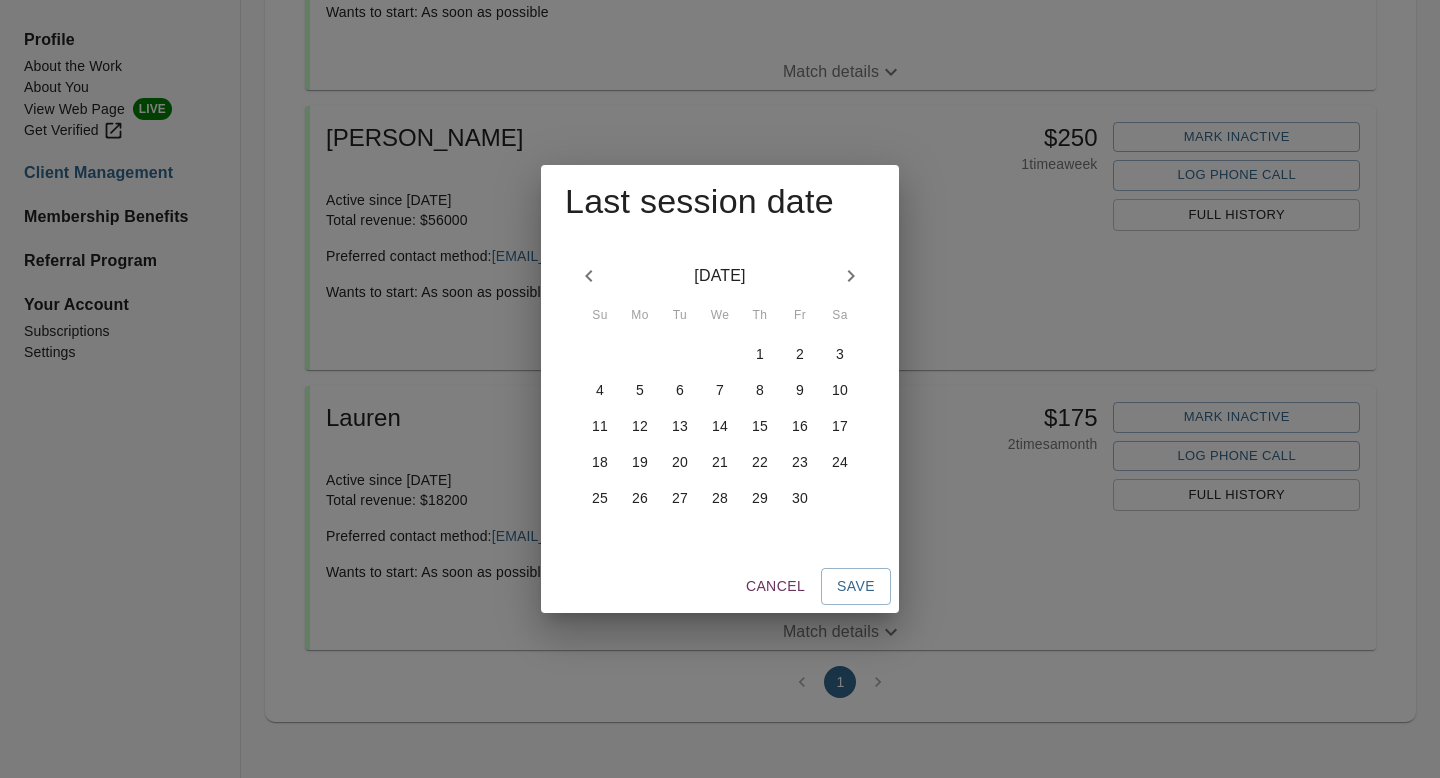 click 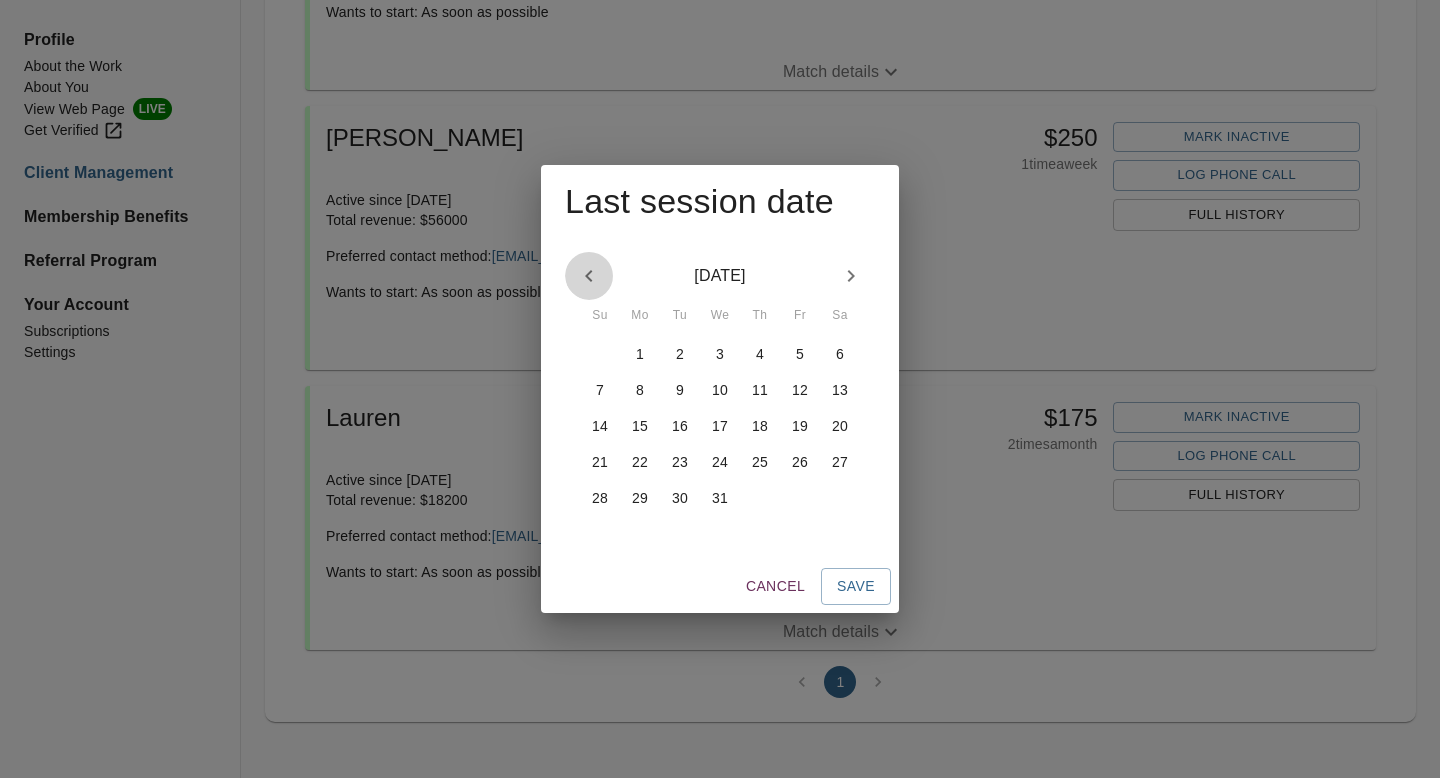 click 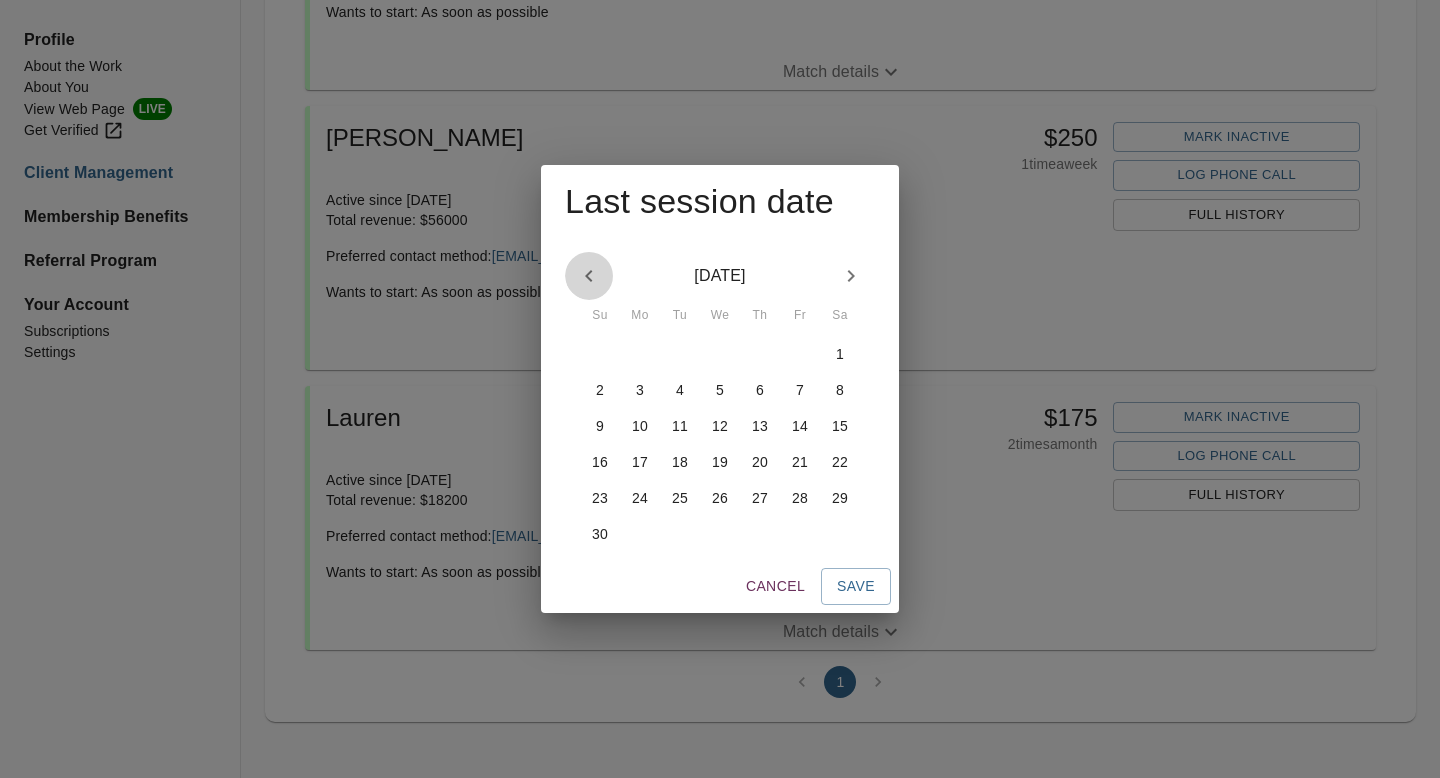 click 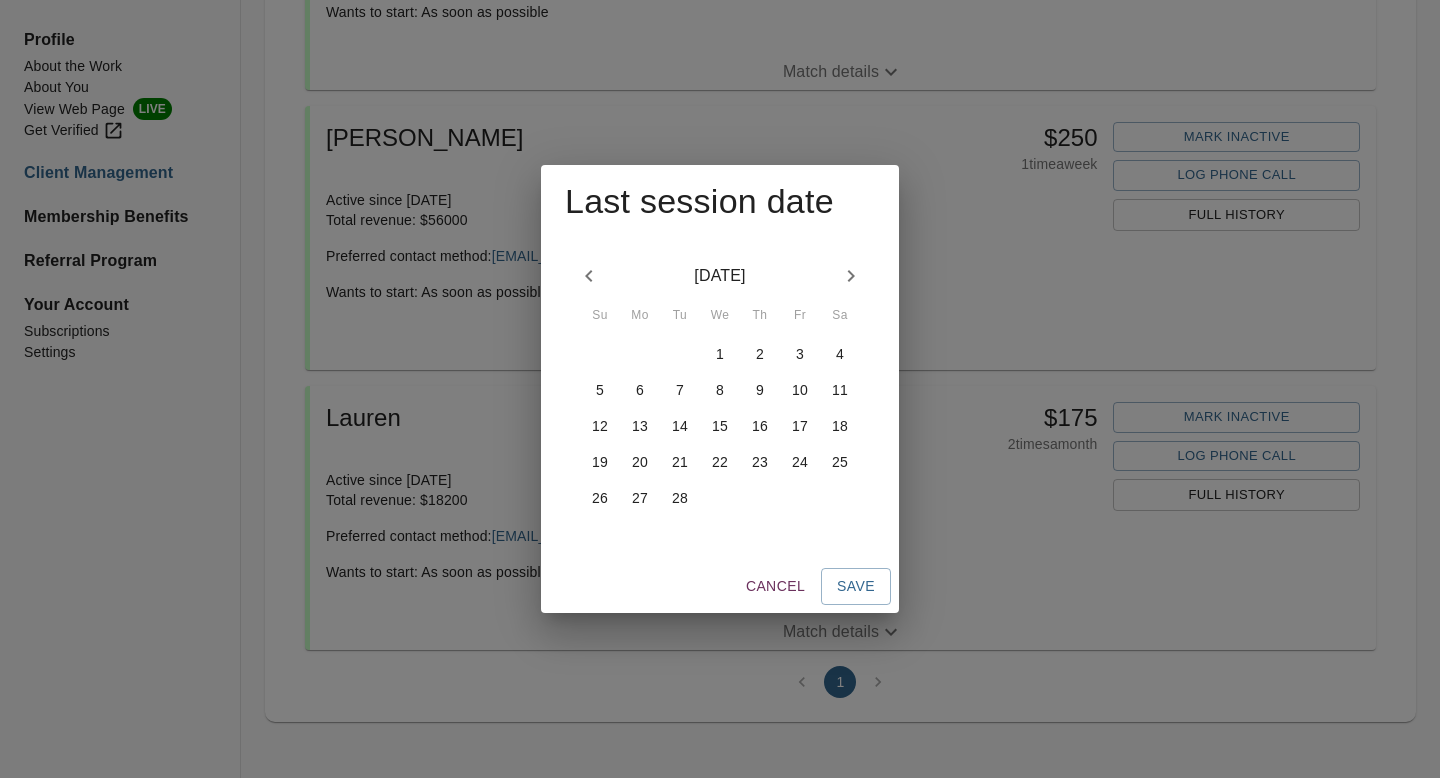 click 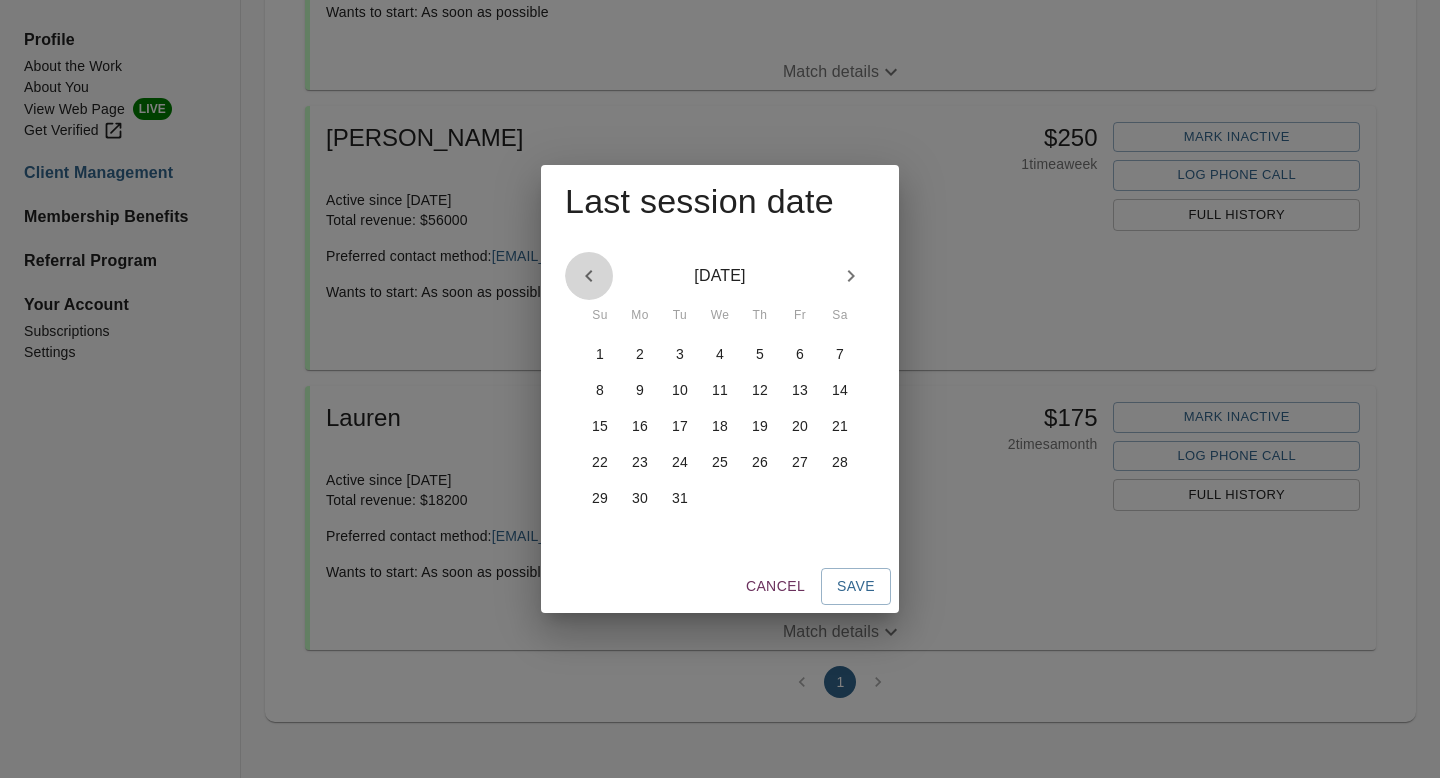 click 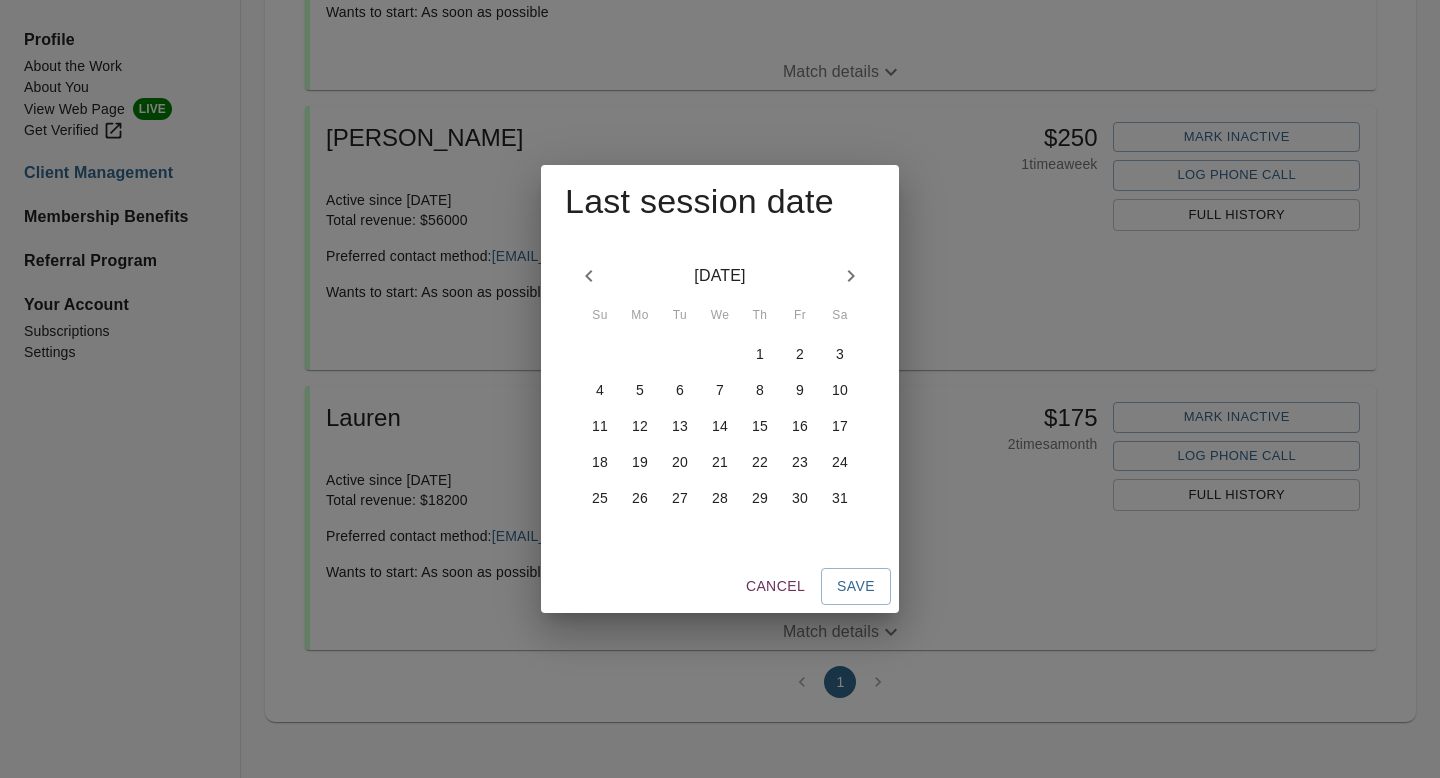 click 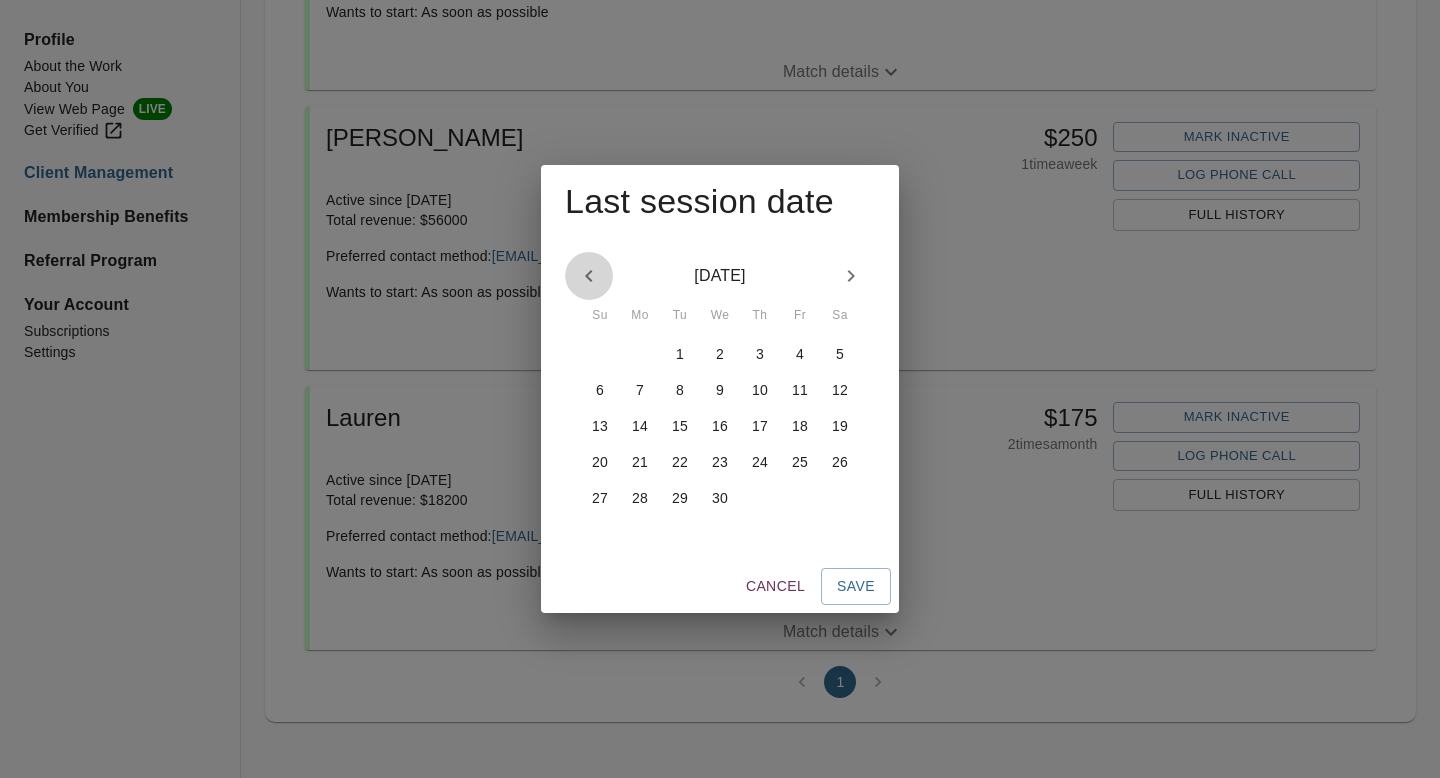 click 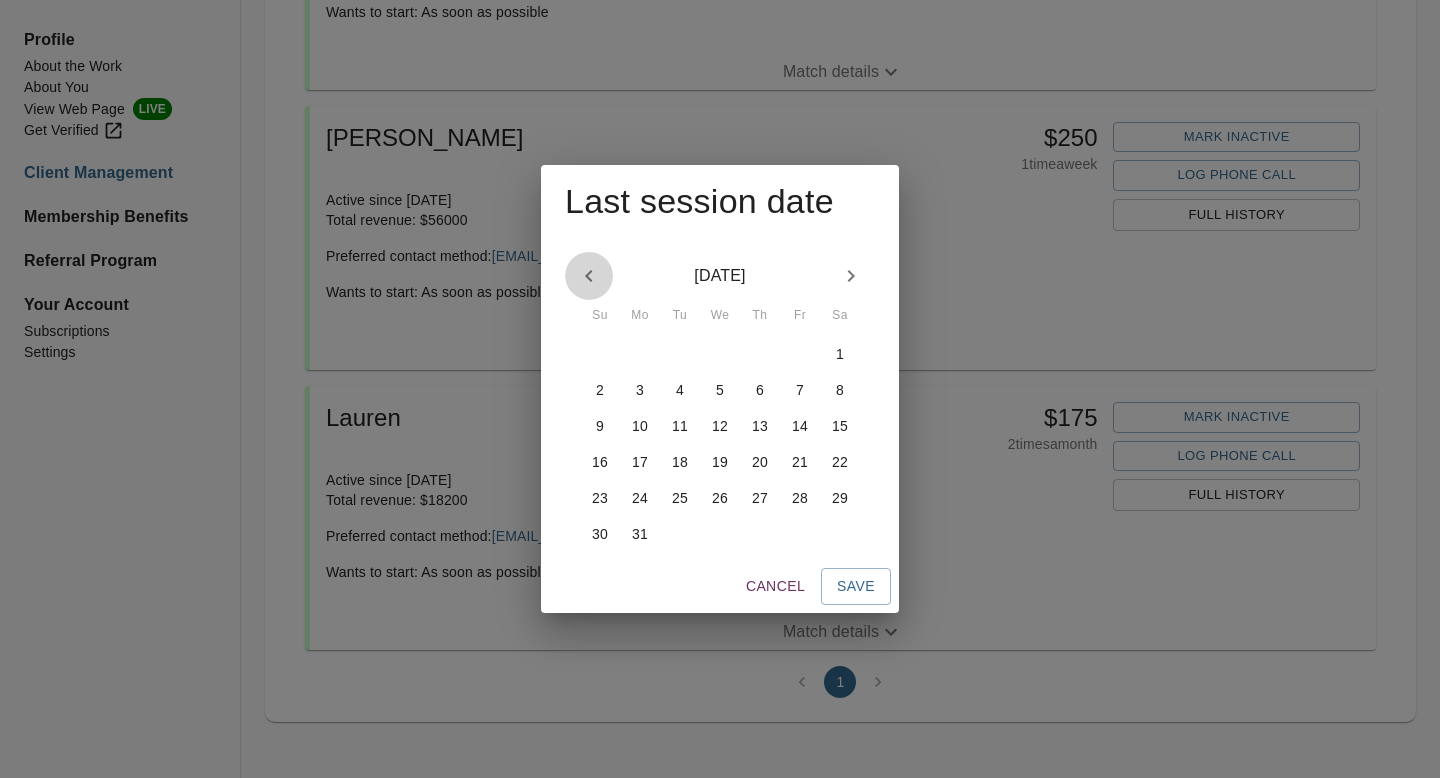 click 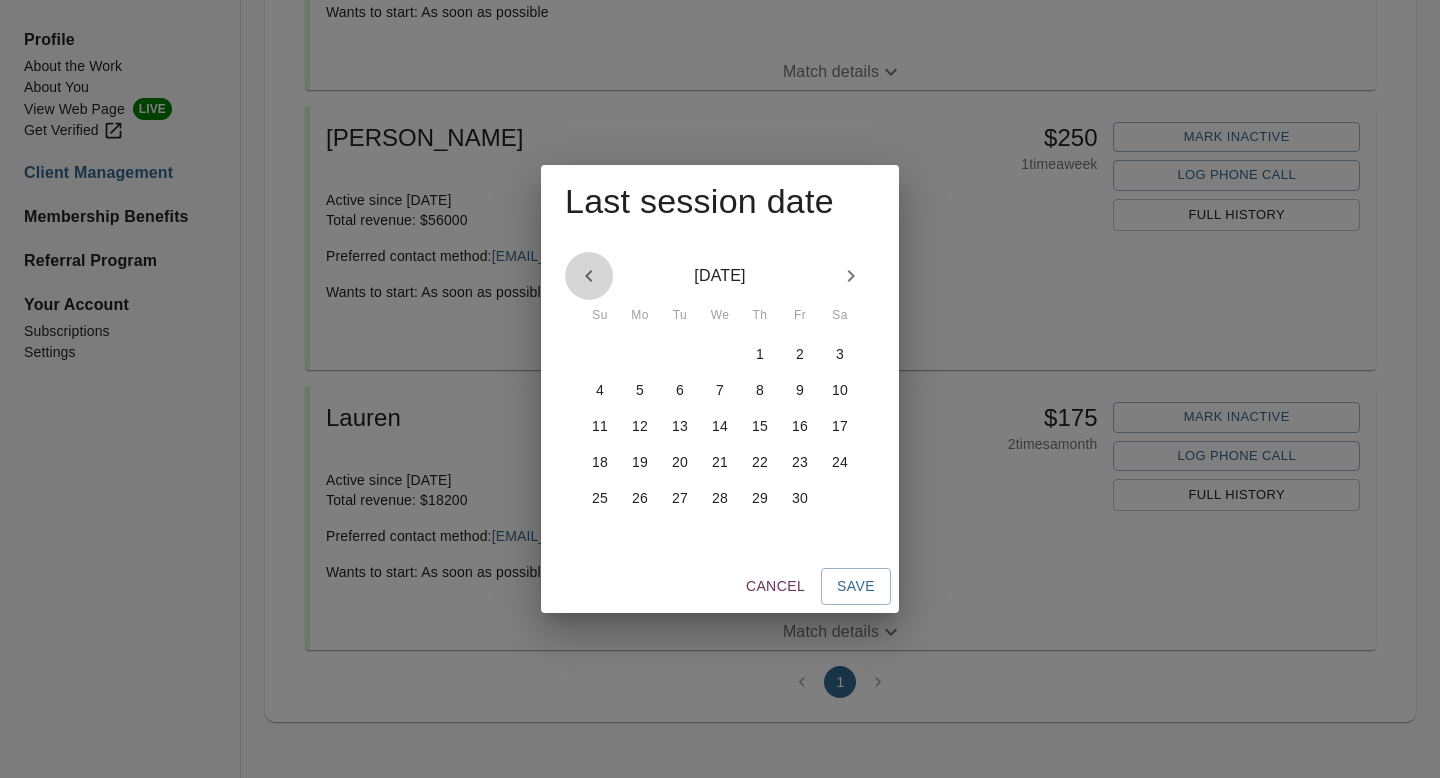 click 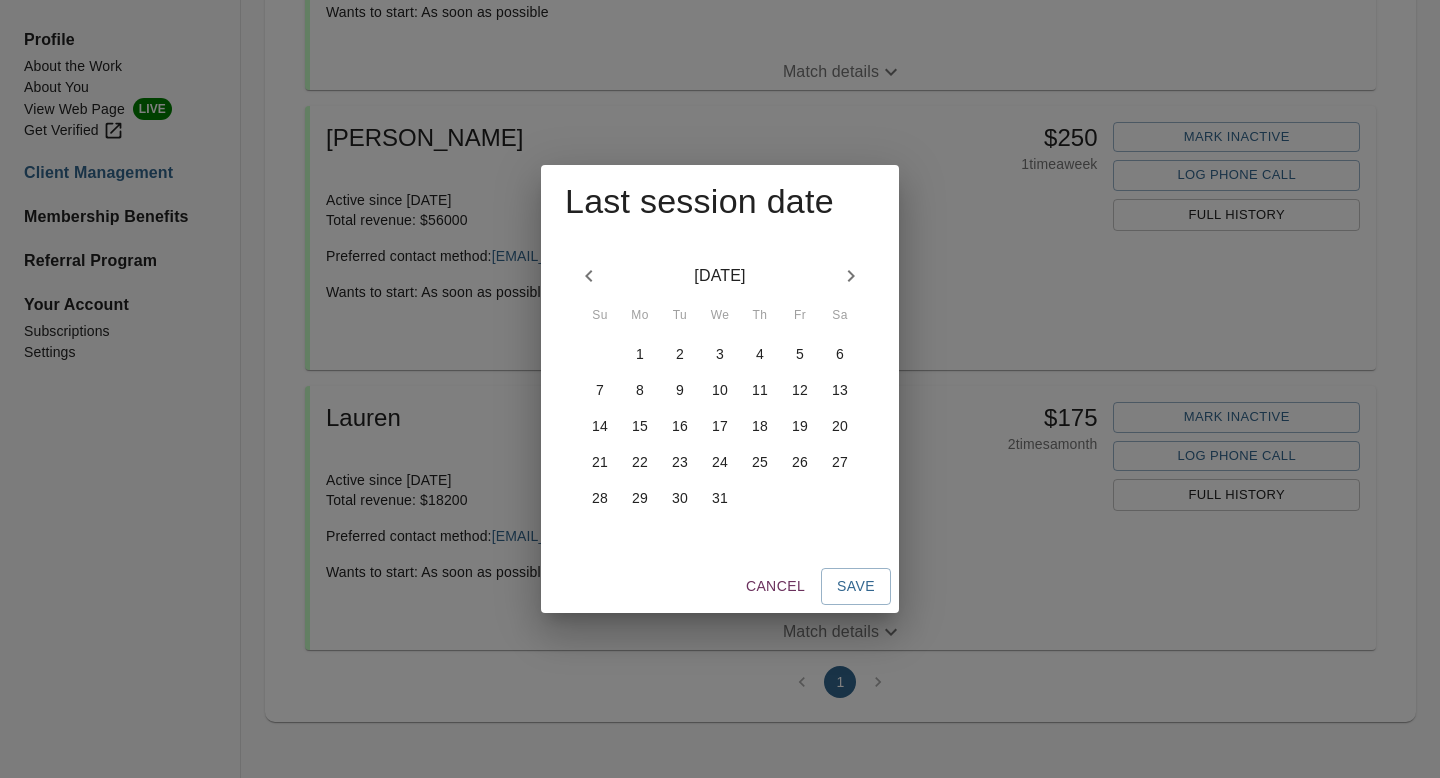 click 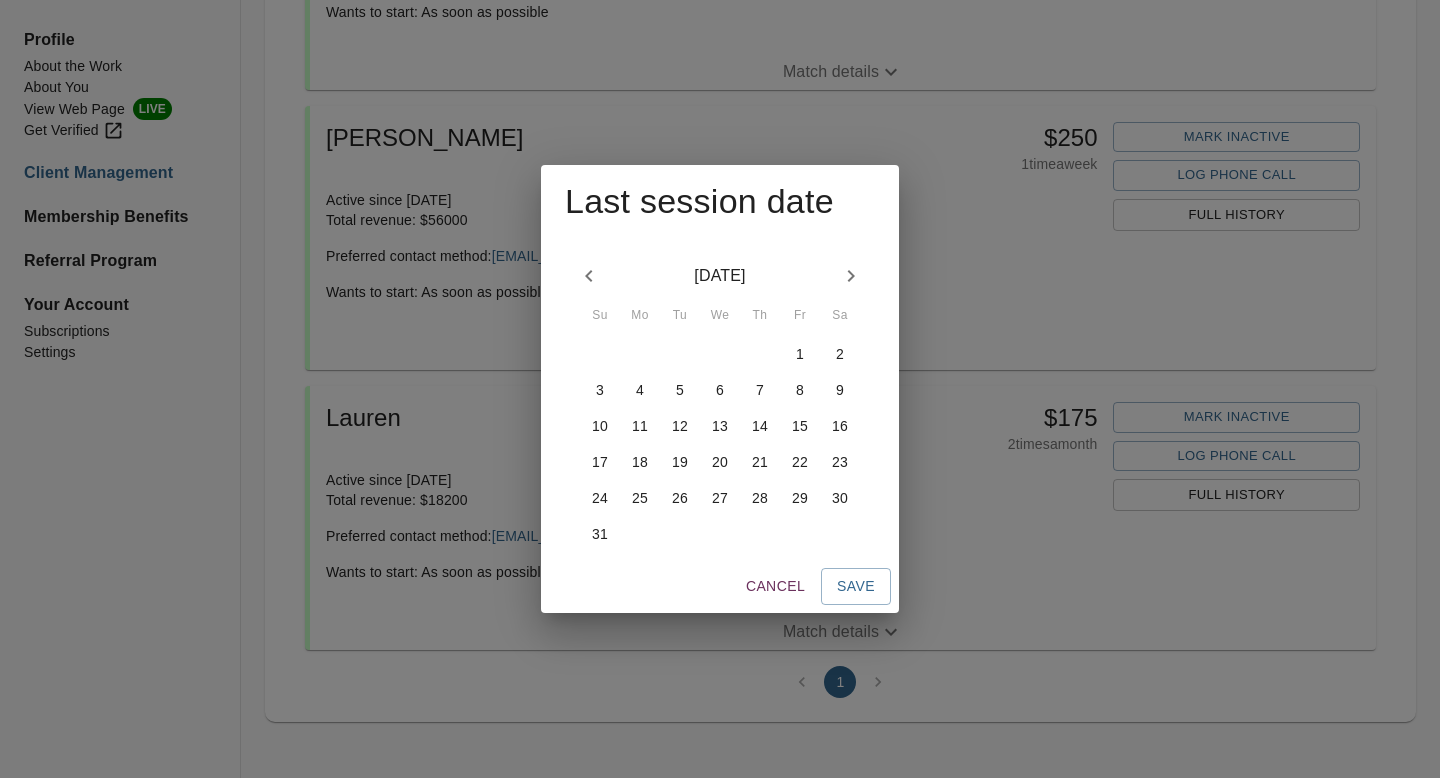 click 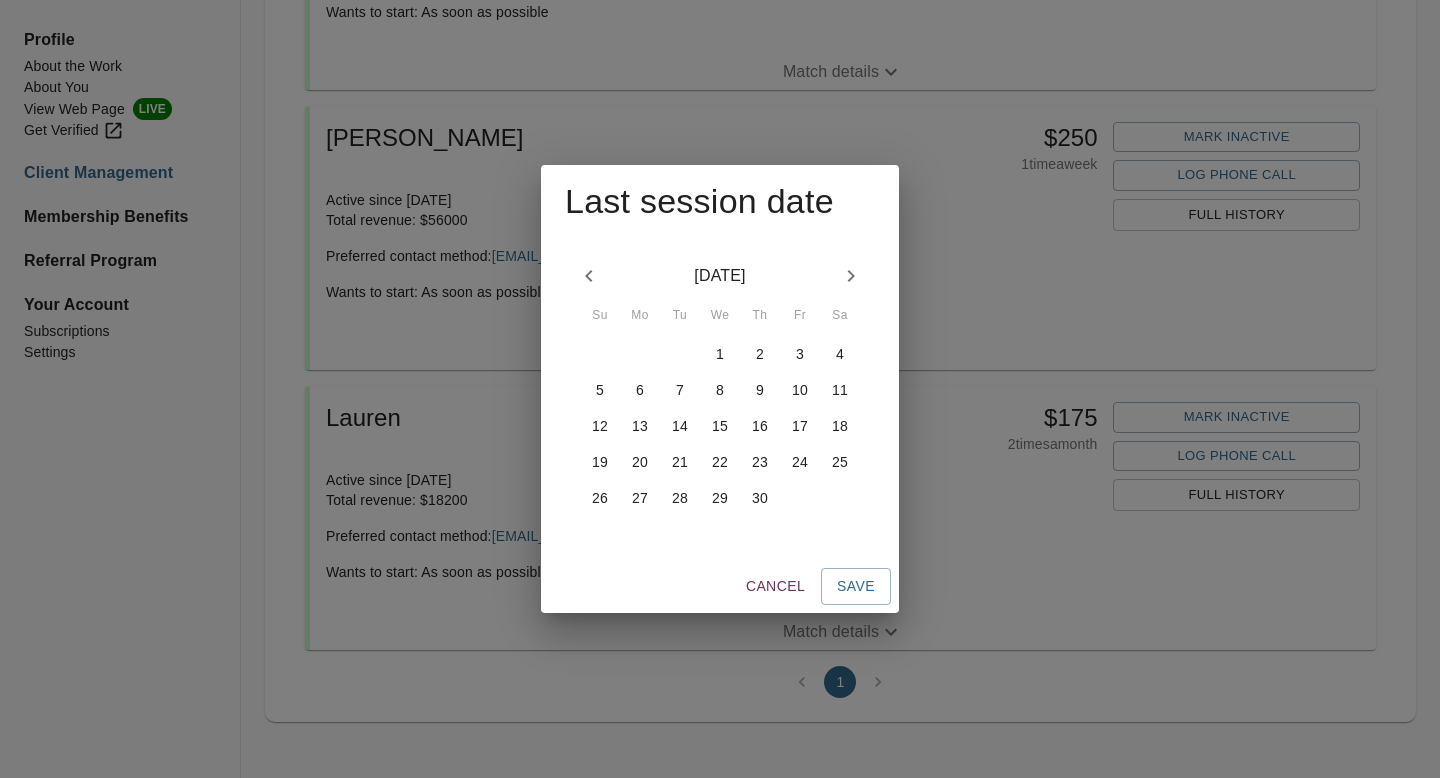 click 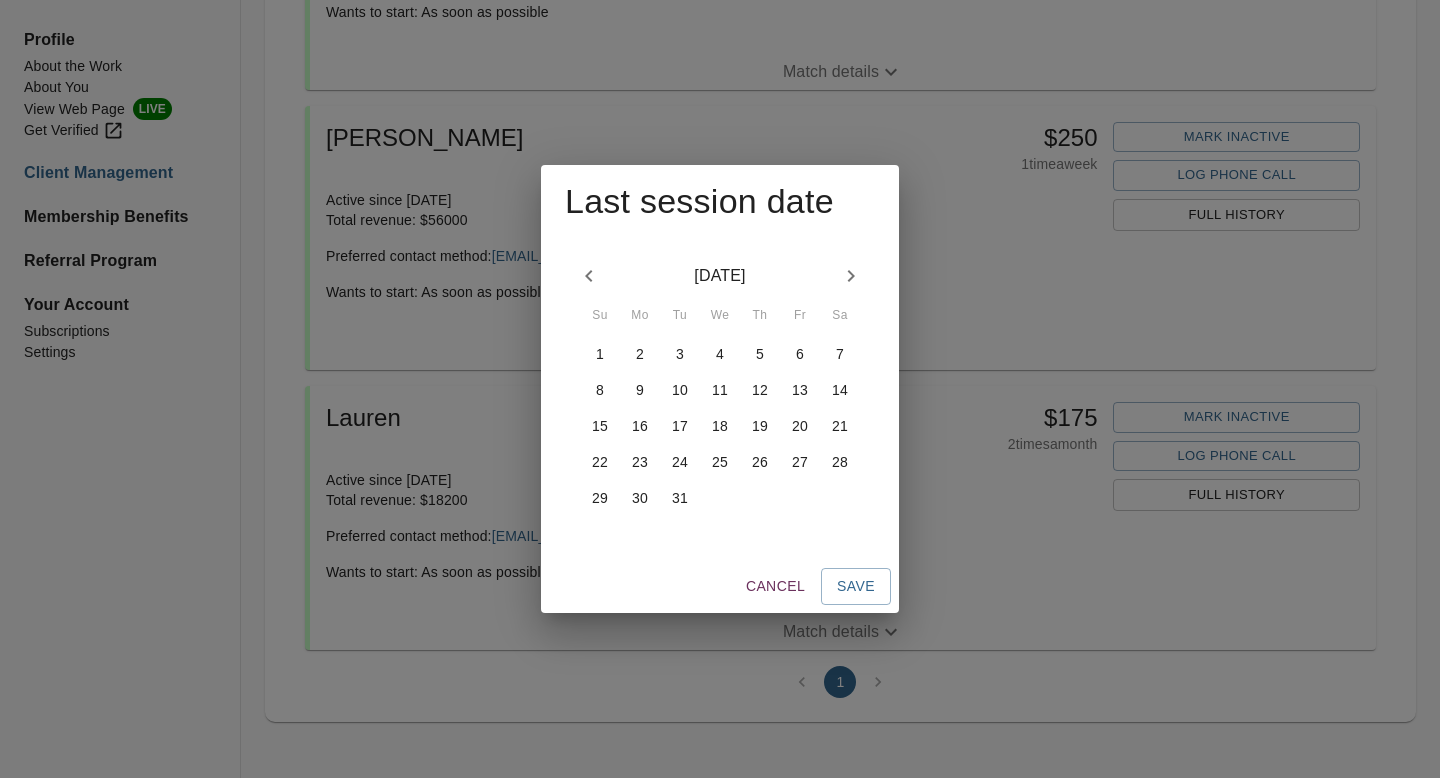click 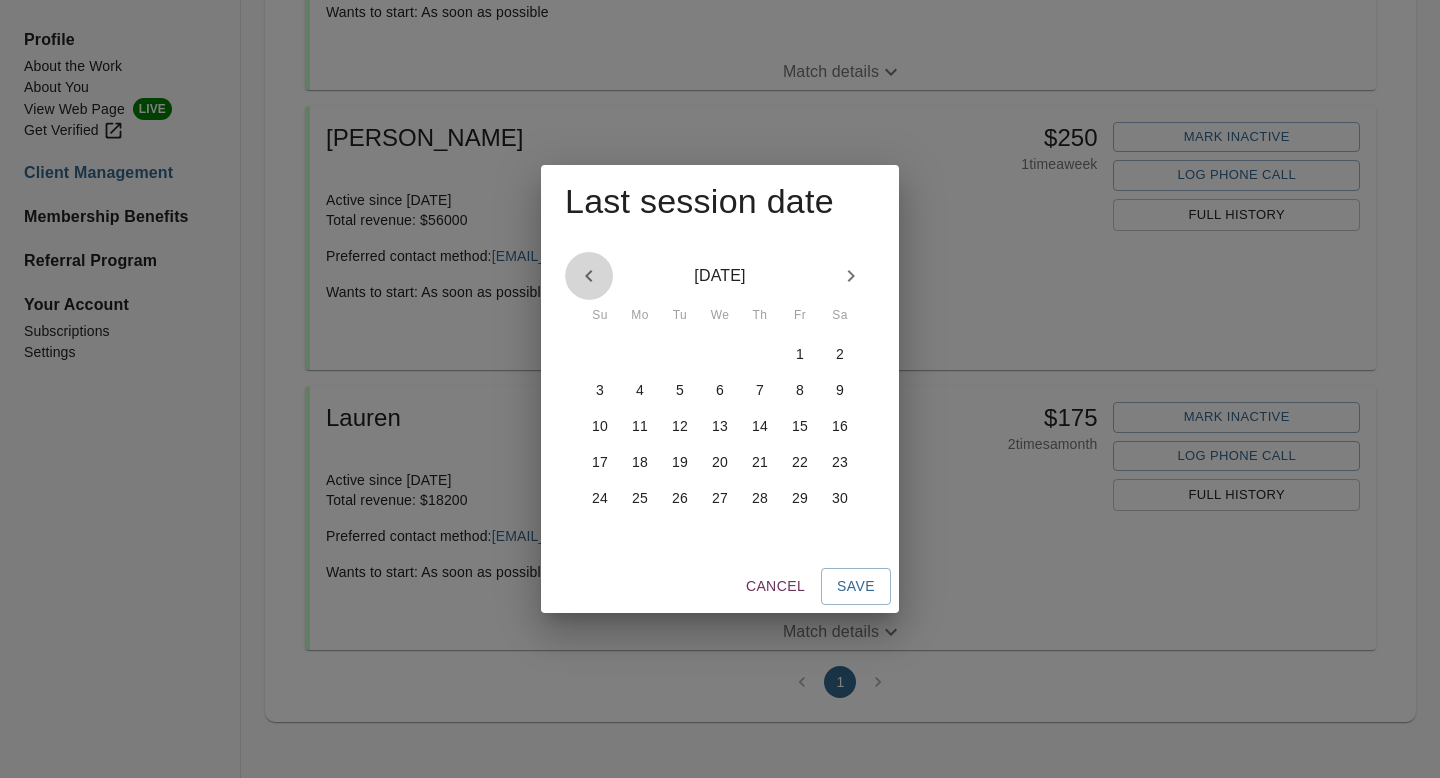 click 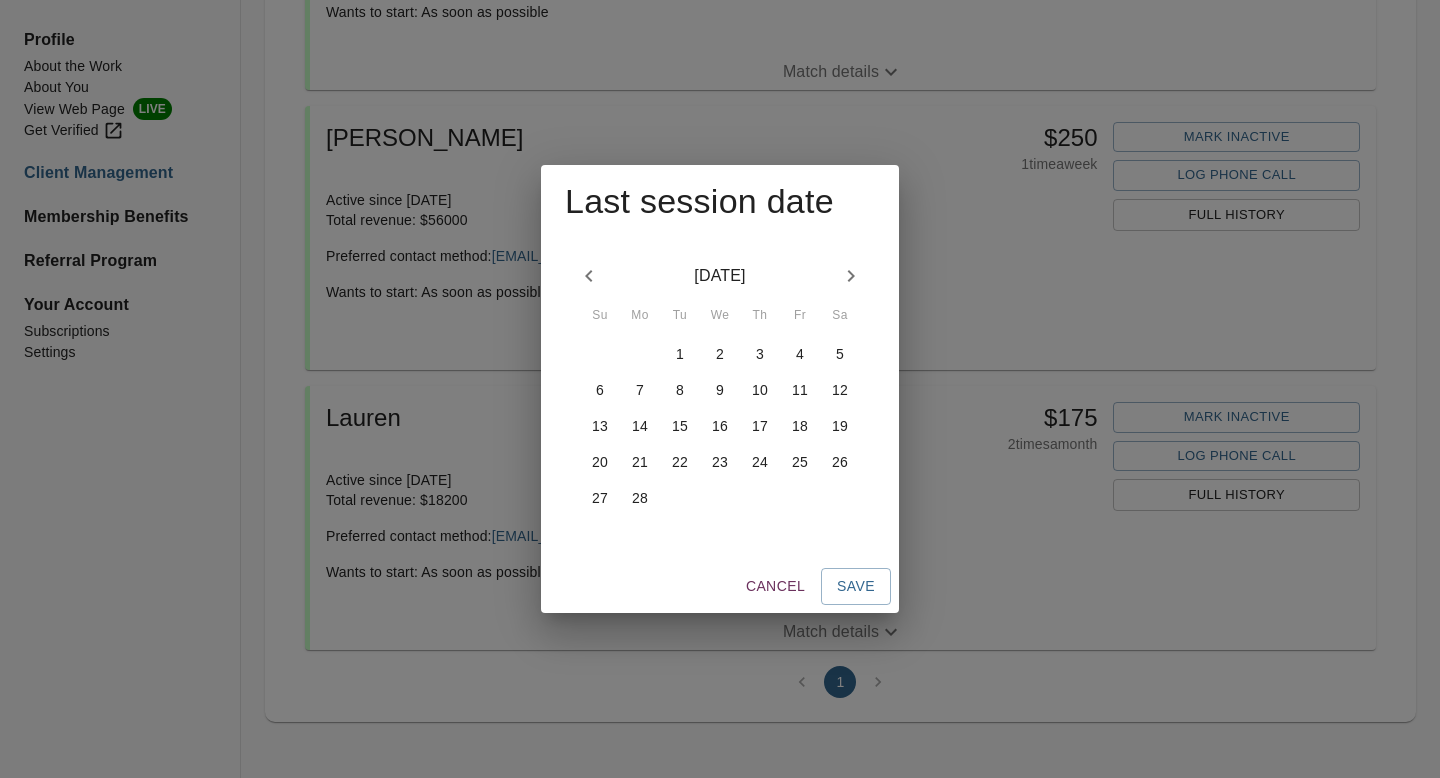 click 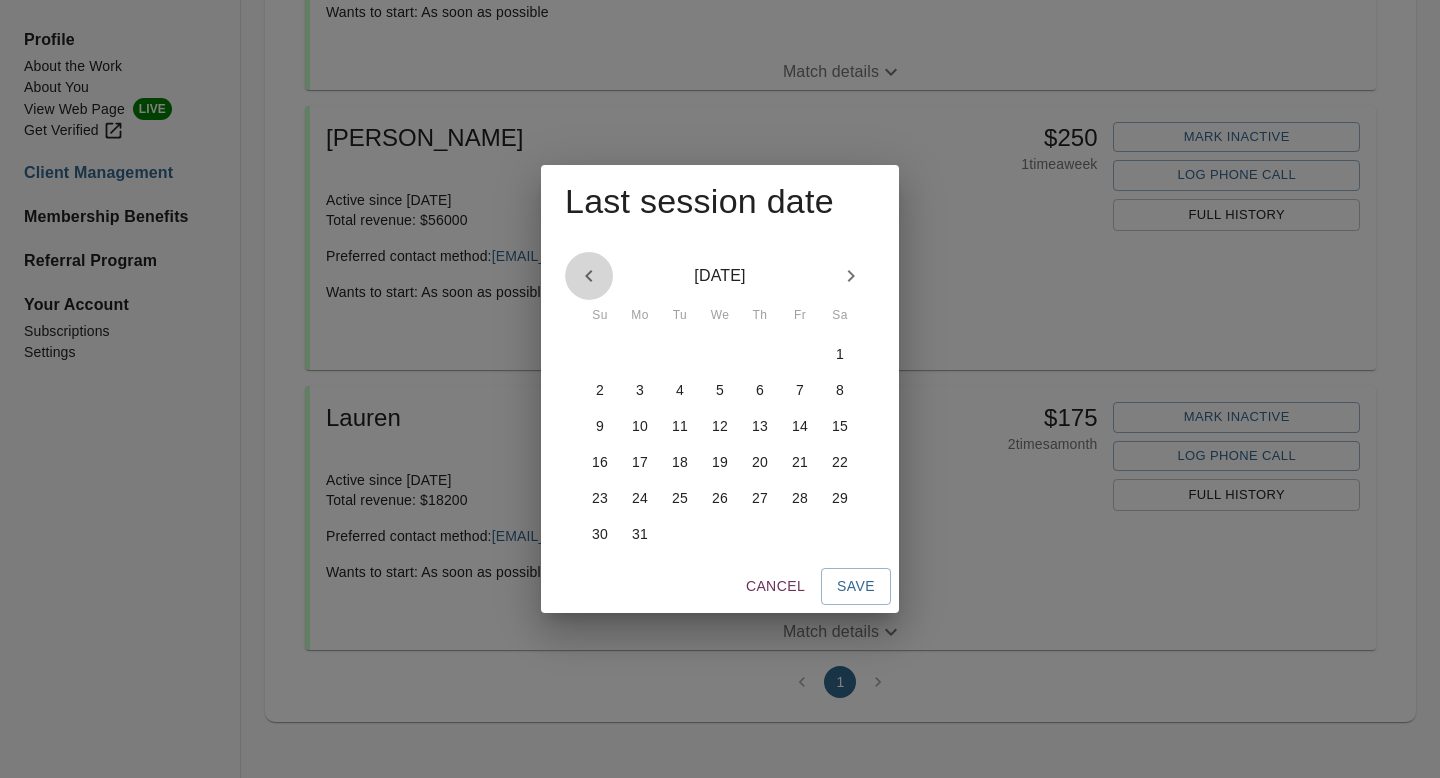 click 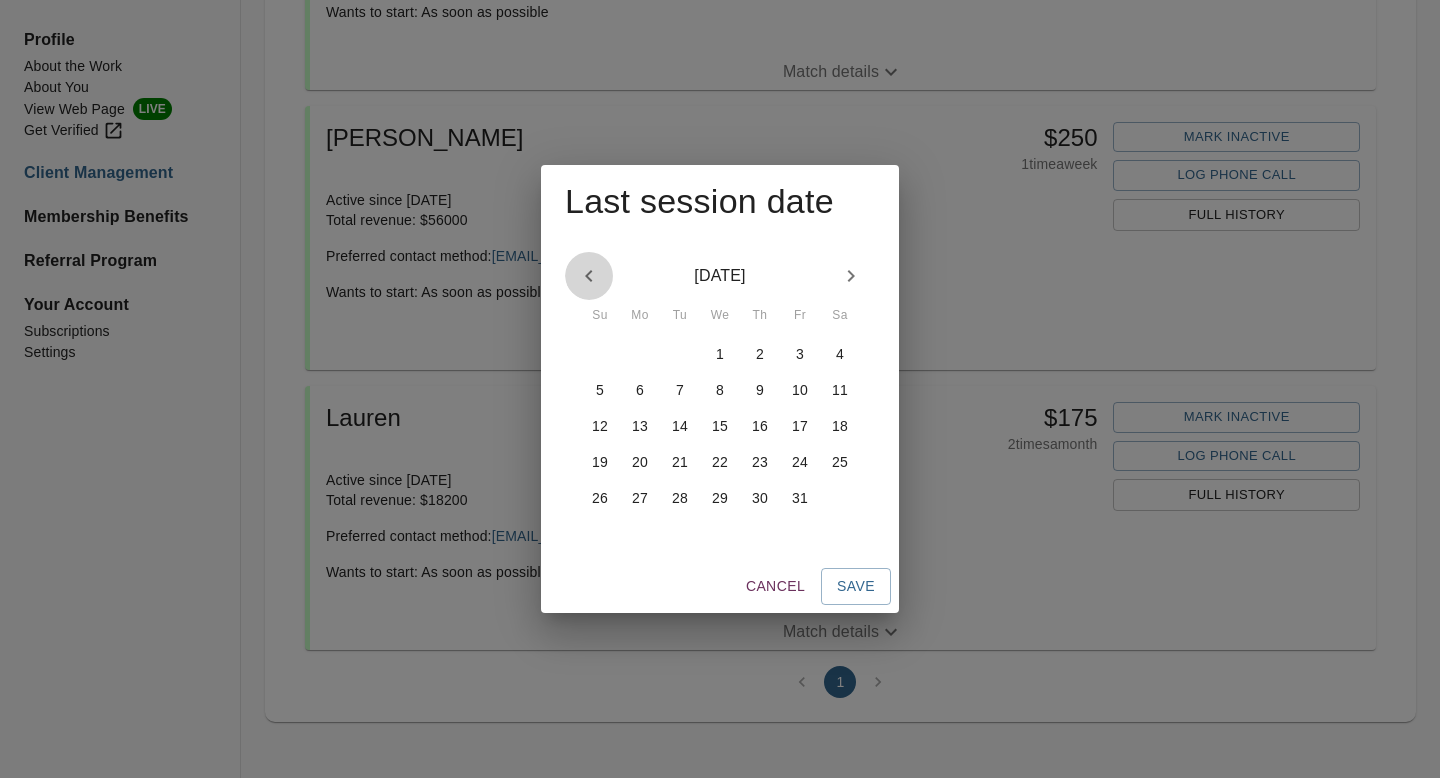 click 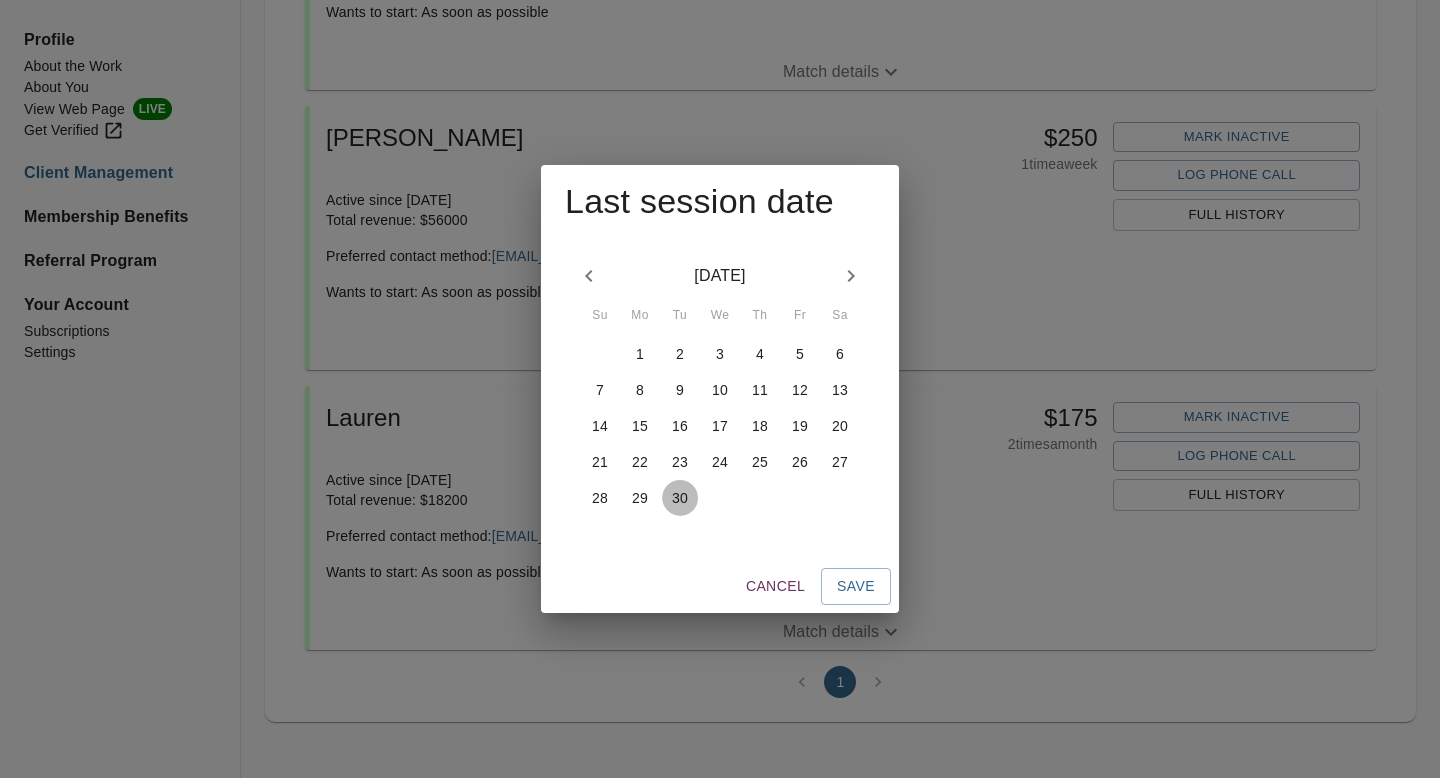 click on "30" at bounding box center [680, 498] 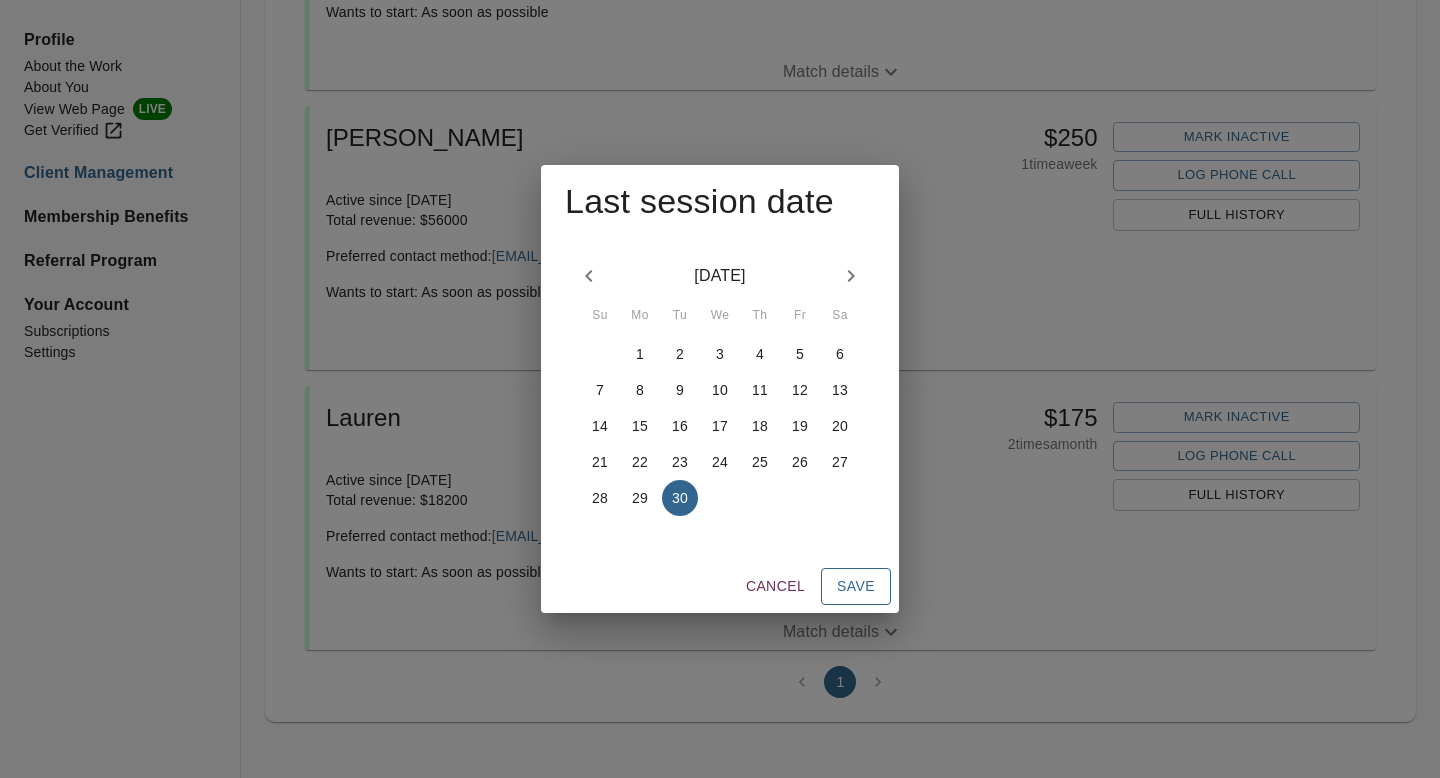 click on "Save" at bounding box center (856, 586) 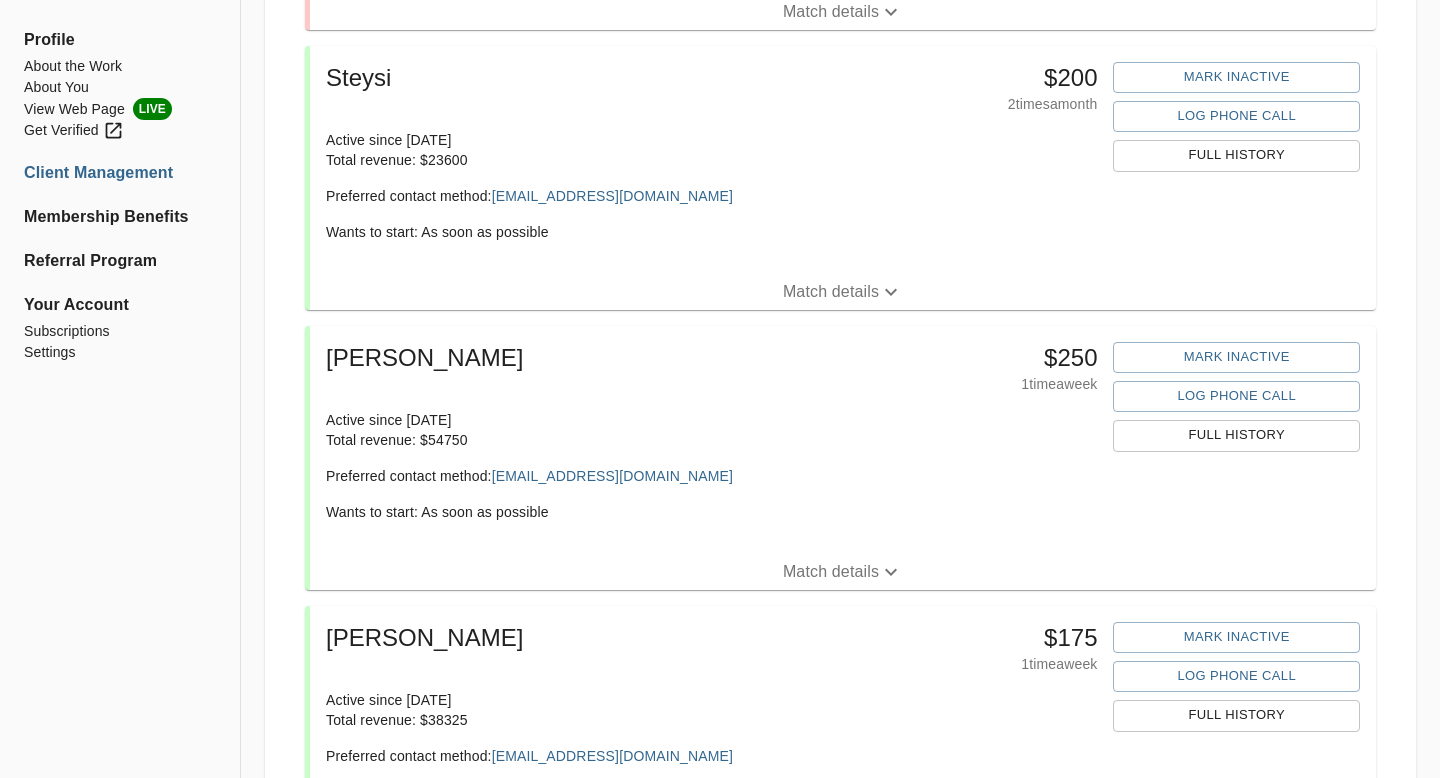 scroll, scrollTop: 0, scrollLeft: 0, axis: both 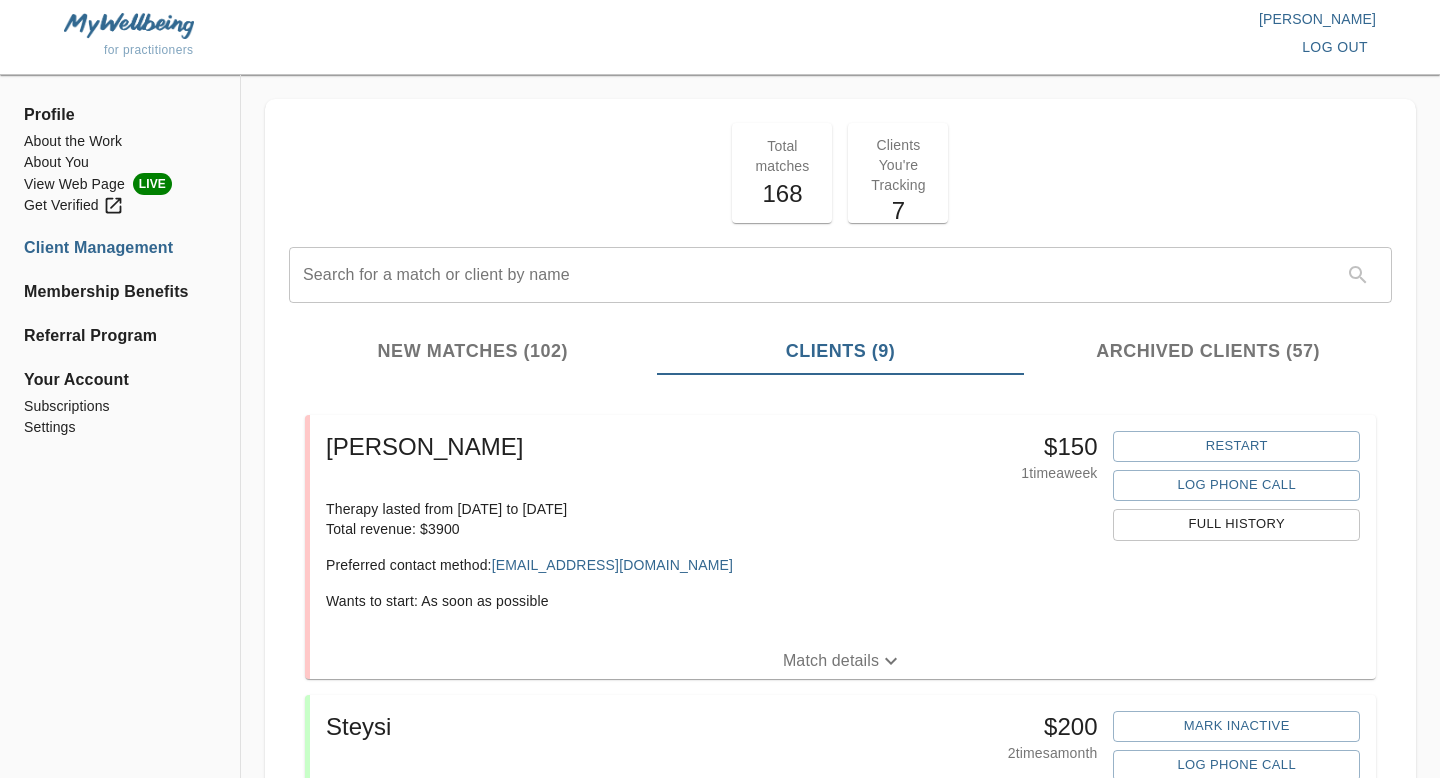 click on "168" at bounding box center (782, 194) 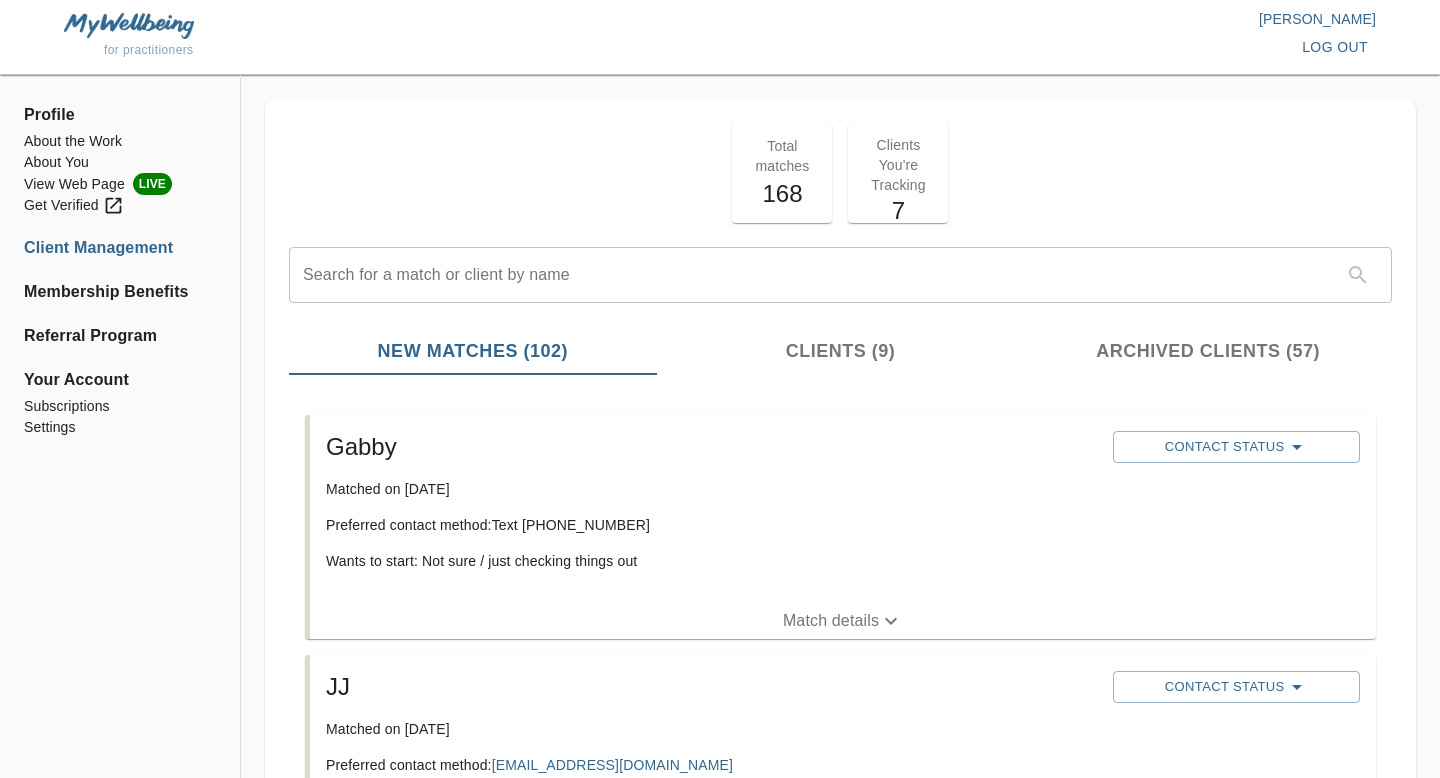 click on "Clients (9)" at bounding box center (841, 351) 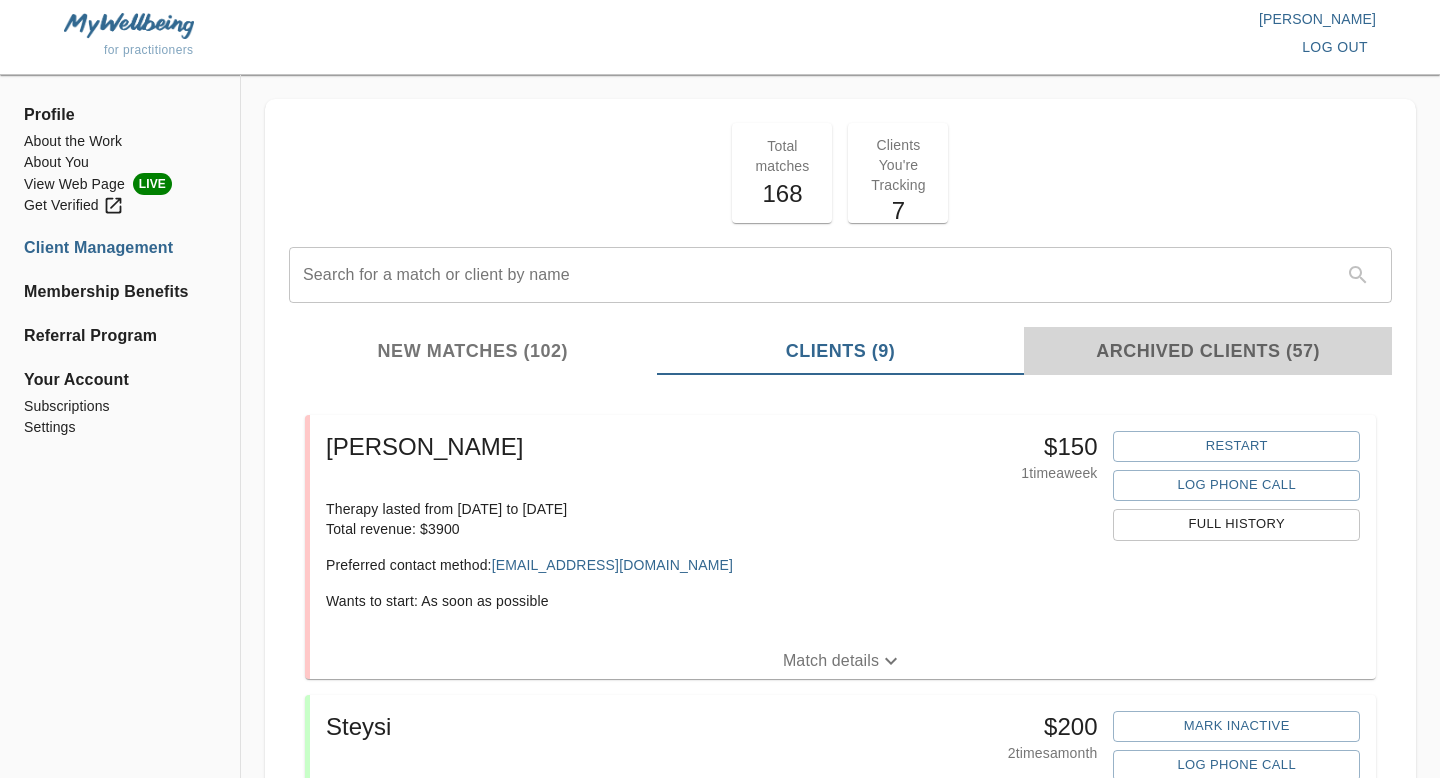 click on "Archived Clients (57)" at bounding box center [1208, 351] 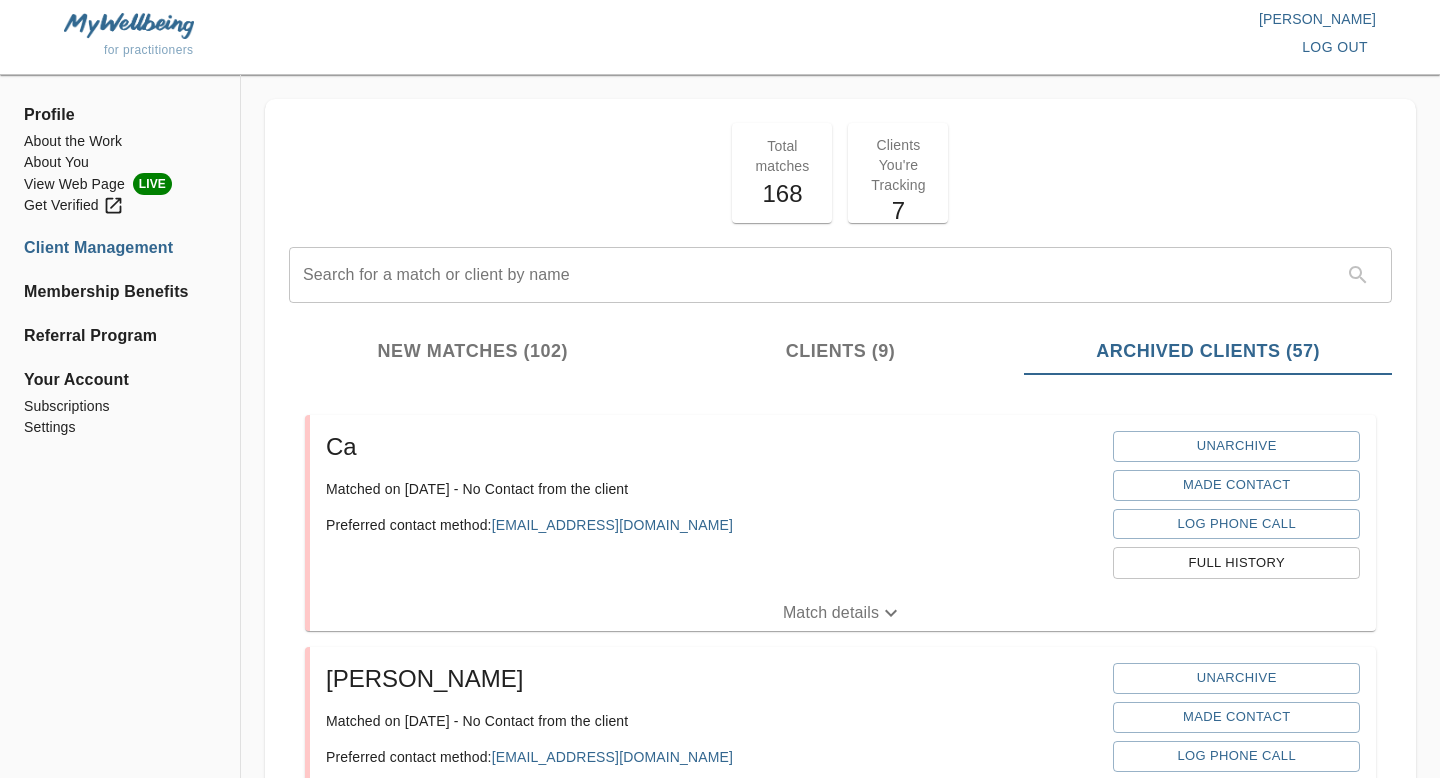 click on "Clients (9)" at bounding box center [841, 351] 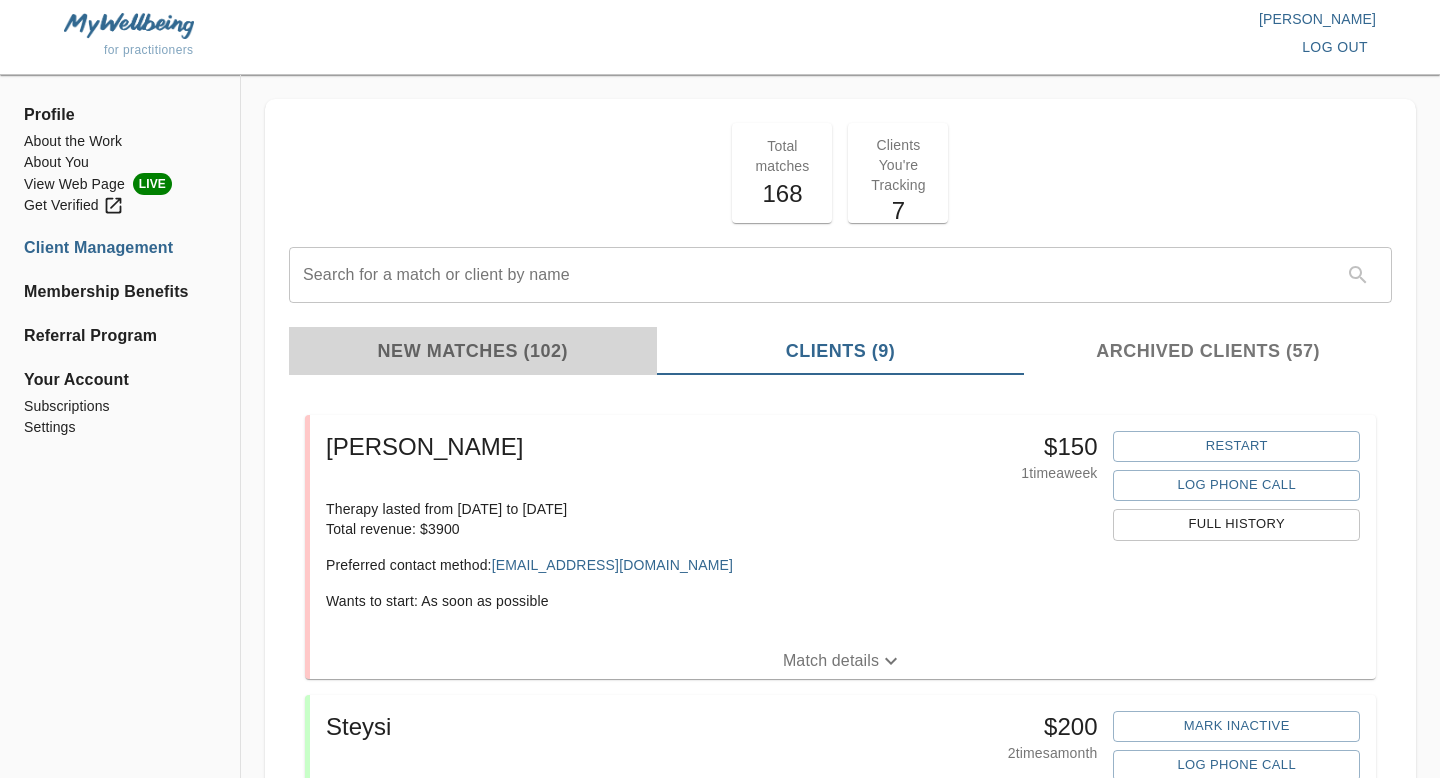 click on "New Matches (102)" at bounding box center (473, 351) 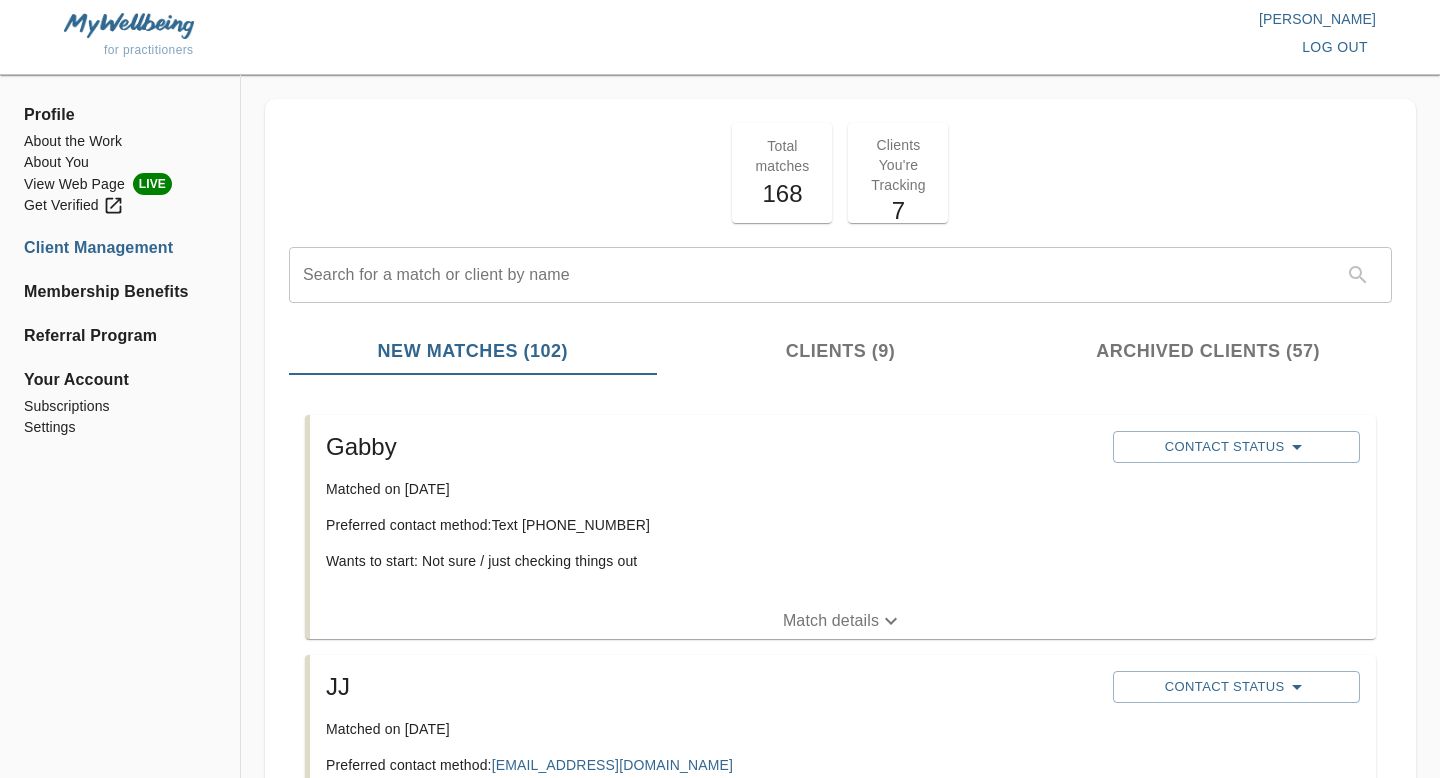 click on "Archived Clients (57)" at bounding box center [1208, 351] 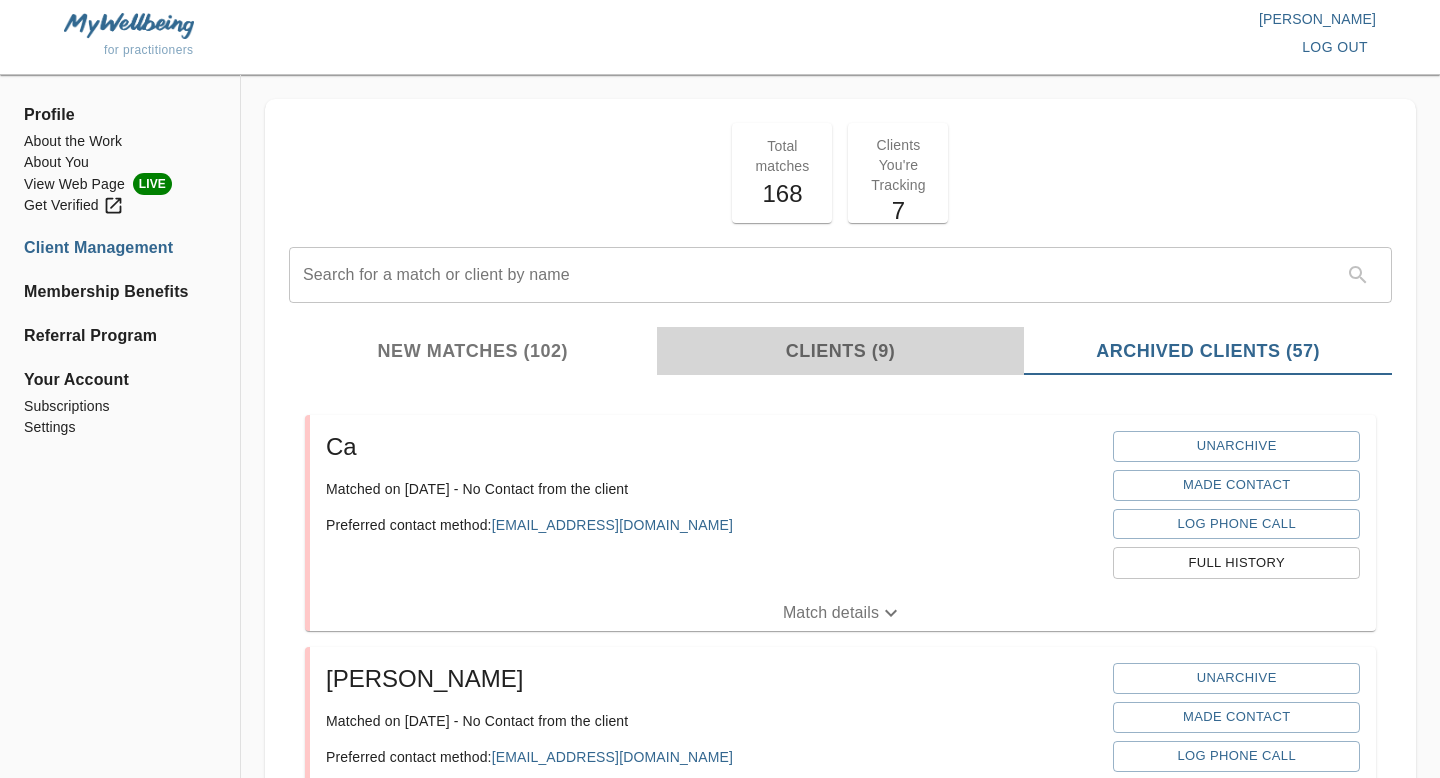 click on "Clients (9)" at bounding box center [841, 351] 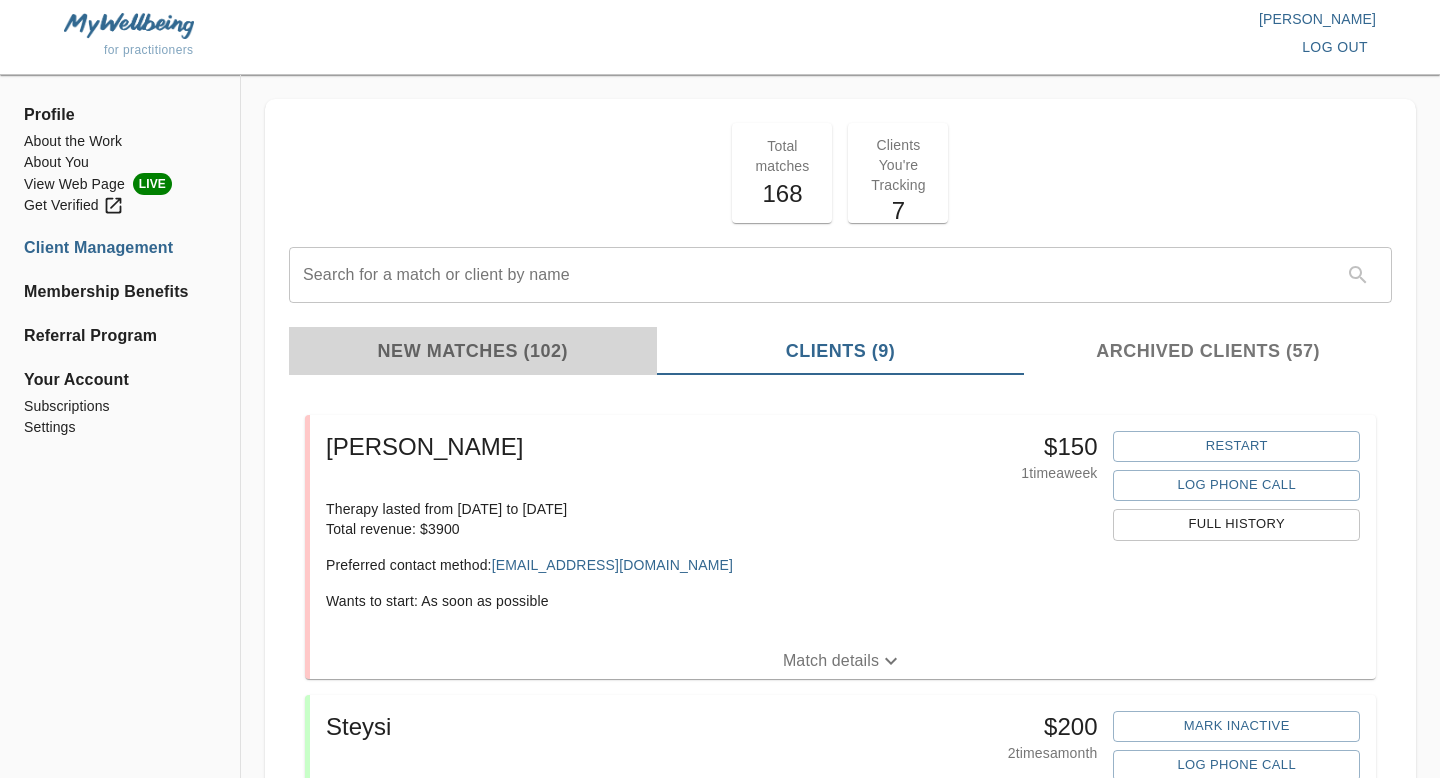 click on "New Matches (102)" at bounding box center [473, 351] 